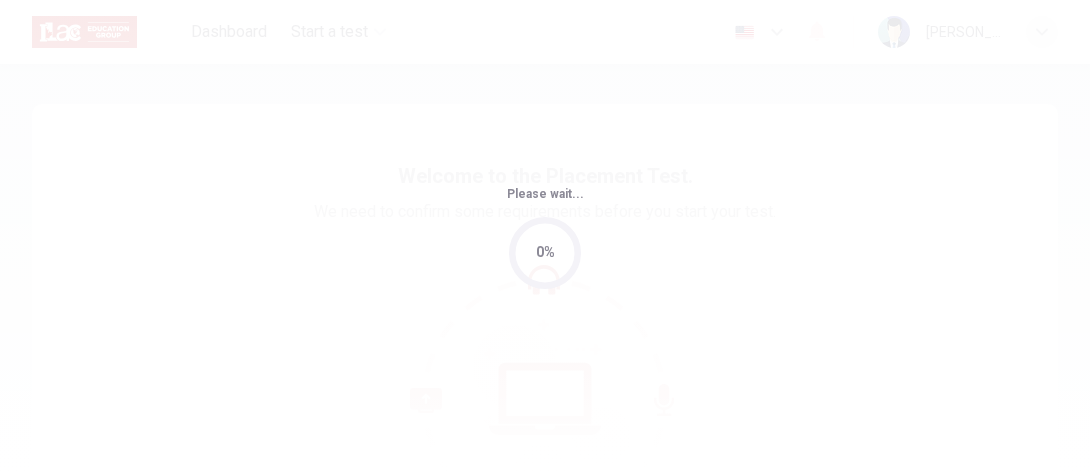 scroll, scrollTop: 0, scrollLeft: 0, axis: both 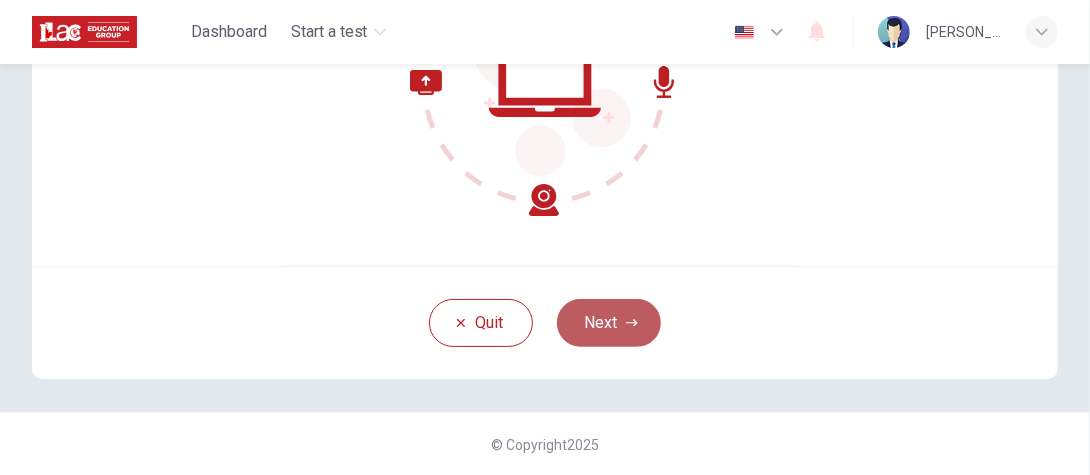 click on "Next" at bounding box center (609, 323) 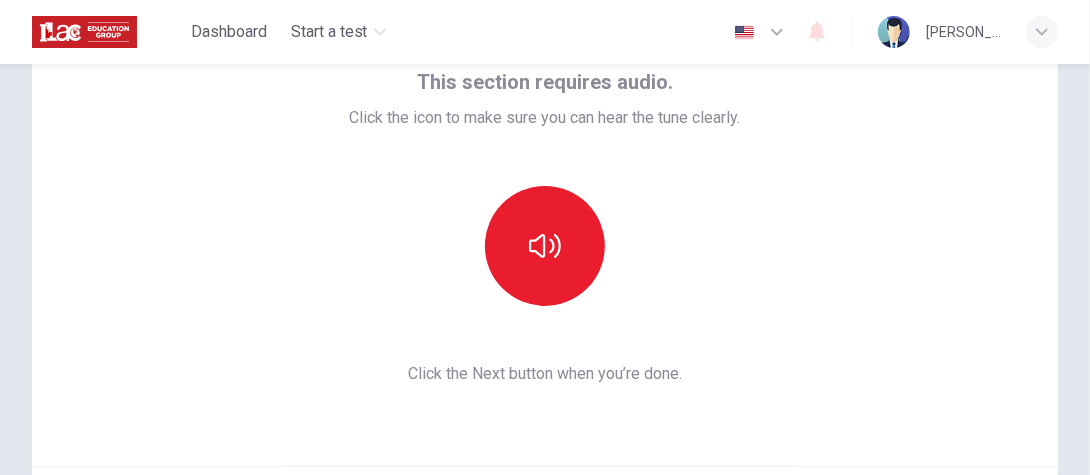 scroll, scrollTop: 18, scrollLeft: 0, axis: vertical 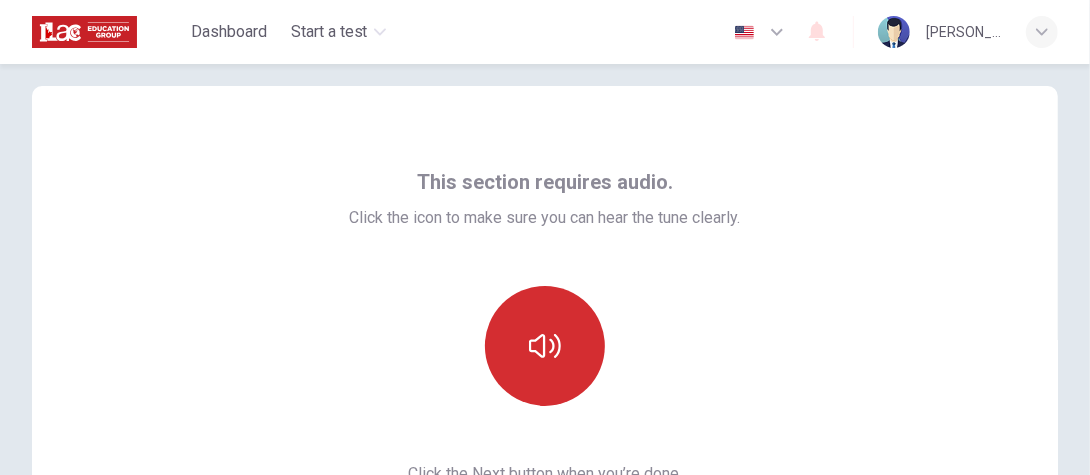 click 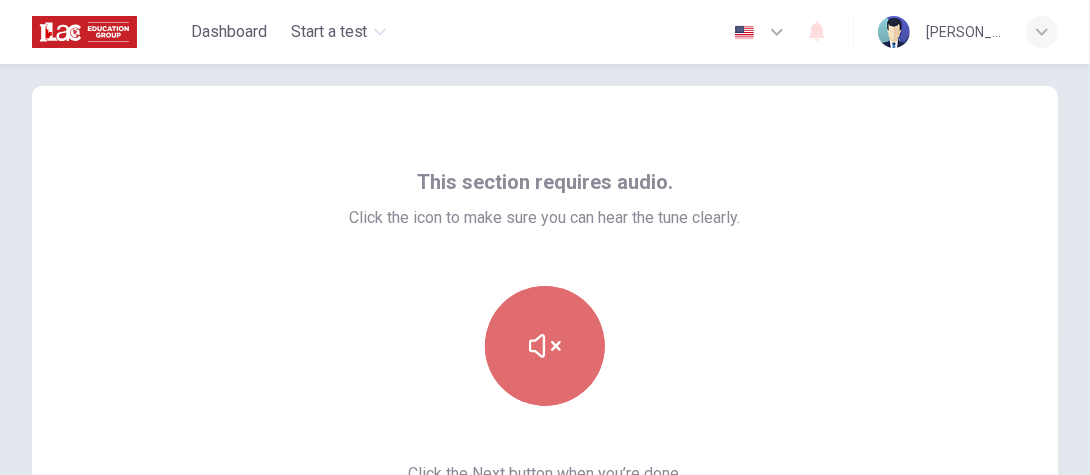 click 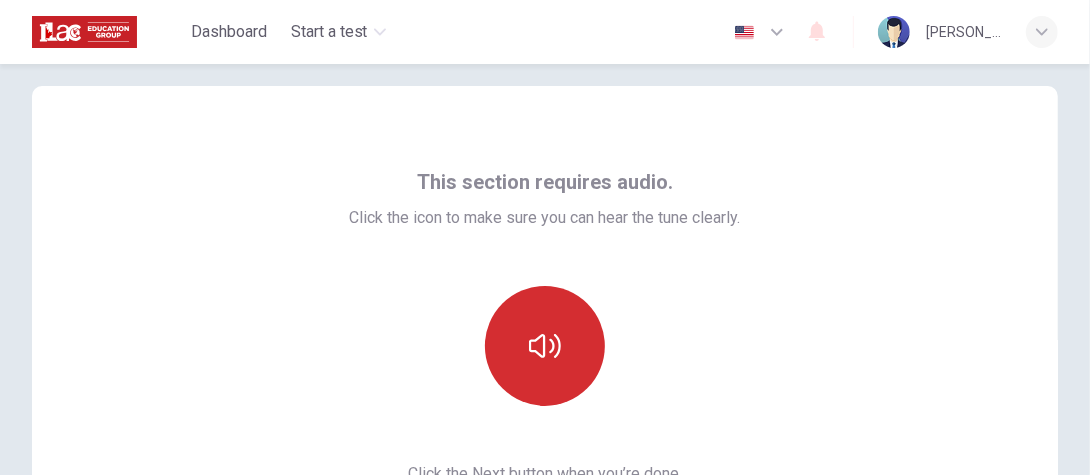 click 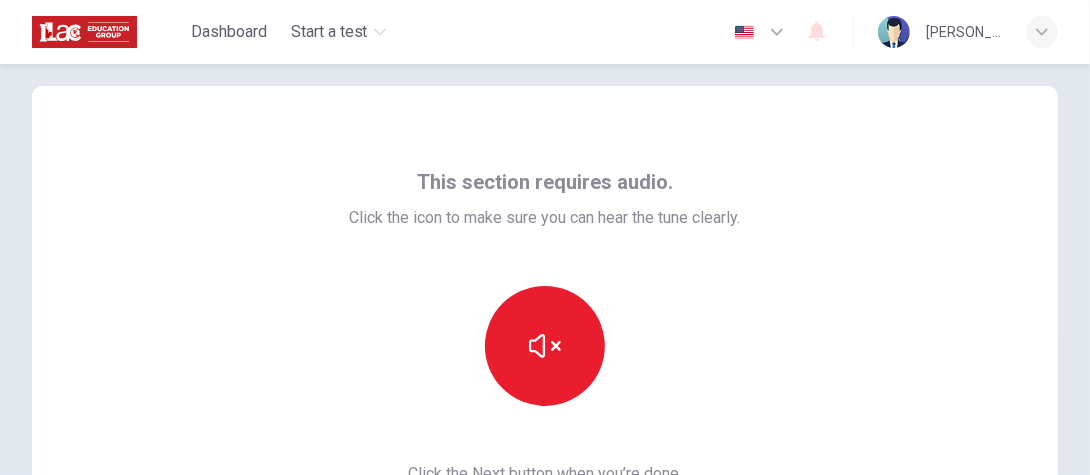 scroll, scrollTop: 118, scrollLeft: 0, axis: vertical 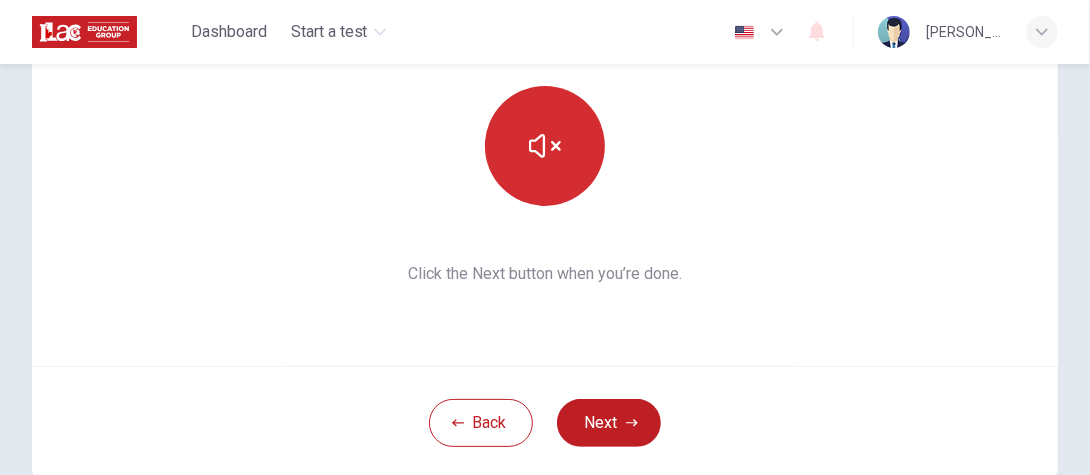 click at bounding box center [545, 146] 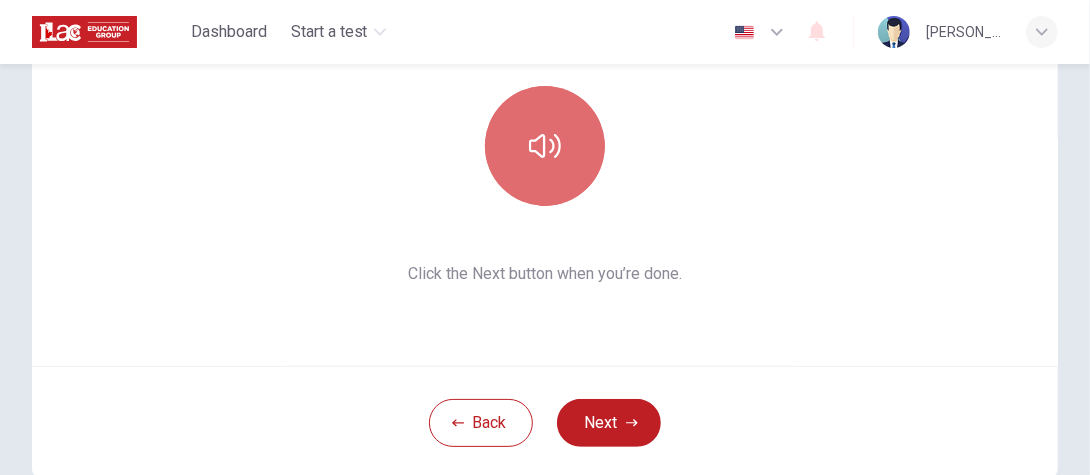 click at bounding box center (545, 146) 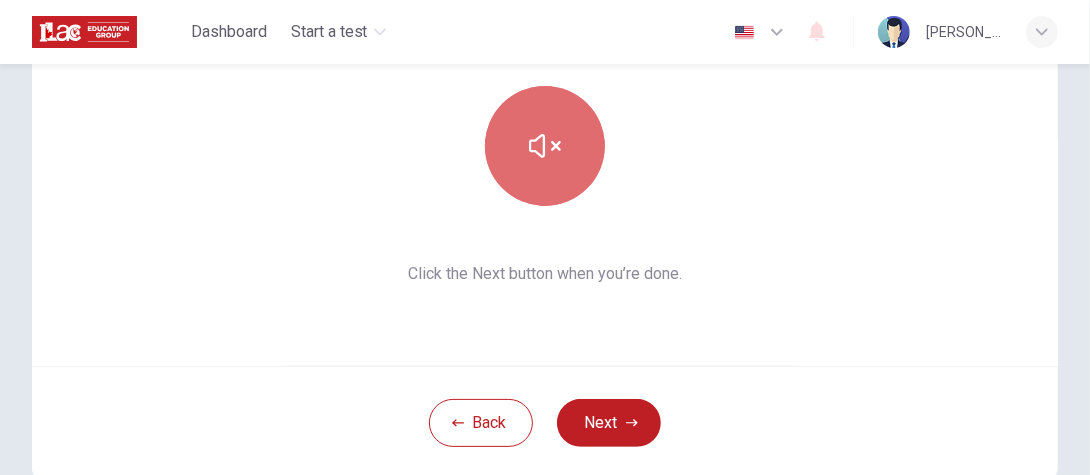 click at bounding box center [545, 146] 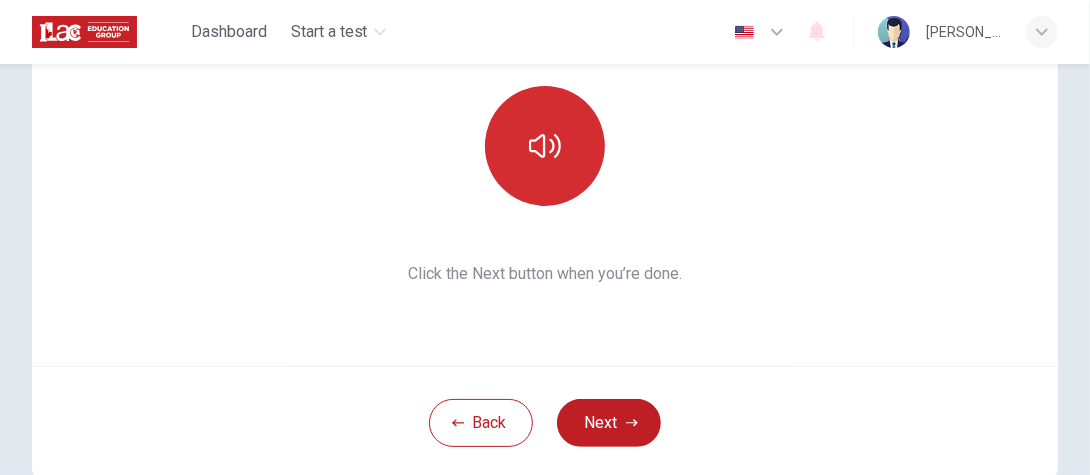 click 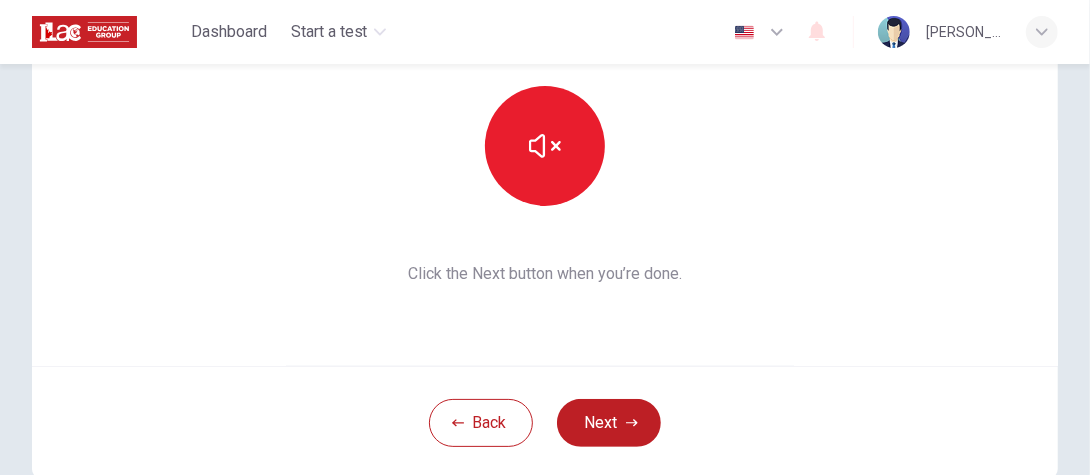 click on "Next" at bounding box center (609, 423) 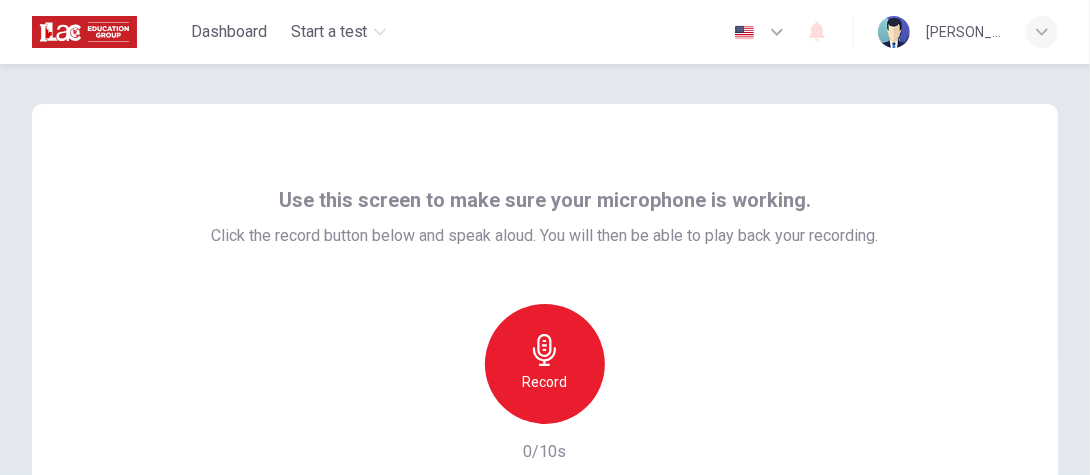 scroll, scrollTop: 100, scrollLeft: 0, axis: vertical 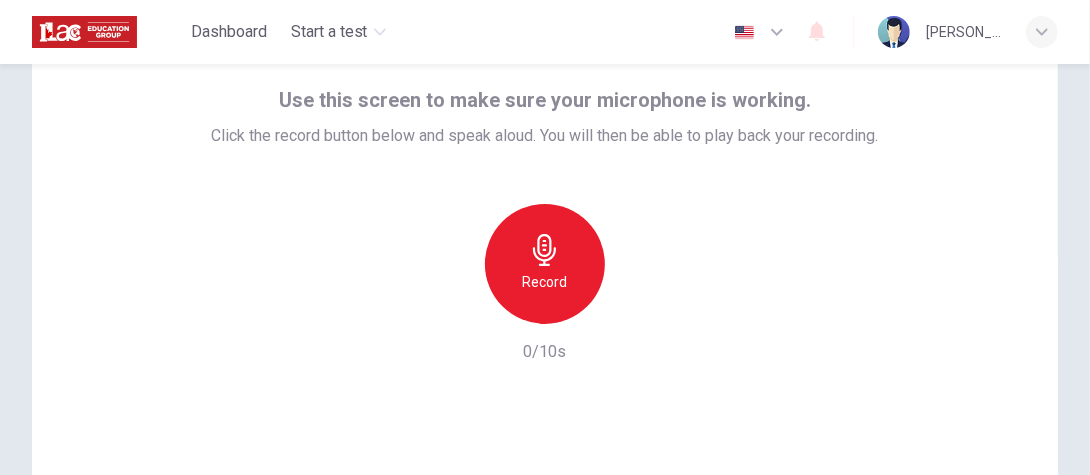click on "Record" at bounding box center [545, 264] 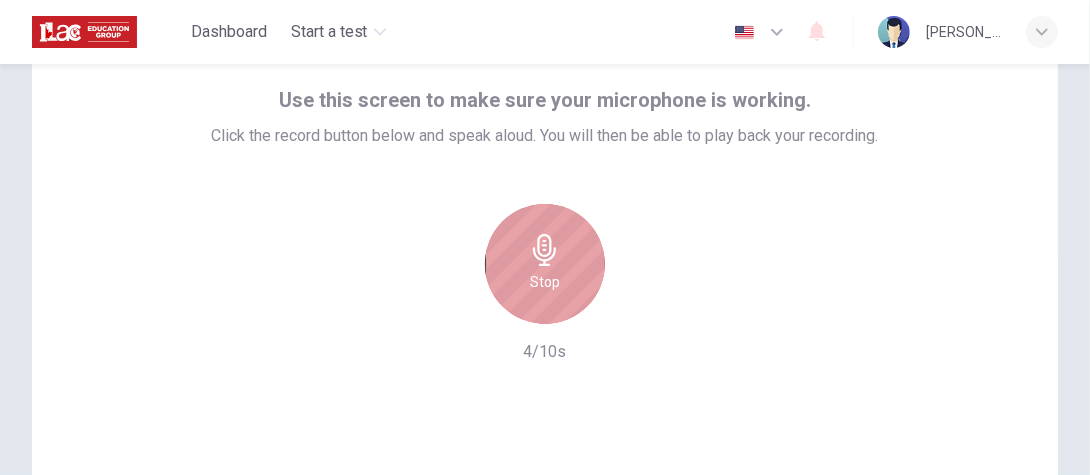 click on "Stop" at bounding box center [545, 264] 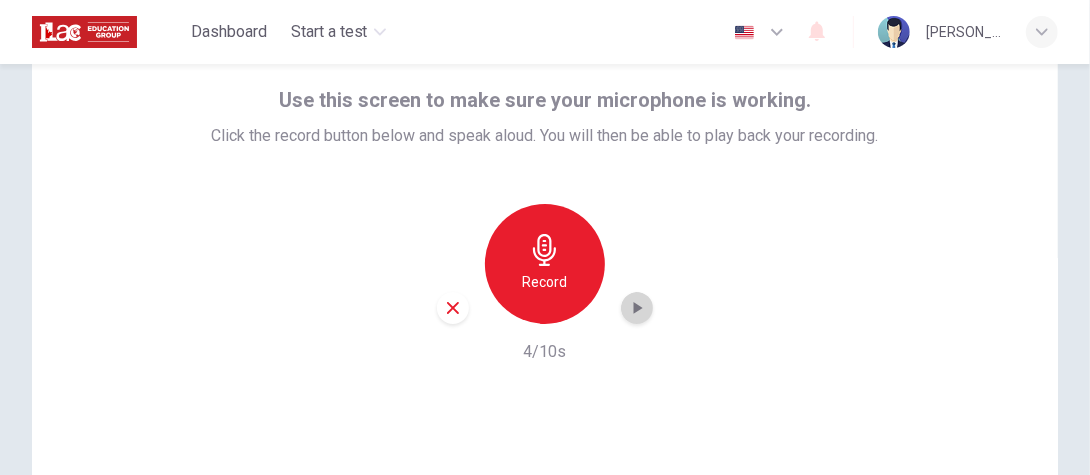 click 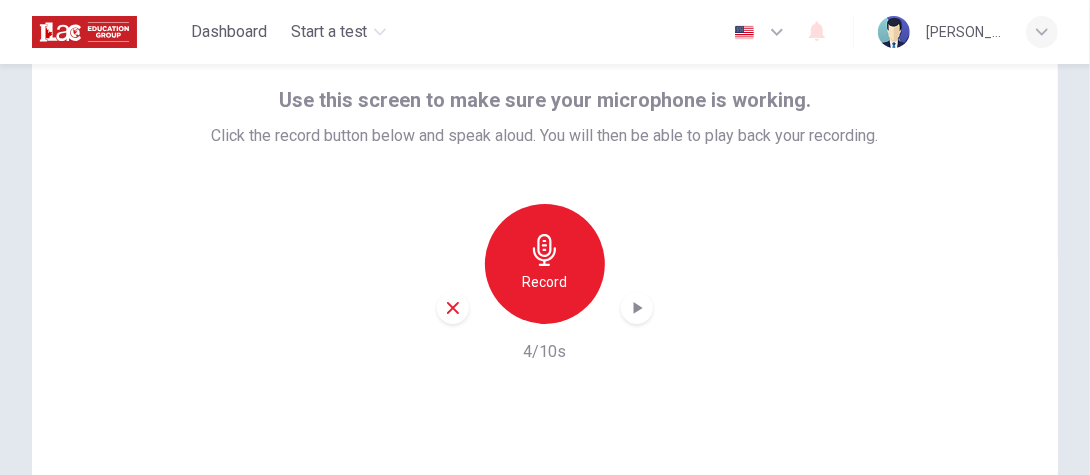 scroll, scrollTop: 318, scrollLeft: 0, axis: vertical 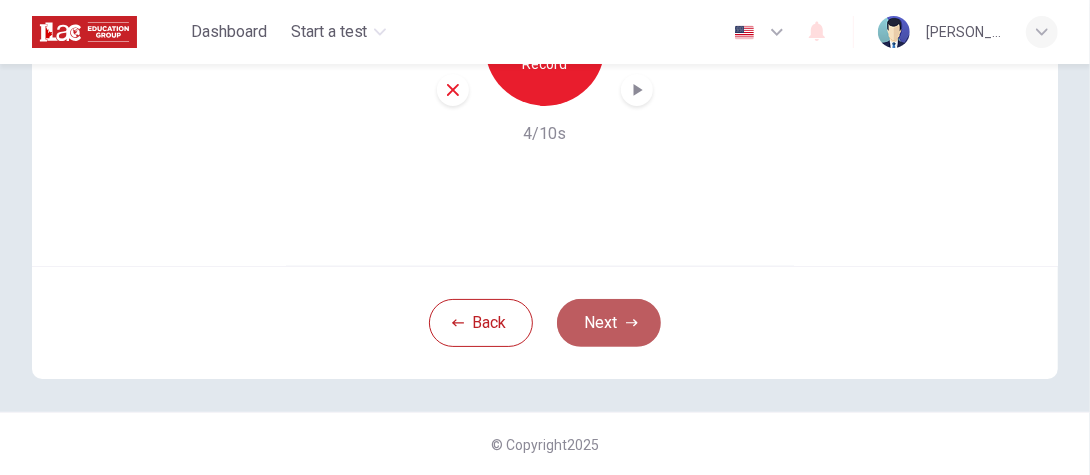 click on "Next" at bounding box center [609, 323] 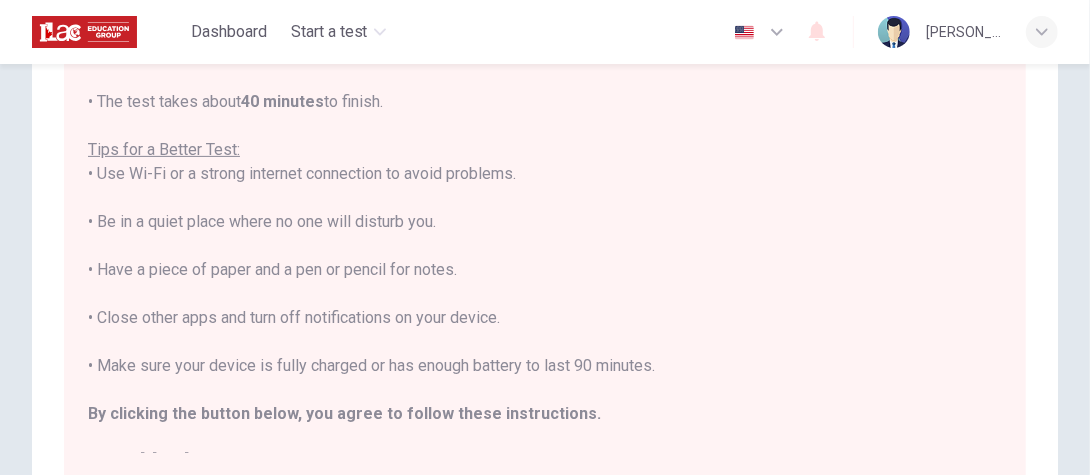 scroll, scrollTop: 23, scrollLeft: 0, axis: vertical 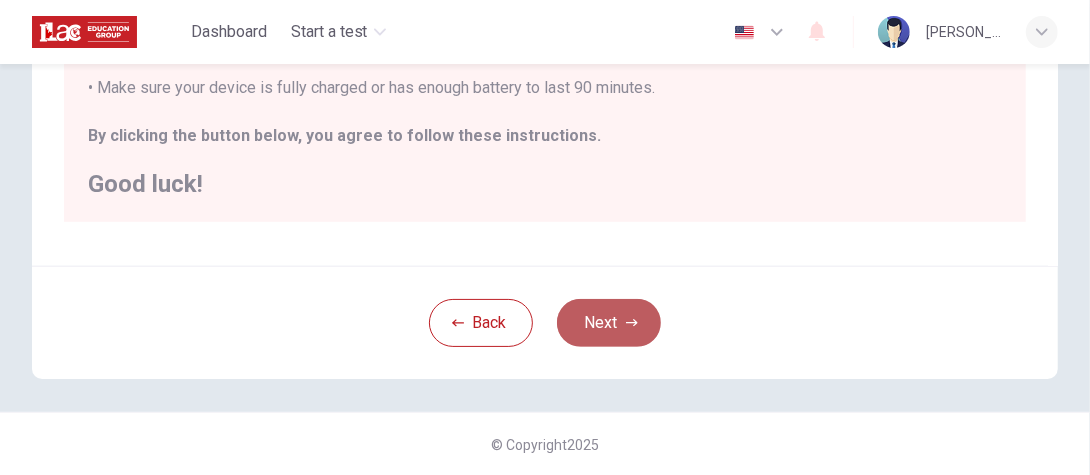 click on "Next" at bounding box center (609, 323) 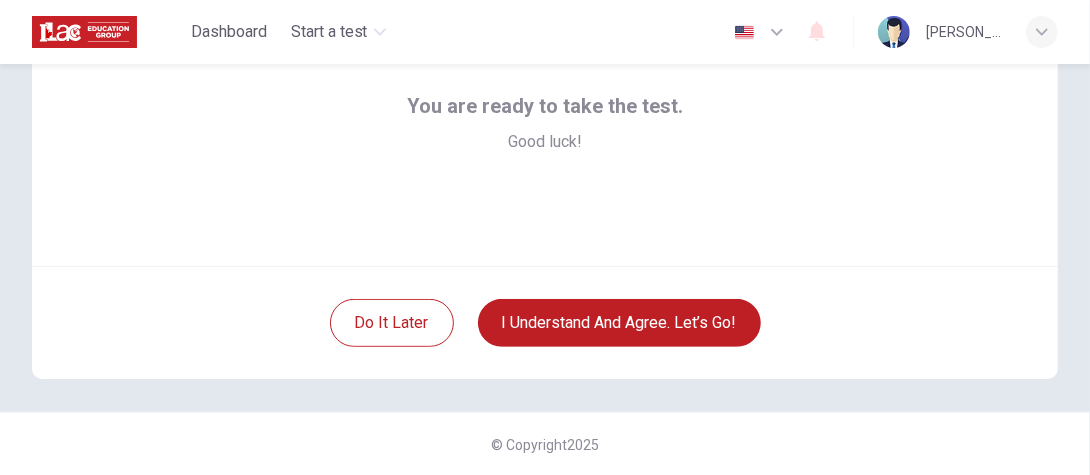 scroll, scrollTop: 218, scrollLeft: 0, axis: vertical 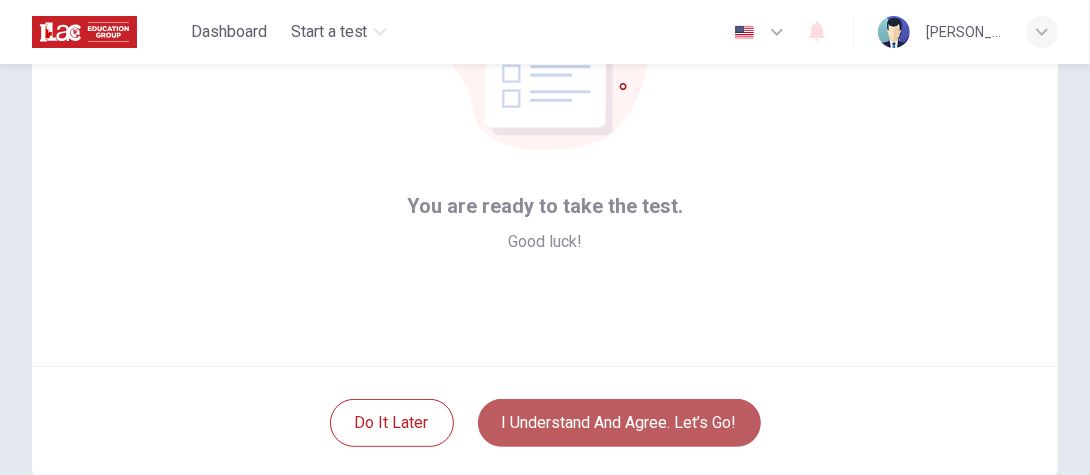 click on "I understand and agree. Let’s go!" at bounding box center [619, 423] 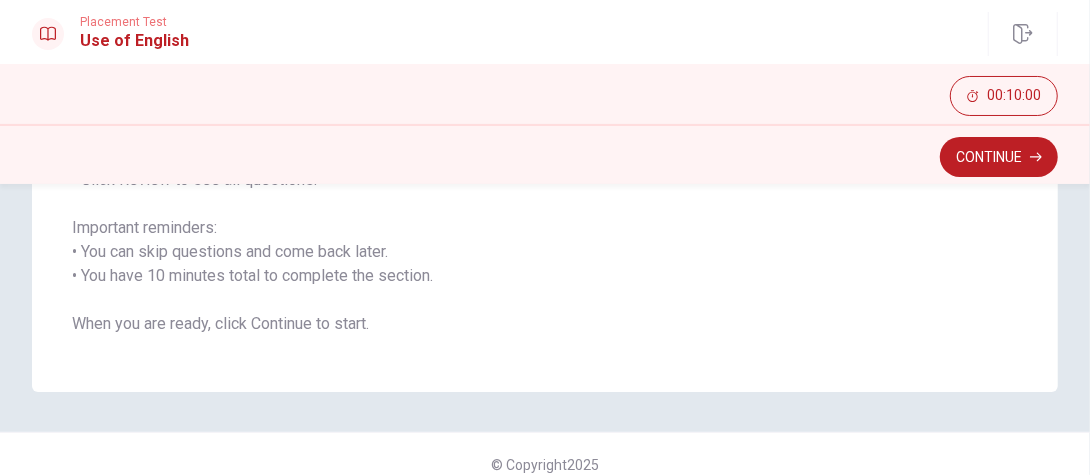 scroll, scrollTop: 420, scrollLeft: 0, axis: vertical 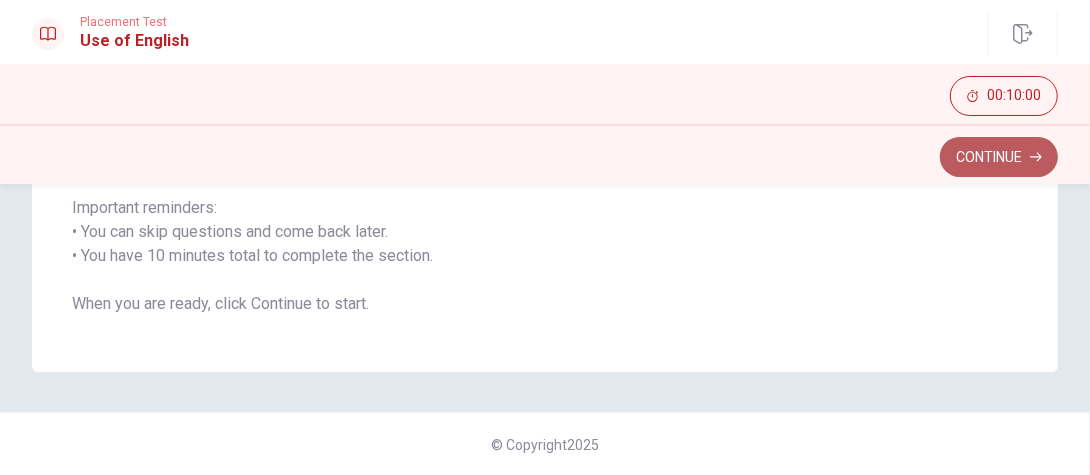 click on "Continue" at bounding box center [999, 157] 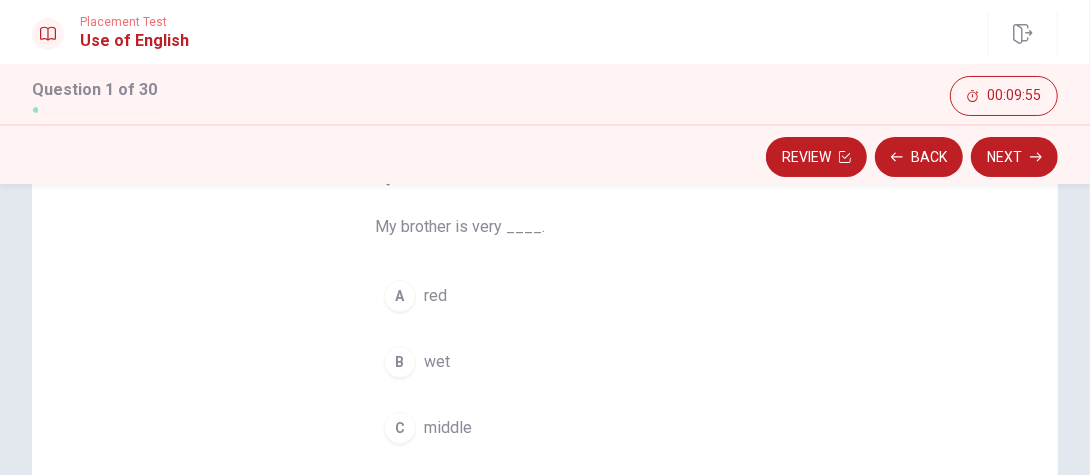 scroll, scrollTop: 247, scrollLeft: 0, axis: vertical 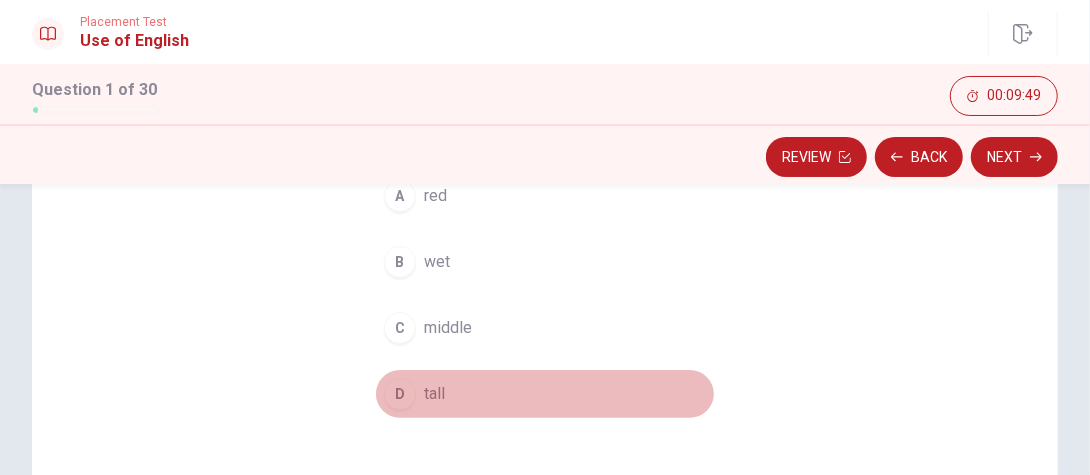 click on "D" at bounding box center [400, 394] 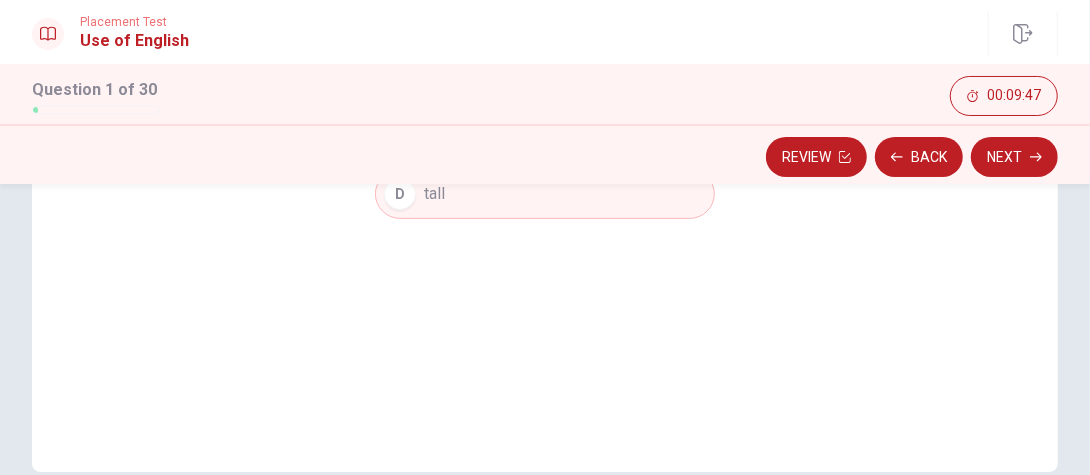 scroll, scrollTop: 547, scrollLeft: 0, axis: vertical 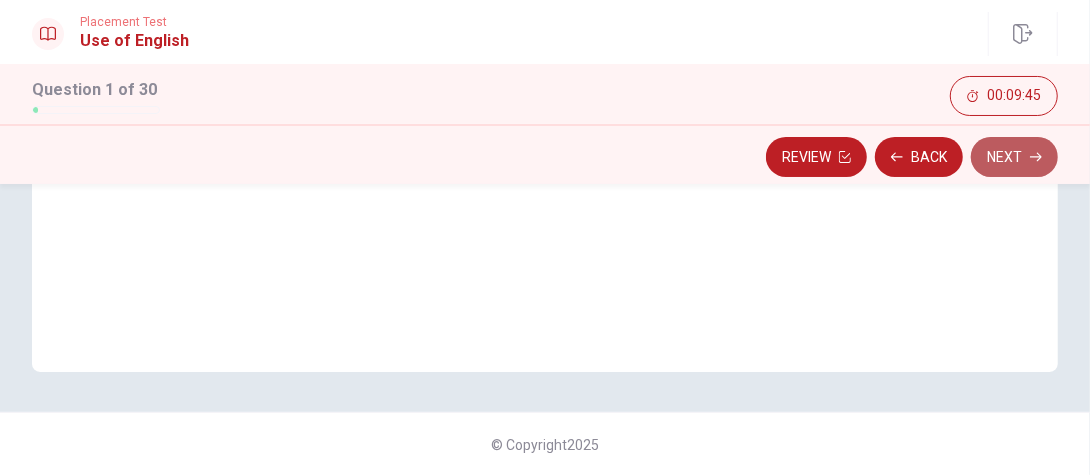 click on "Next" at bounding box center (1014, 157) 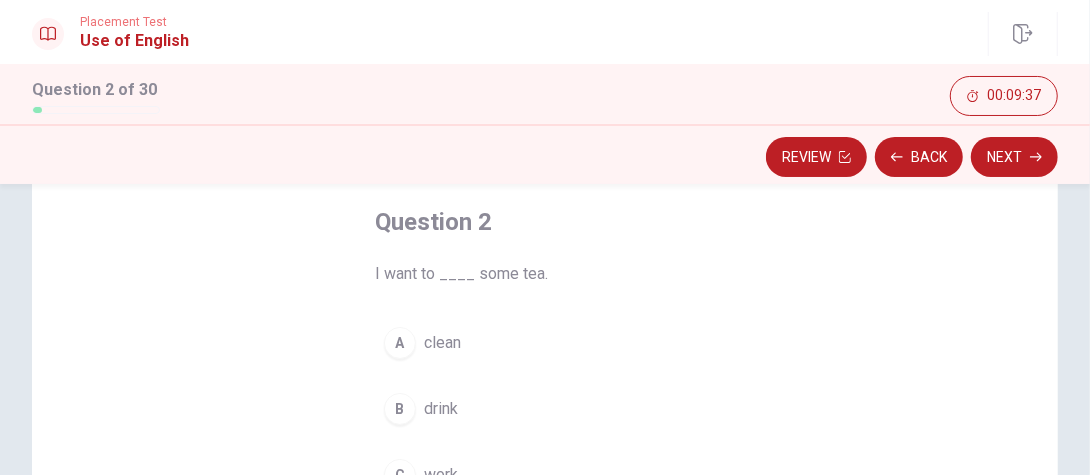 scroll, scrollTop: 200, scrollLeft: 0, axis: vertical 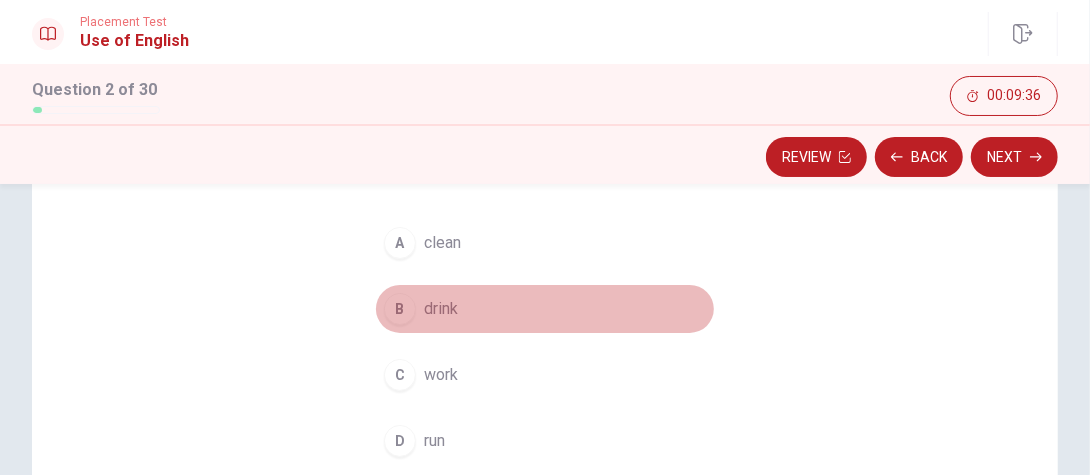 click on "B" at bounding box center [400, 309] 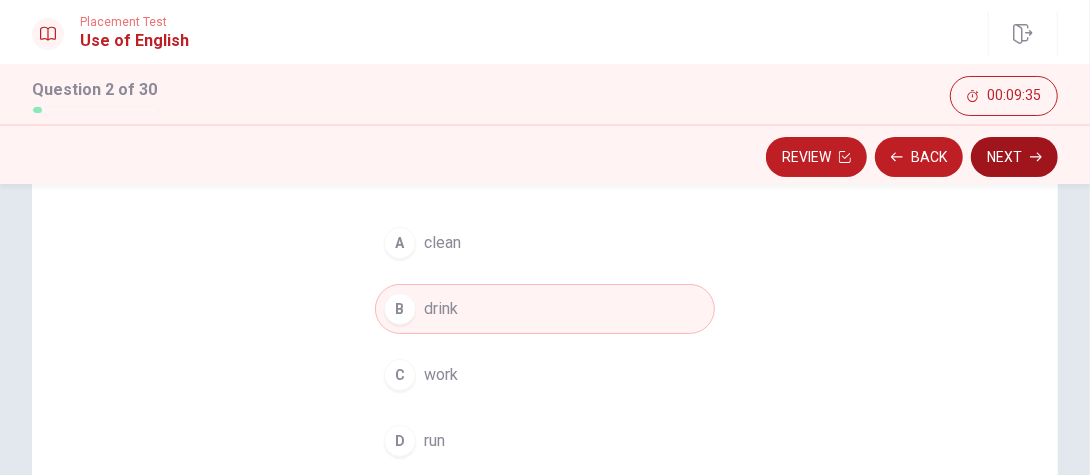 click on "Next" at bounding box center [1014, 157] 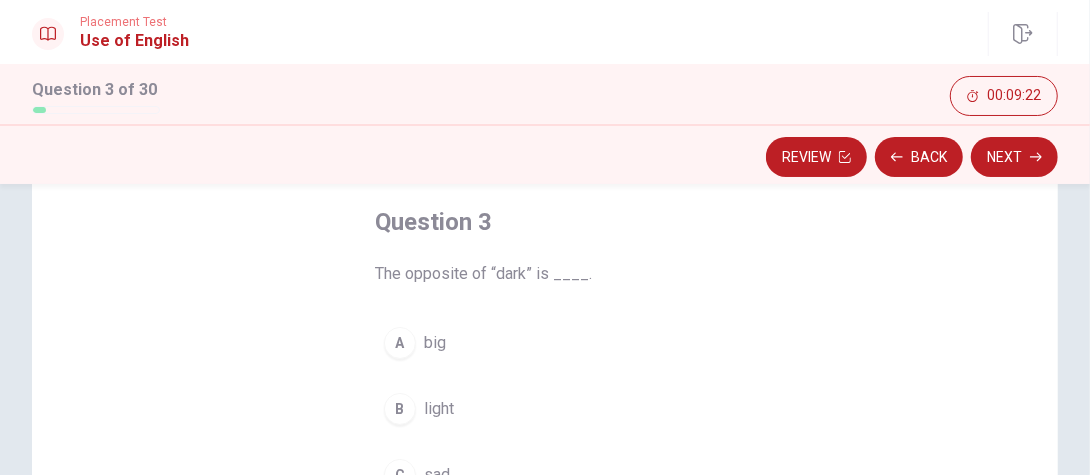 scroll, scrollTop: 200, scrollLeft: 0, axis: vertical 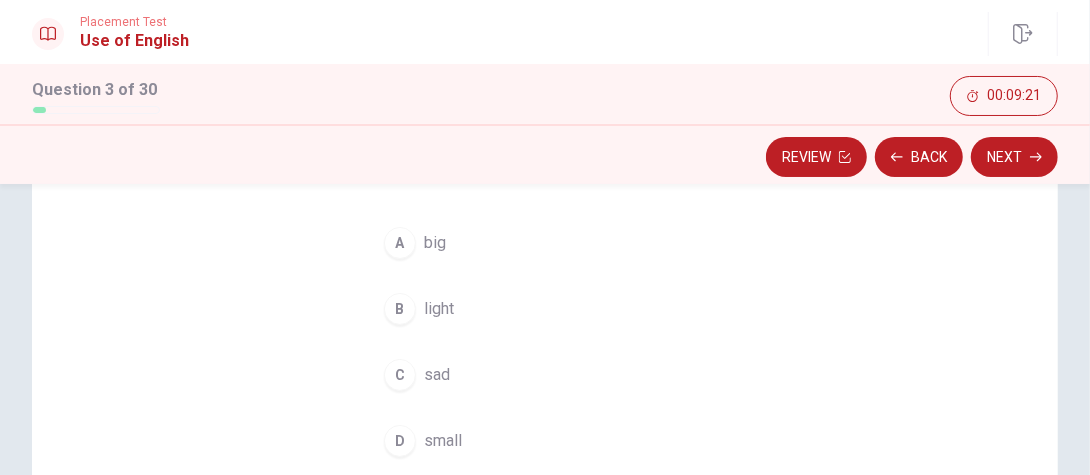 click on "B" at bounding box center (400, 309) 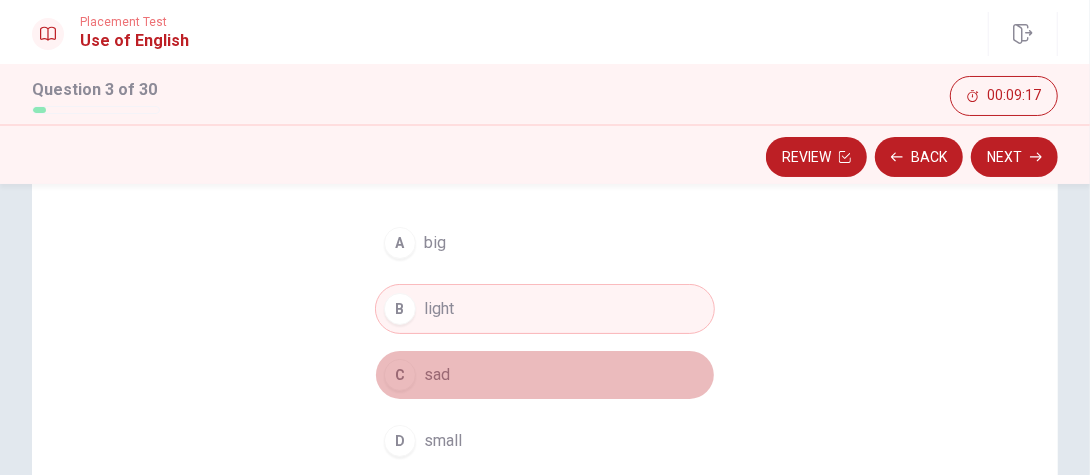 click on "C" at bounding box center [400, 375] 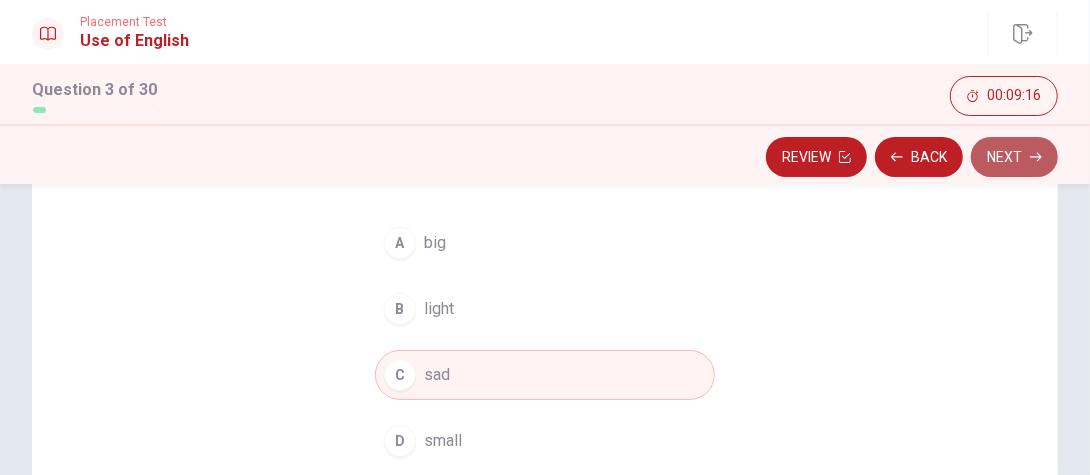 click on "Next" at bounding box center (1014, 157) 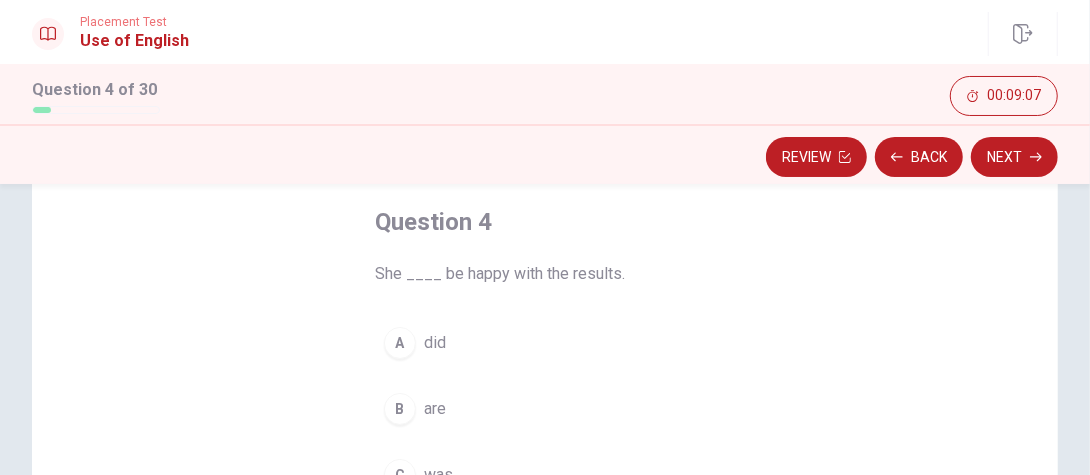 scroll, scrollTop: 200, scrollLeft: 0, axis: vertical 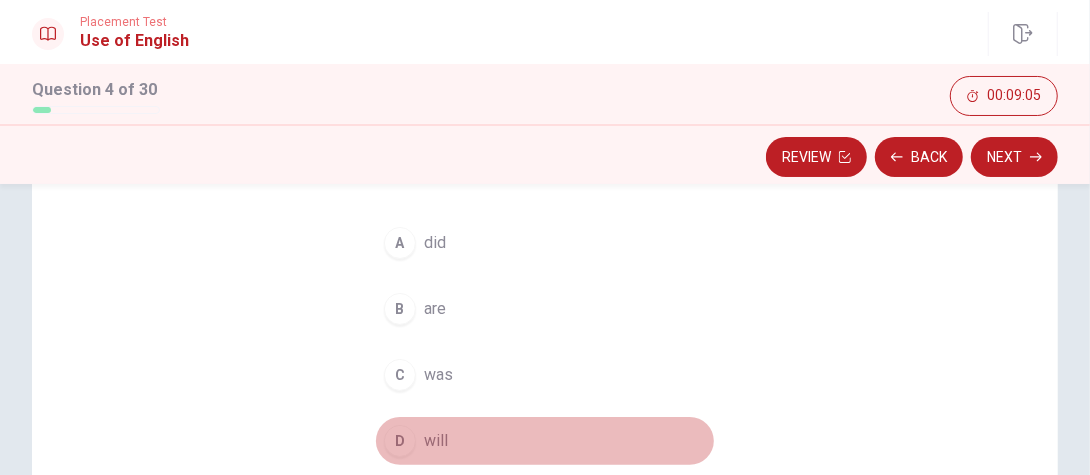 click on "D" at bounding box center (400, 441) 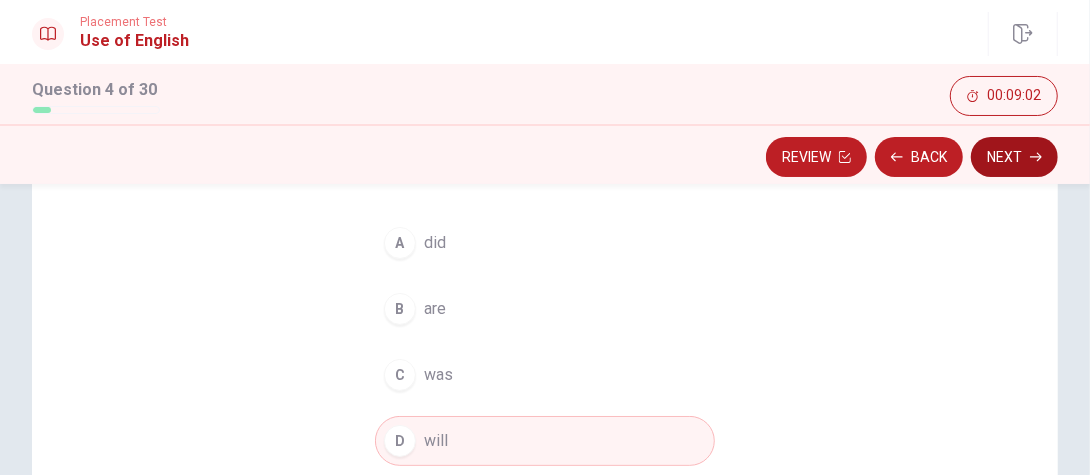 click 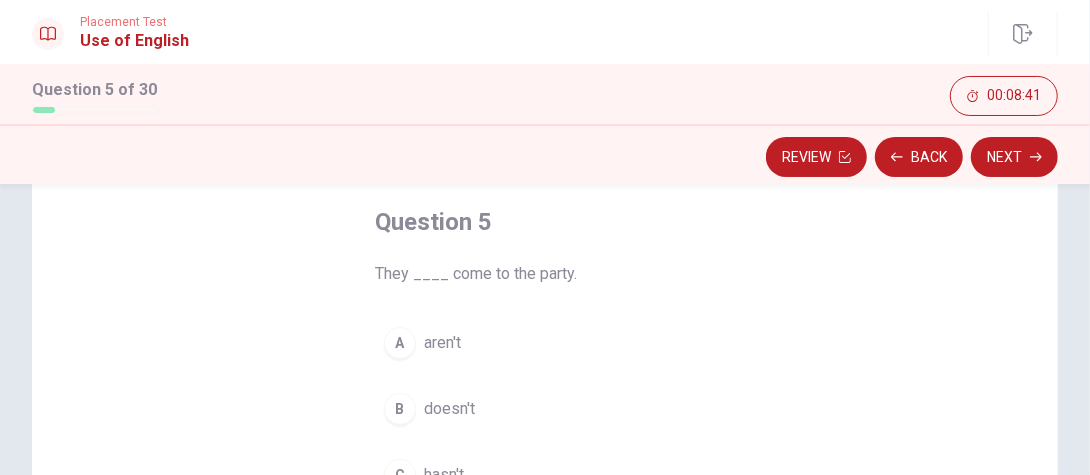 scroll, scrollTop: 200, scrollLeft: 0, axis: vertical 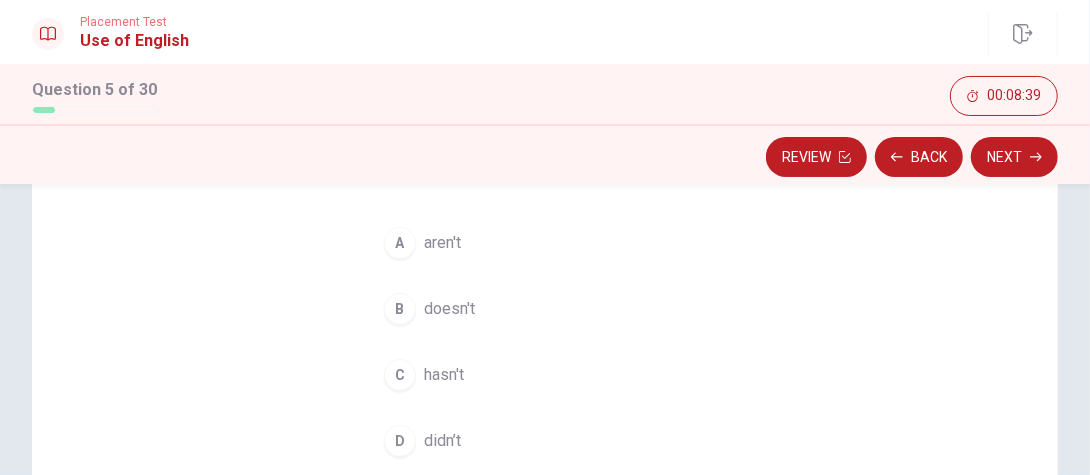 click on "D" at bounding box center [400, 441] 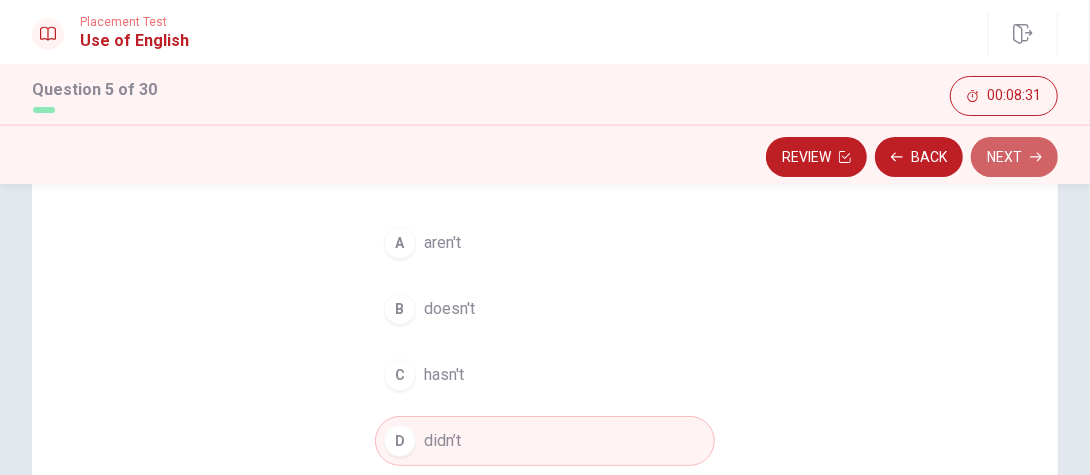click on "Next" at bounding box center [1014, 157] 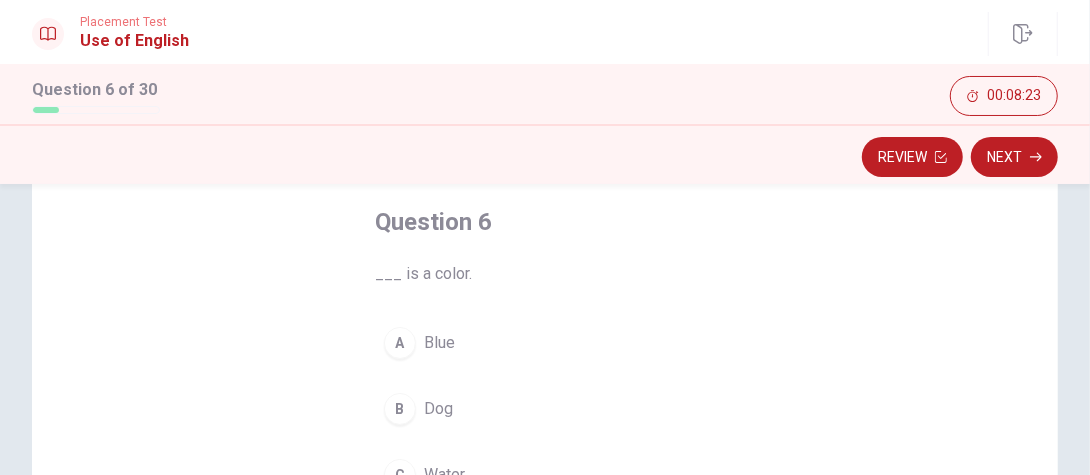 scroll, scrollTop: 200, scrollLeft: 0, axis: vertical 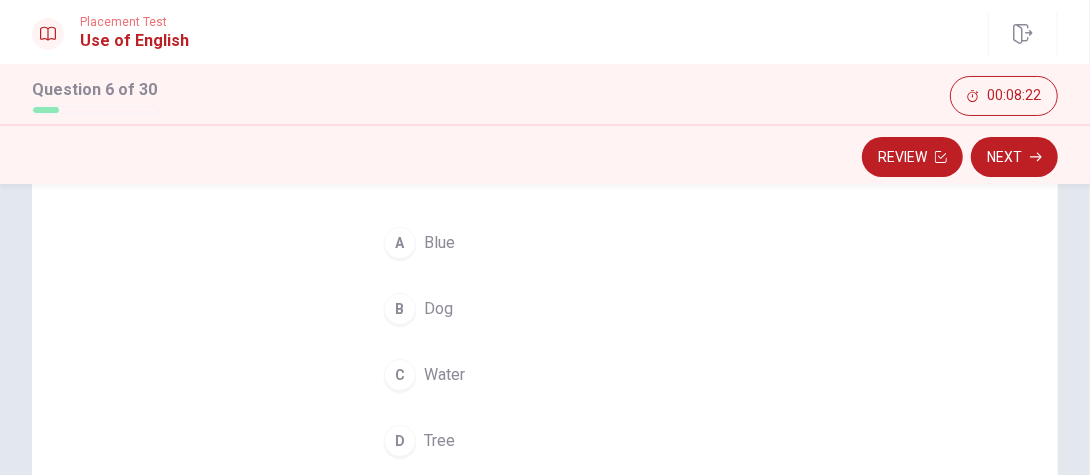 click on "A" at bounding box center [400, 243] 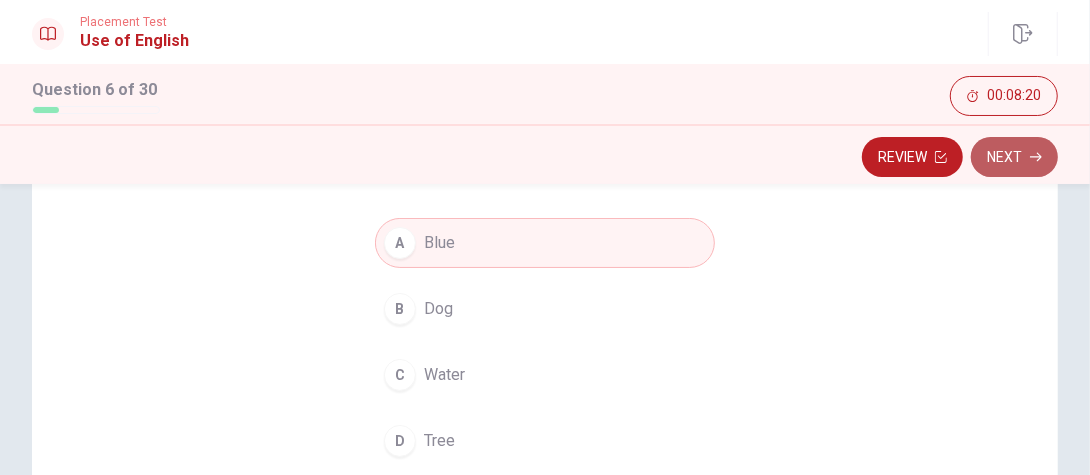 click on "Next" at bounding box center (1014, 157) 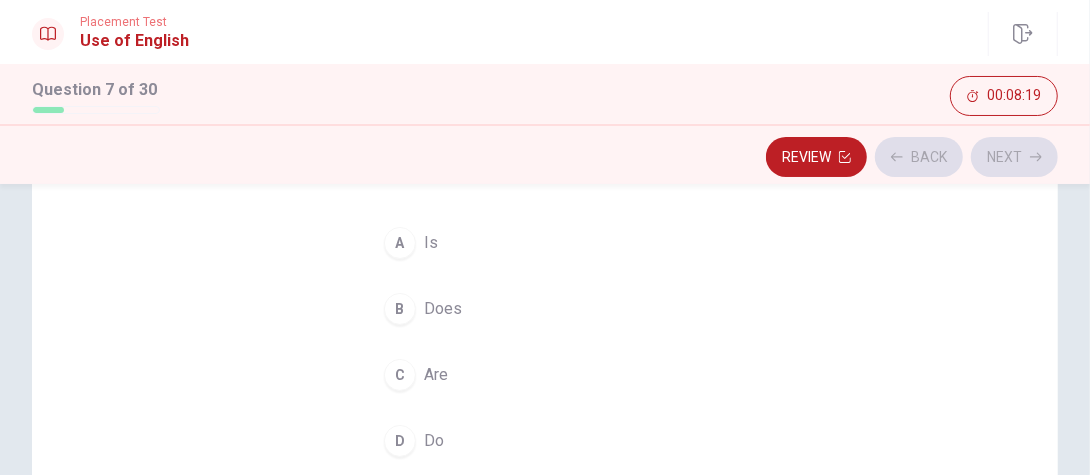 scroll, scrollTop: 100, scrollLeft: 0, axis: vertical 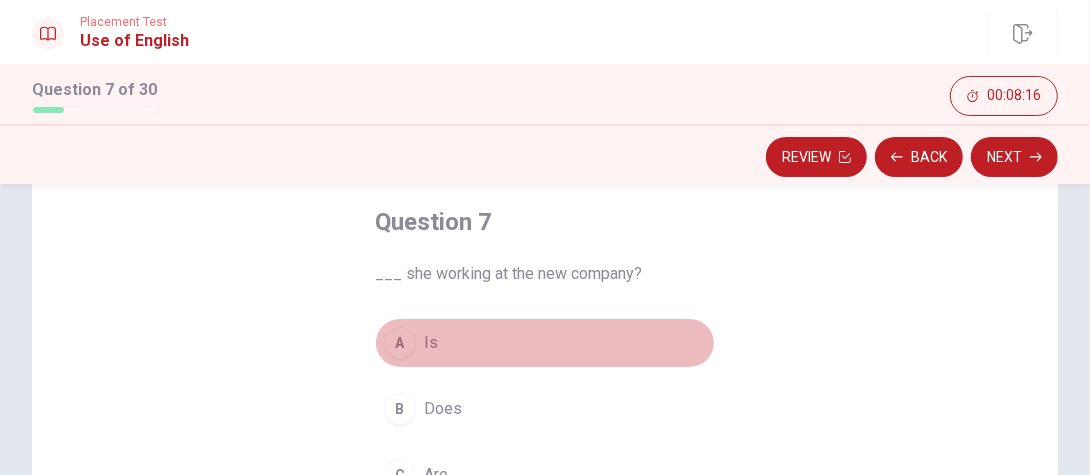 click on "A" at bounding box center (400, 343) 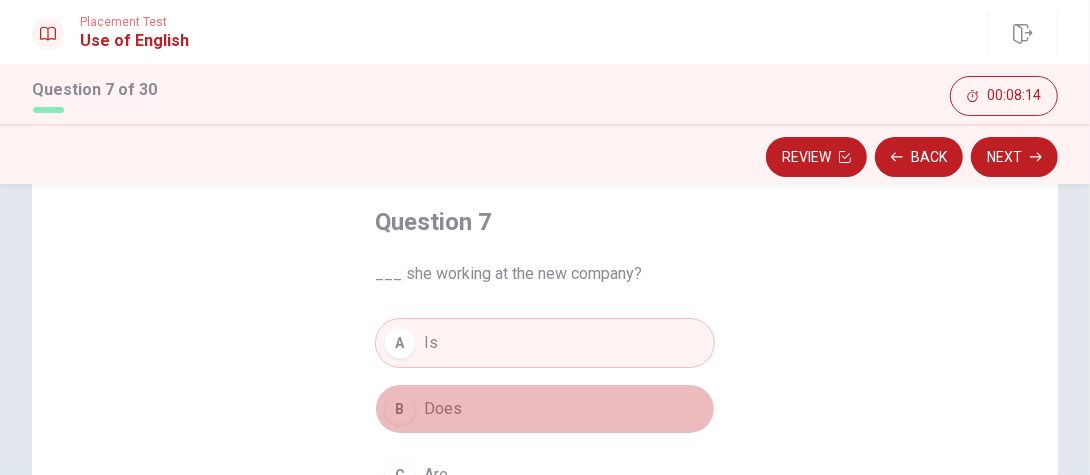 drag, startPoint x: 398, startPoint y: 410, endPoint x: 444, endPoint y: 401, distance: 46.872166 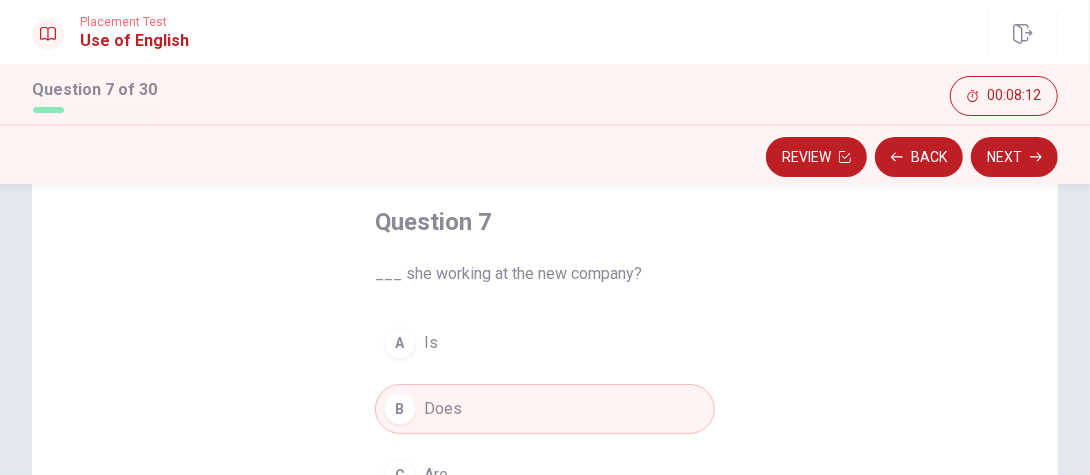 scroll, scrollTop: 200, scrollLeft: 0, axis: vertical 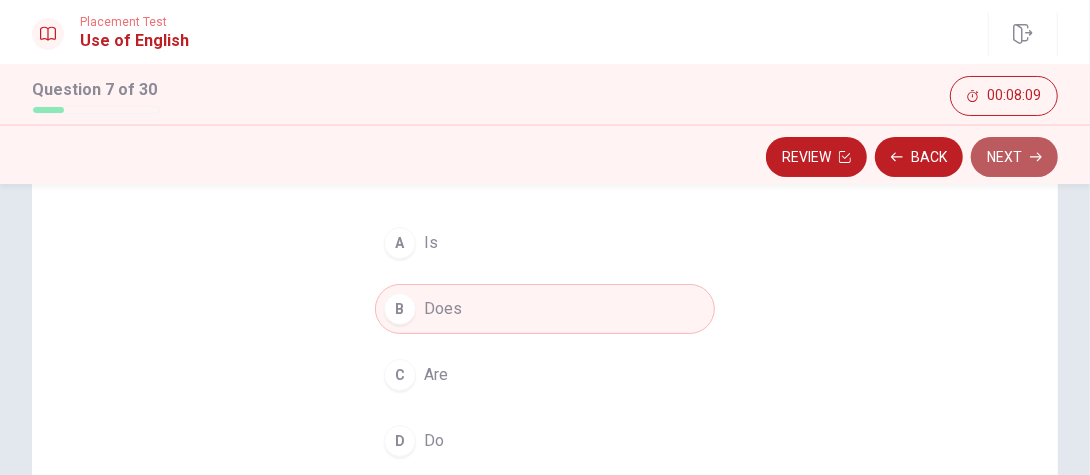 click on "Next" at bounding box center (1014, 157) 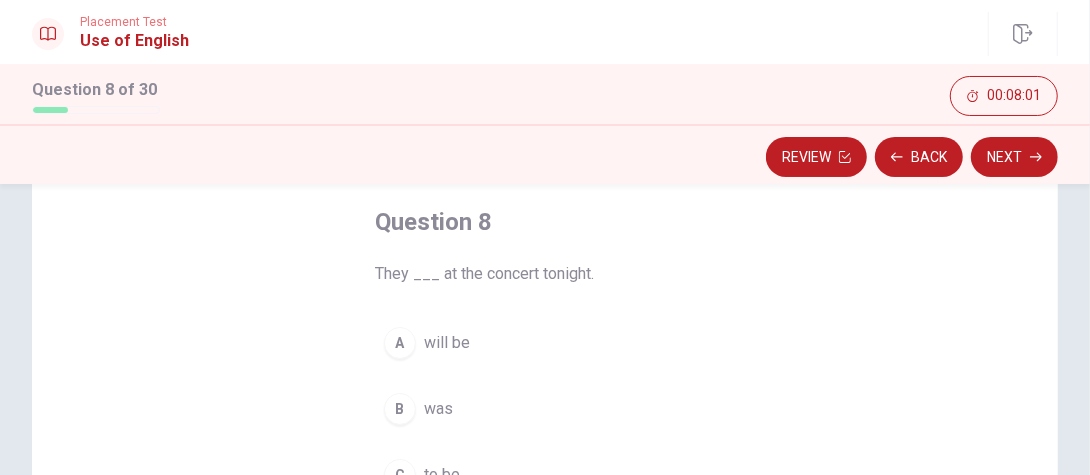 scroll, scrollTop: 200, scrollLeft: 0, axis: vertical 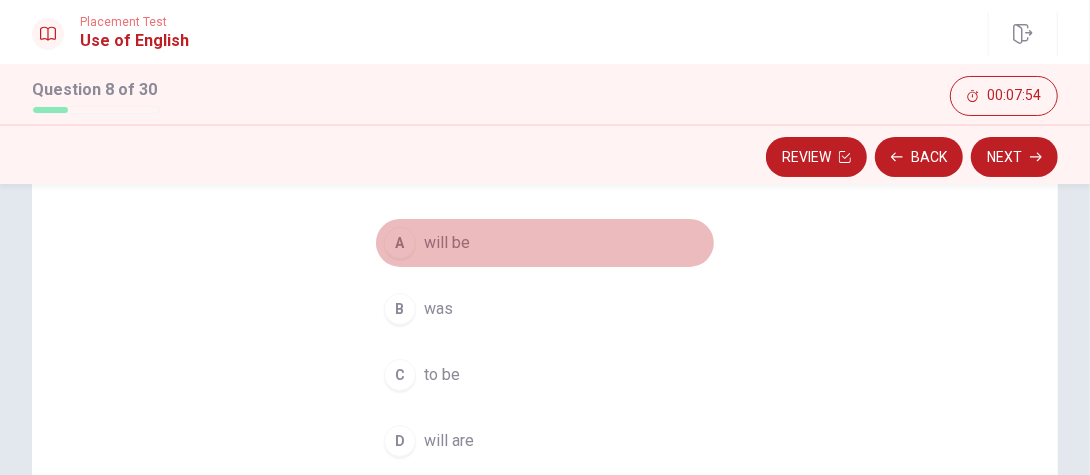 click on "A" at bounding box center [400, 243] 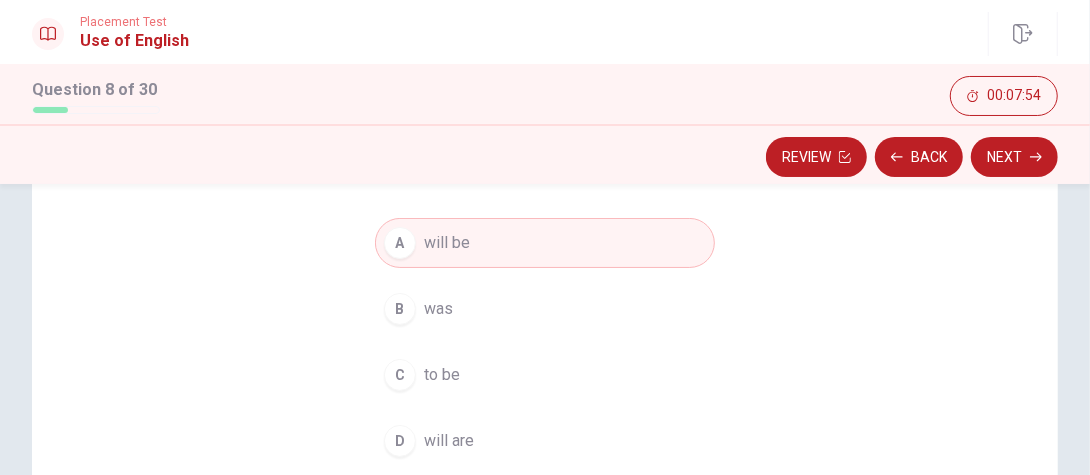 scroll, scrollTop: 100, scrollLeft: 0, axis: vertical 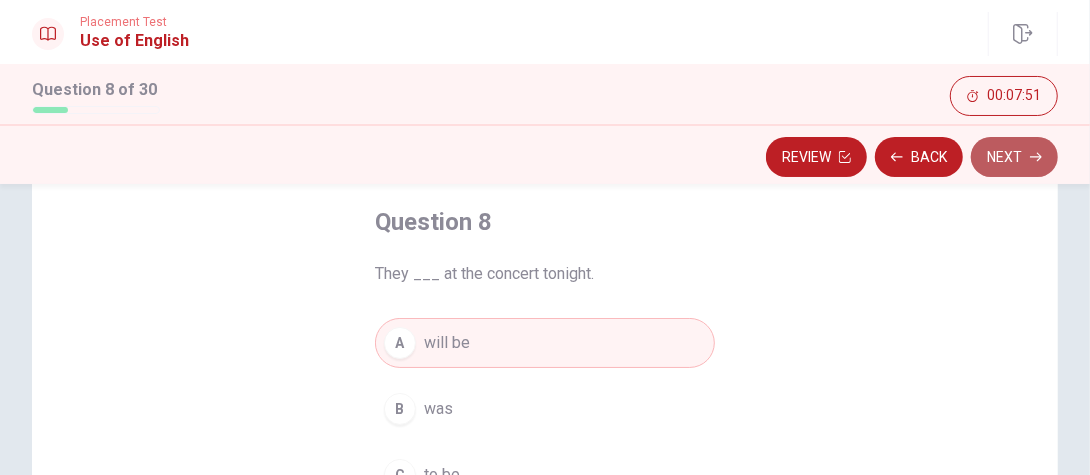 click 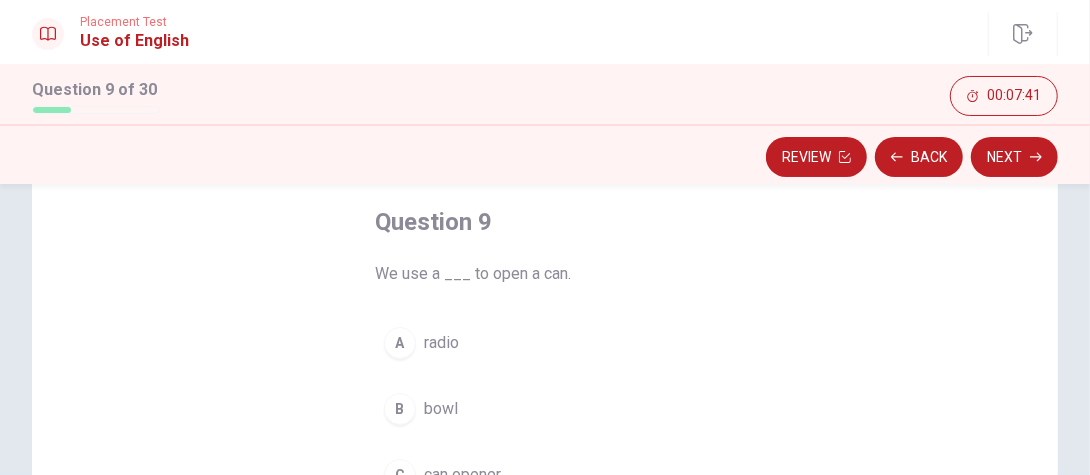 scroll, scrollTop: 200, scrollLeft: 0, axis: vertical 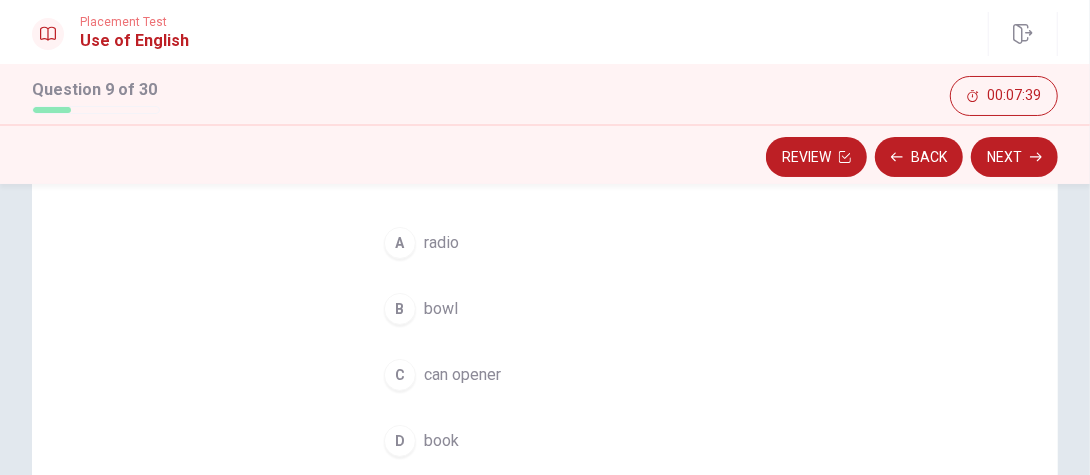 click on "C" at bounding box center (400, 375) 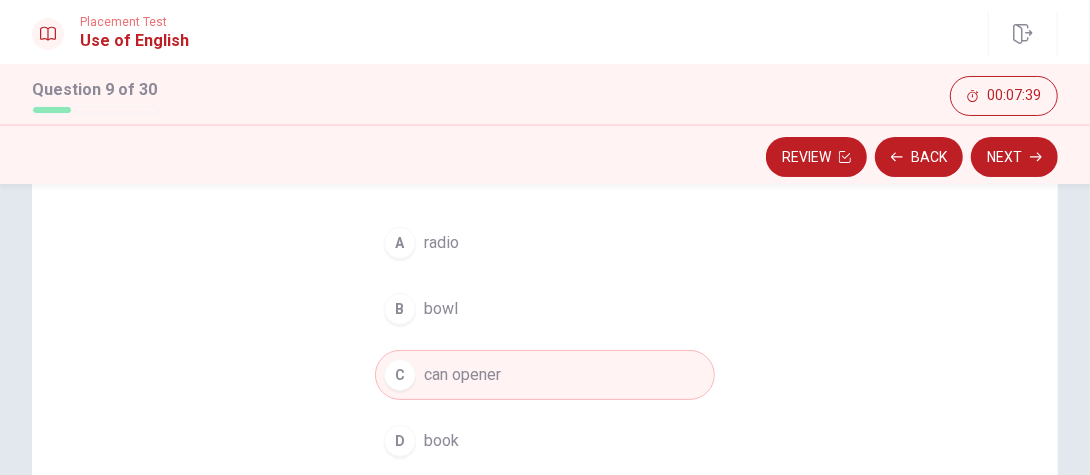 scroll, scrollTop: 100, scrollLeft: 0, axis: vertical 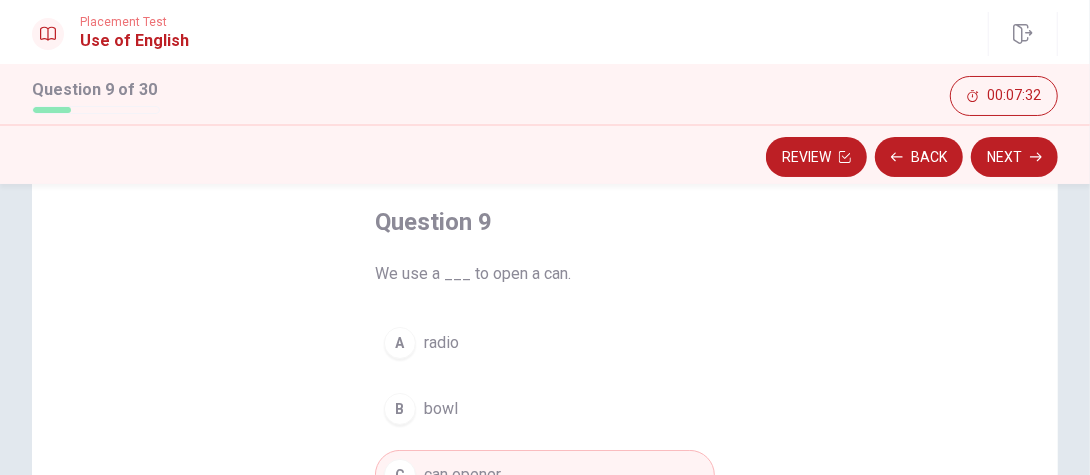click on "A" at bounding box center (400, 343) 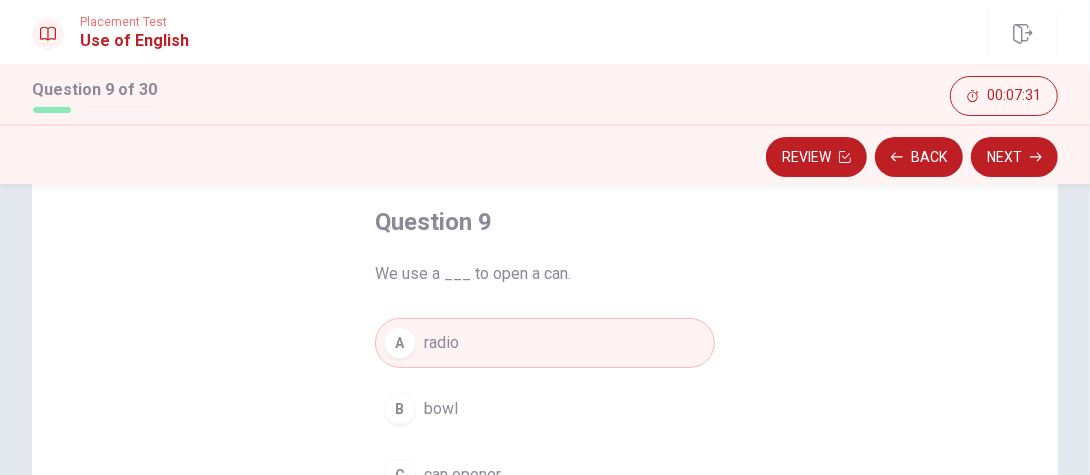 scroll, scrollTop: 200, scrollLeft: 0, axis: vertical 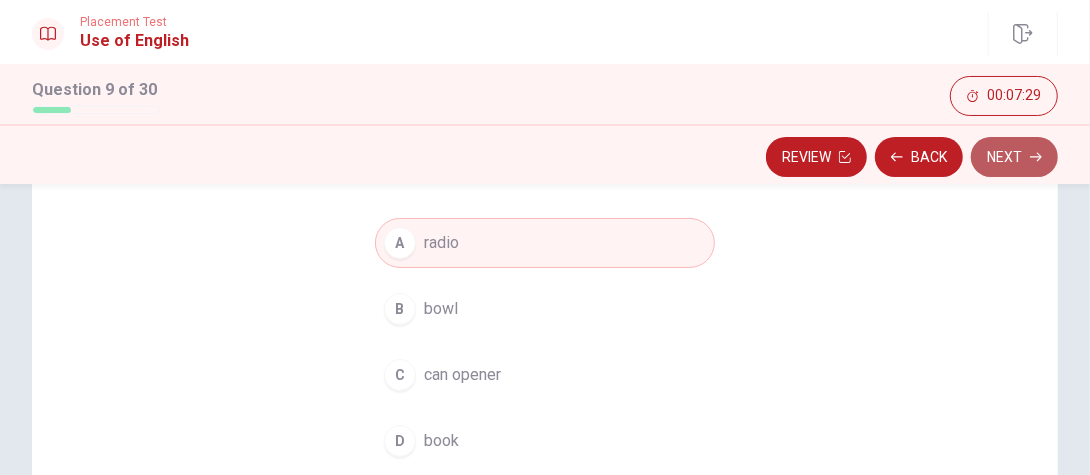click 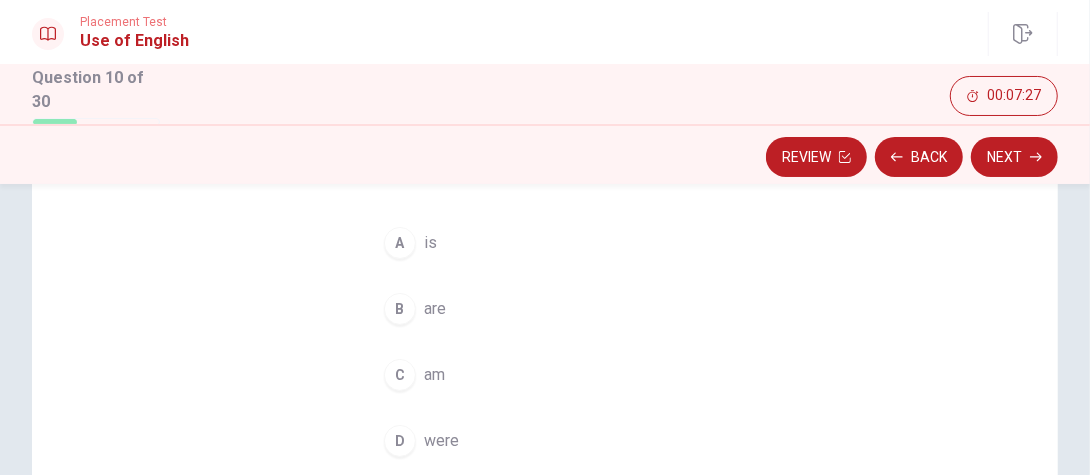 scroll, scrollTop: 100, scrollLeft: 0, axis: vertical 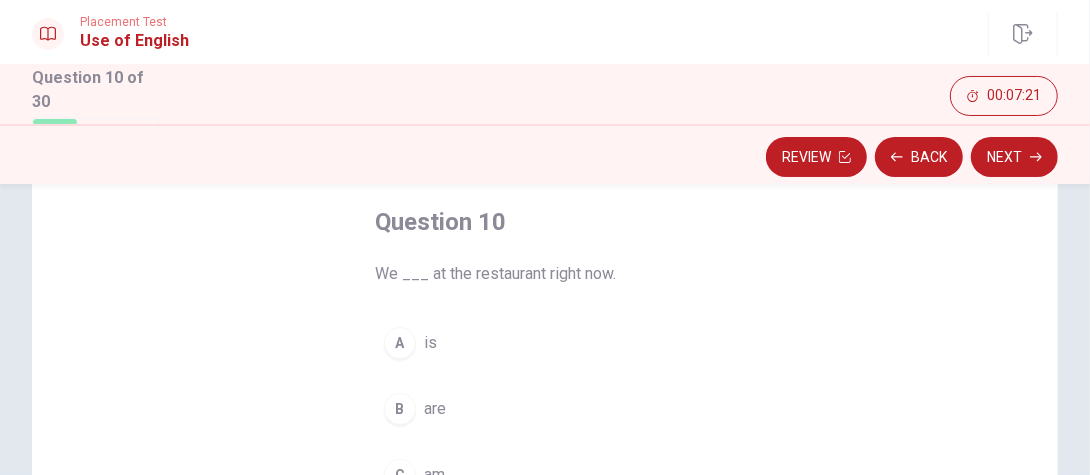 click on "B" at bounding box center [400, 409] 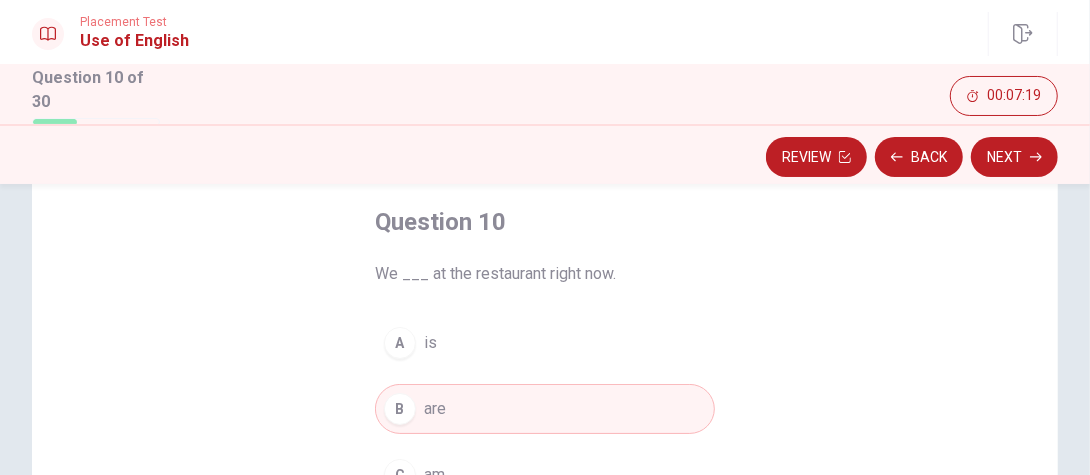 scroll, scrollTop: 200, scrollLeft: 0, axis: vertical 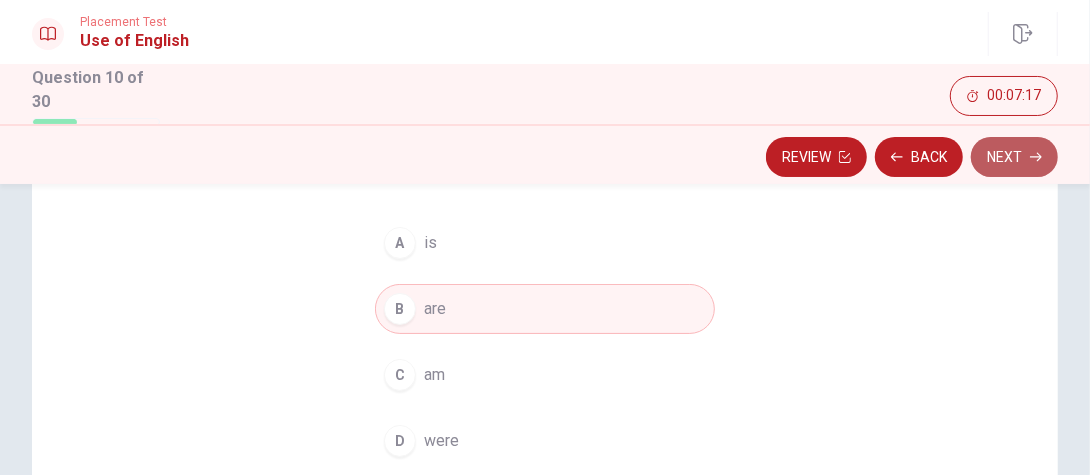 click on "Next" at bounding box center [1014, 157] 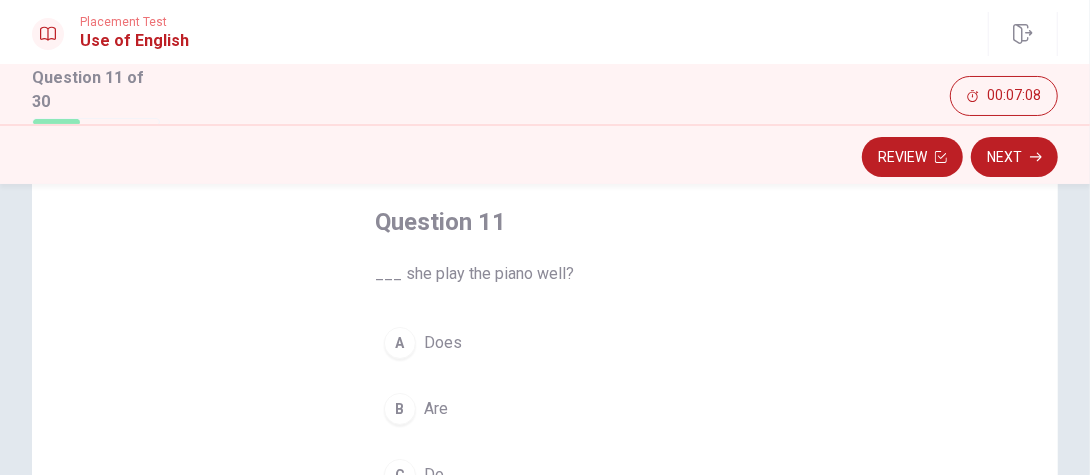 scroll, scrollTop: 200, scrollLeft: 0, axis: vertical 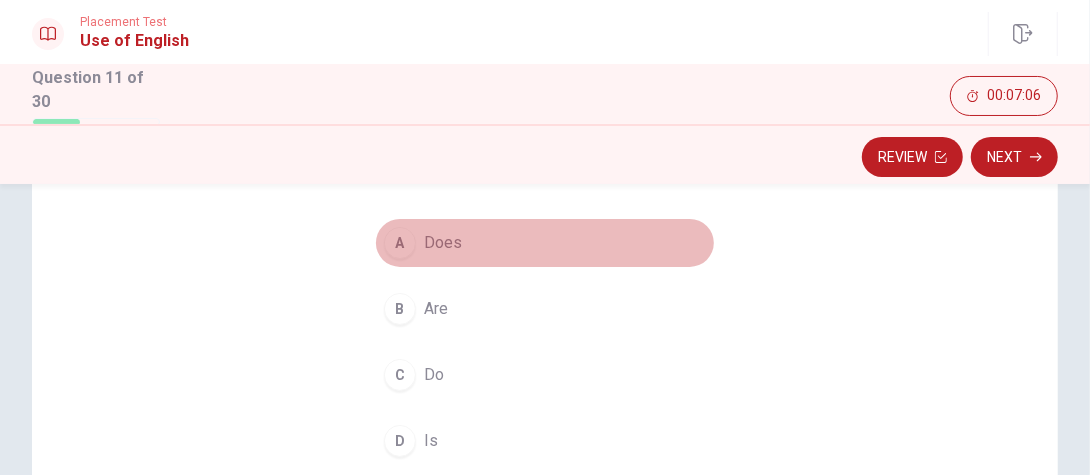 click on "A" at bounding box center [400, 243] 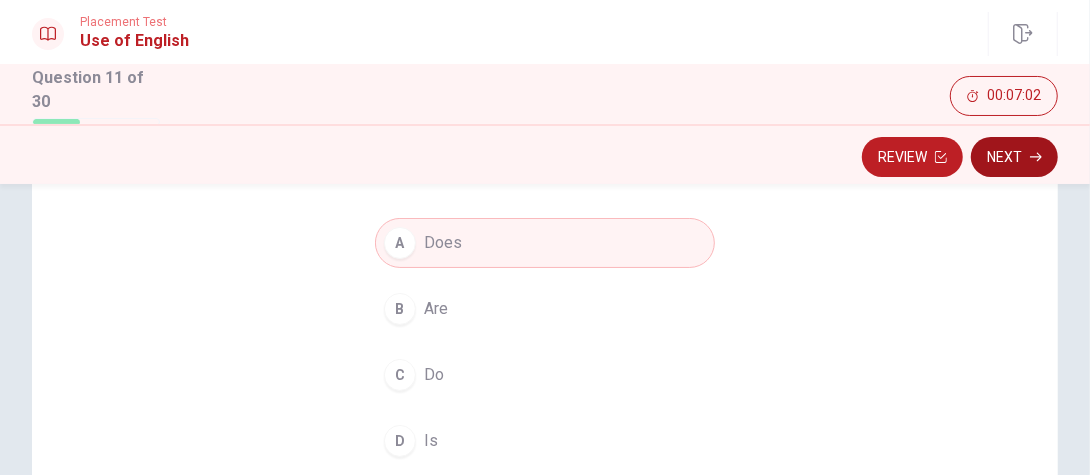click on "Next" at bounding box center [1014, 157] 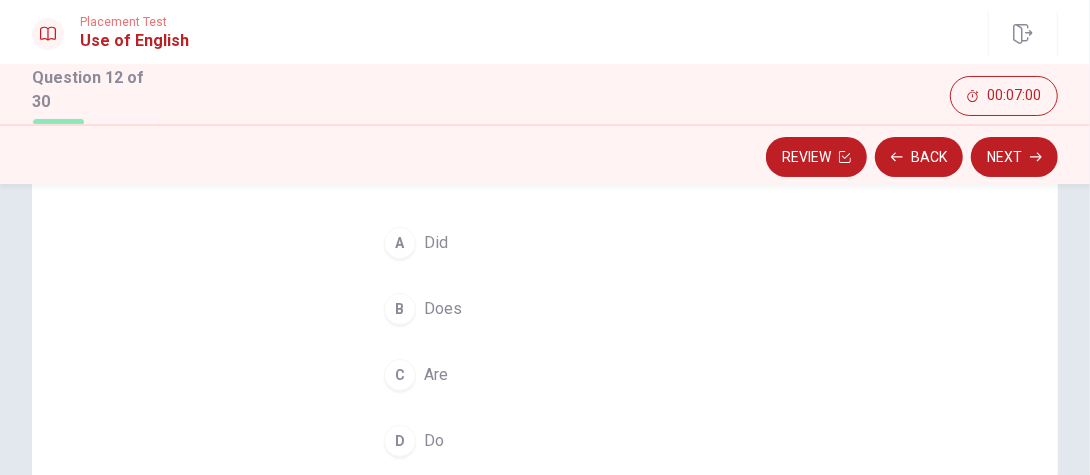 scroll, scrollTop: 100, scrollLeft: 0, axis: vertical 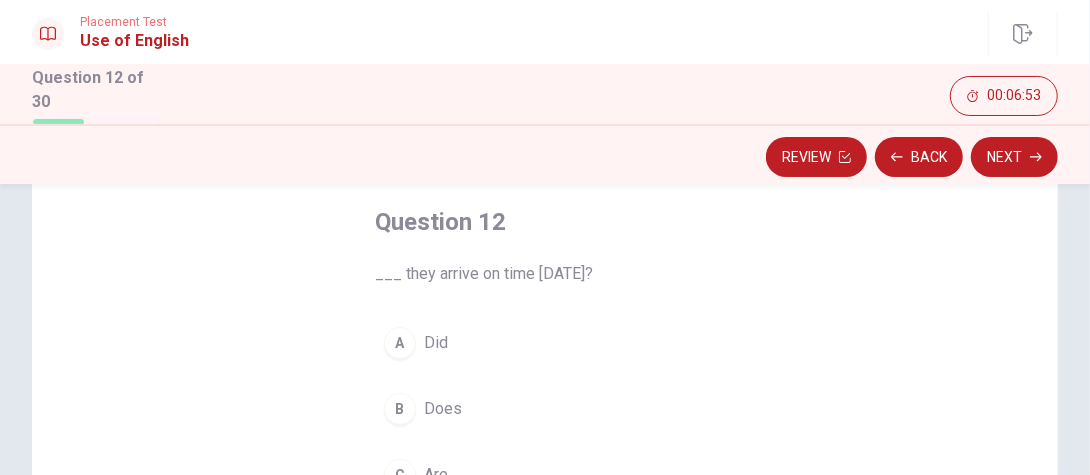 click on "A" at bounding box center (400, 343) 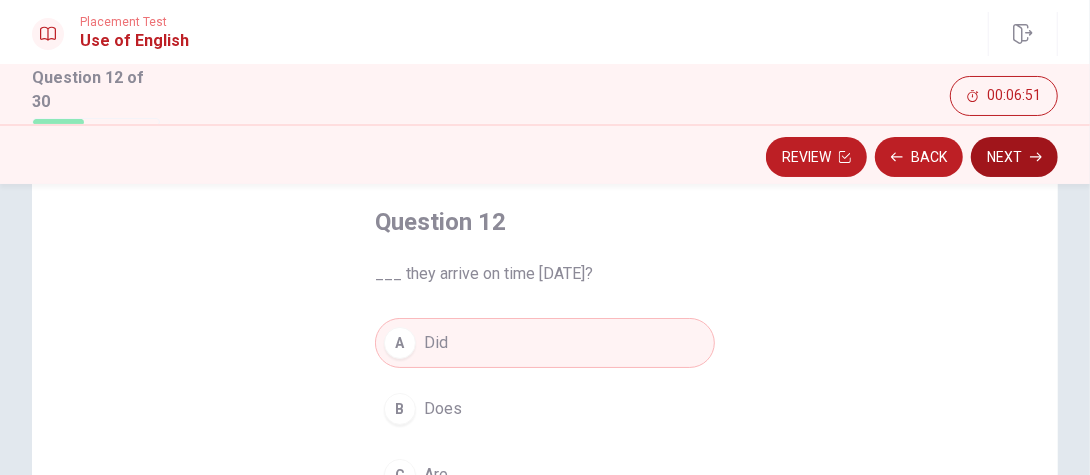 click on "Next" at bounding box center (1014, 157) 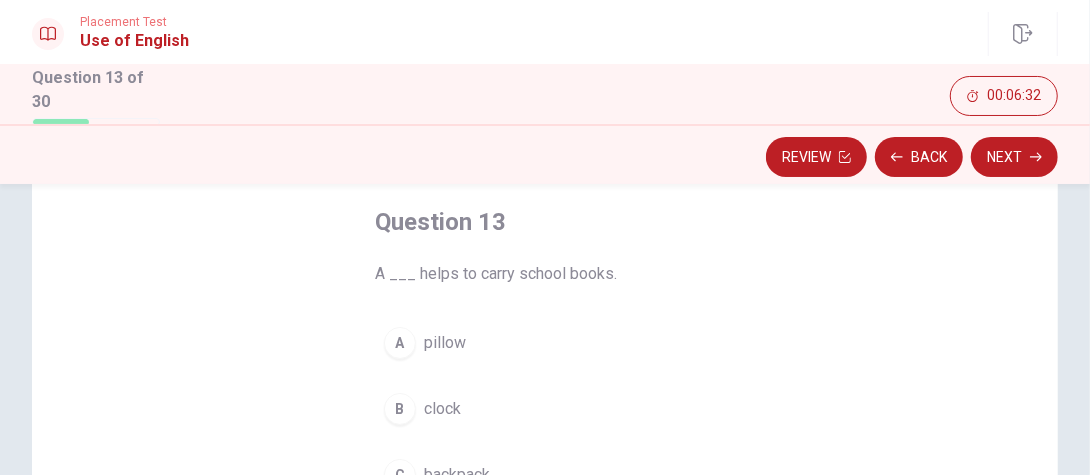 scroll, scrollTop: 200, scrollLeft: 0, axis: vertical 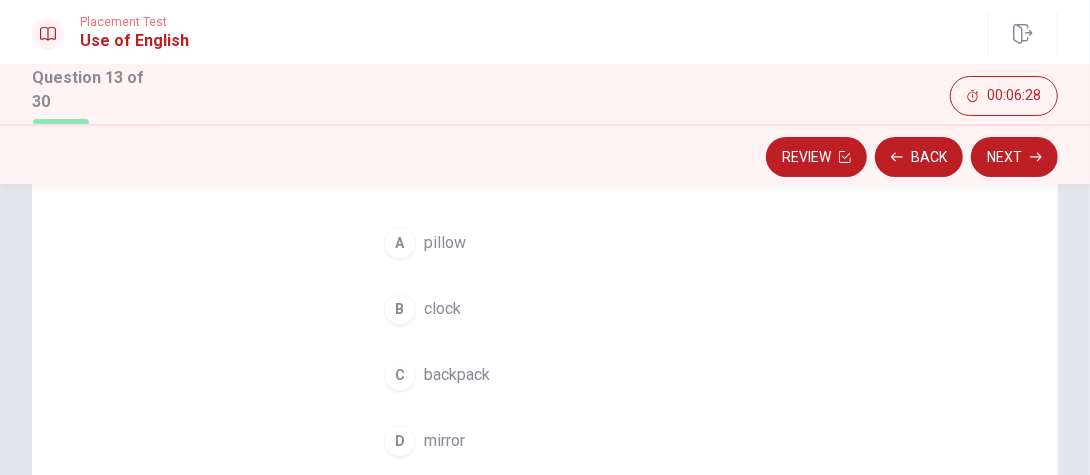 click on "A" at bounding box center [400, 243] 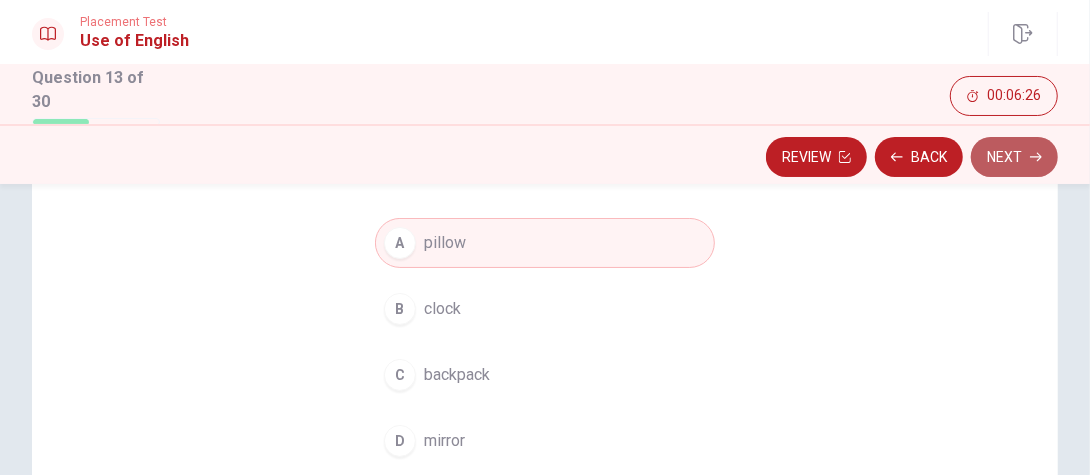 click on "Next" at bounding box center (1014, 157) 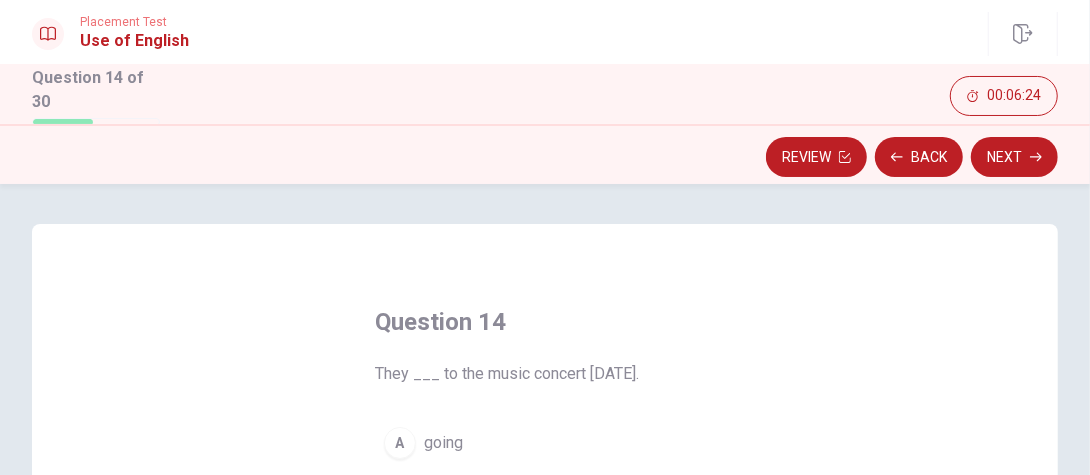scroll, scrollTop: 100, scrollLeft: 0, axis: vertical 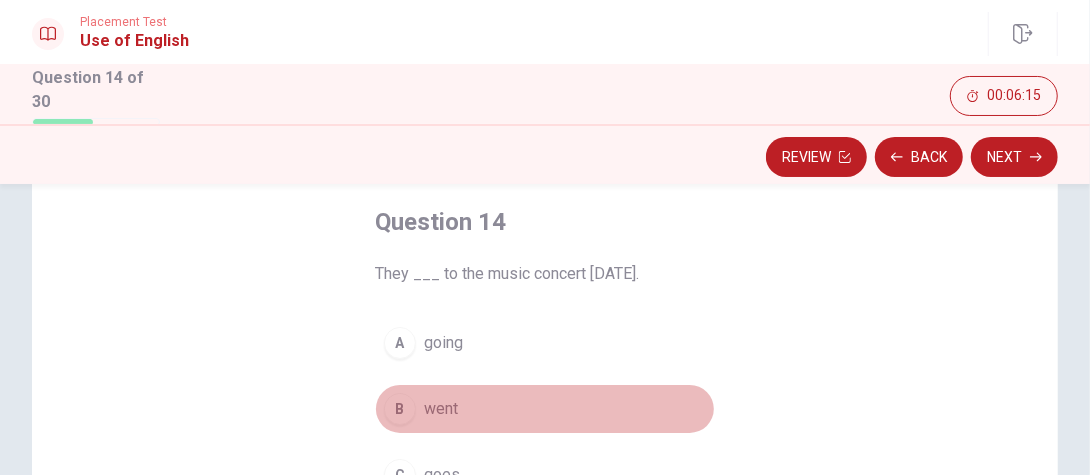 click on "B" at bounding box center [400, 409] 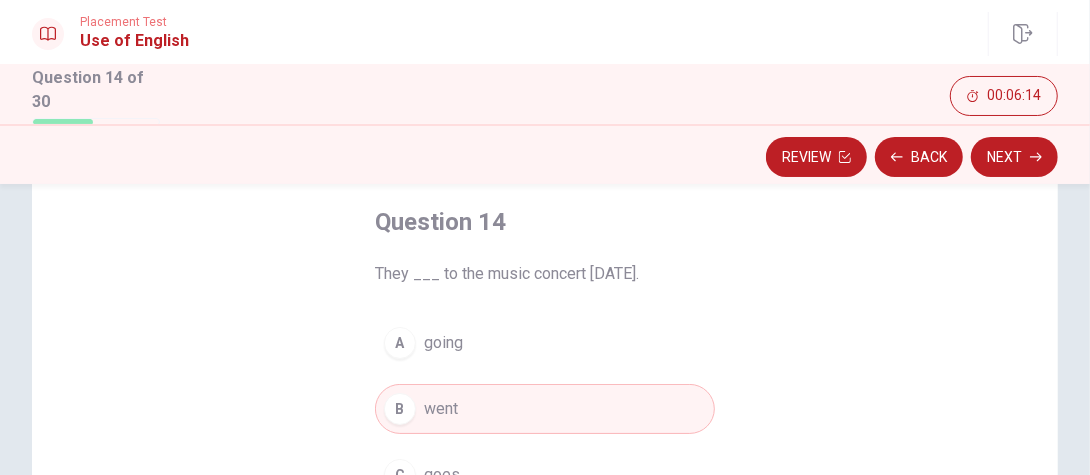 scroll, scrollTop: 200, scrollLeft: 0, axis: vertical 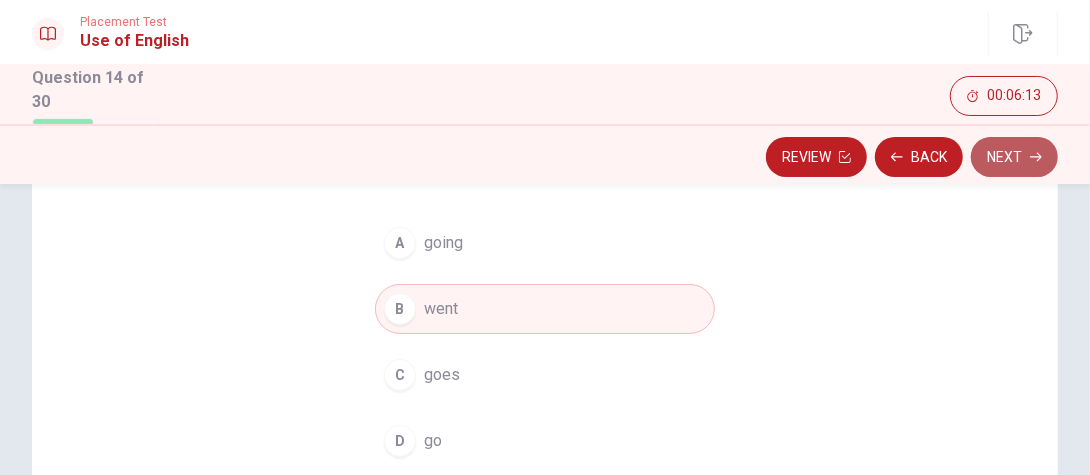 click on "Next" at bounding box center (1014, 157) 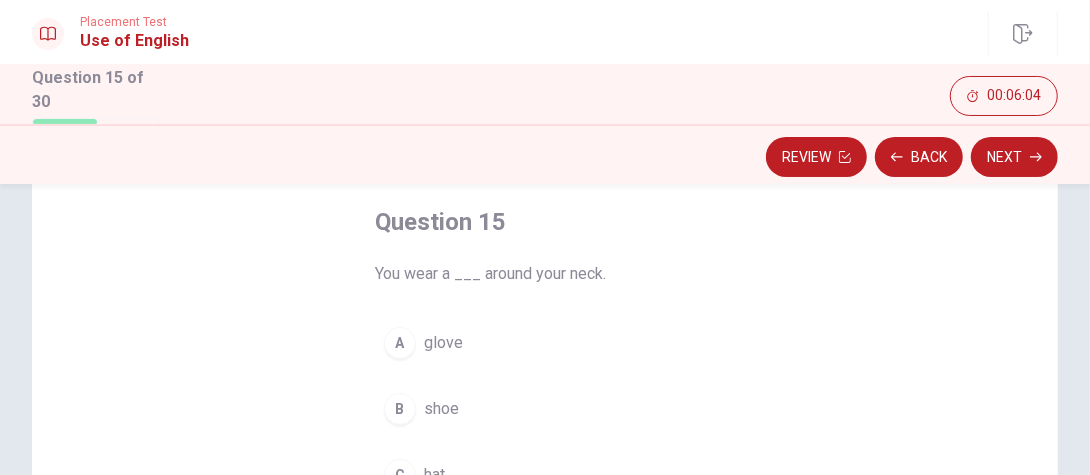 scroll, scrollTop: 200, scrollLeft: 0, axis: vertical 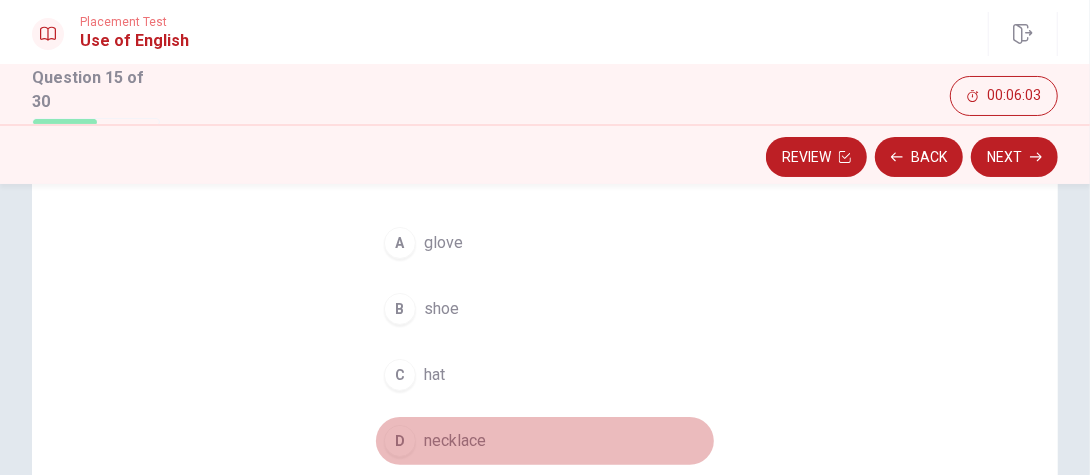 click on "D" at bounding box center [400, 441] 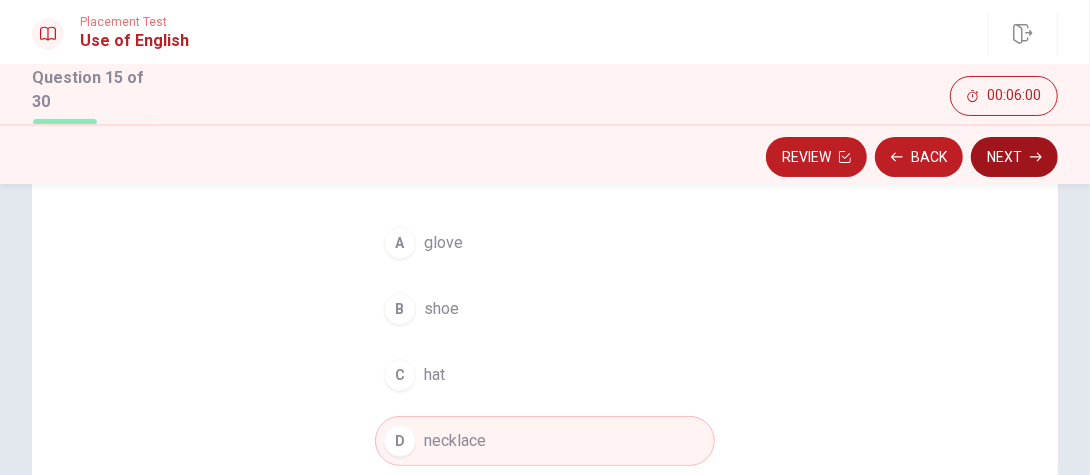 click on "Next" at bounding box center [1014, 157] 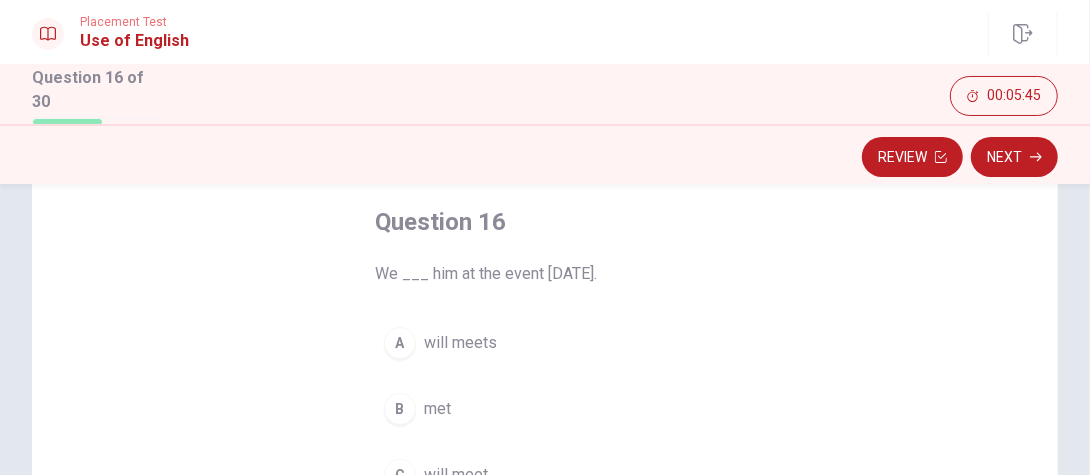 scroll, scrollTop: 200, scrollLeft: 0, axis: vertical 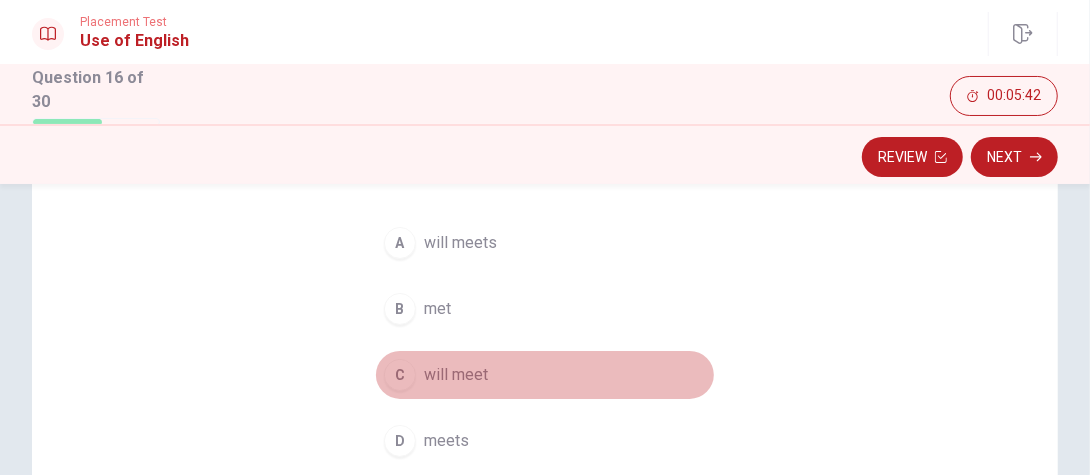 click on "C" at bounding box center (400, 375) 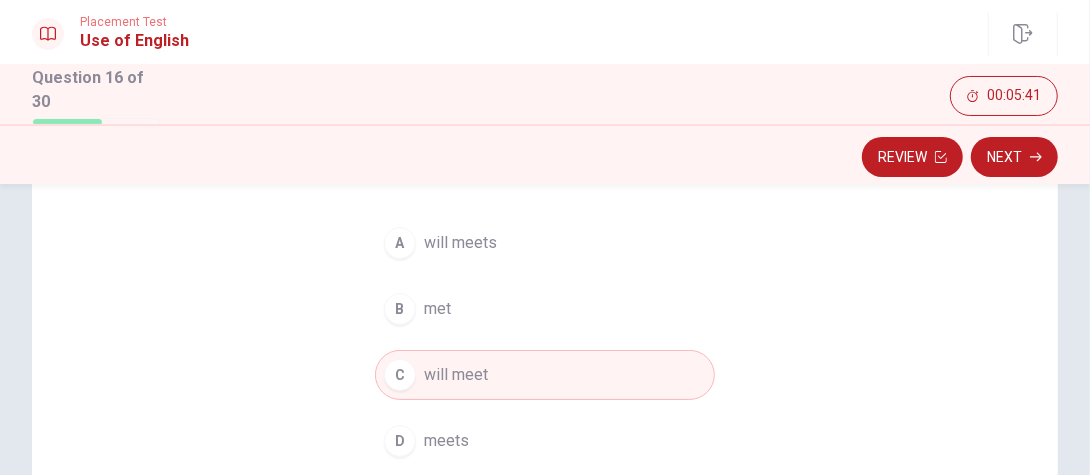 scroll, scrollTop: 100, scrollLeft: 0, axis: vertical 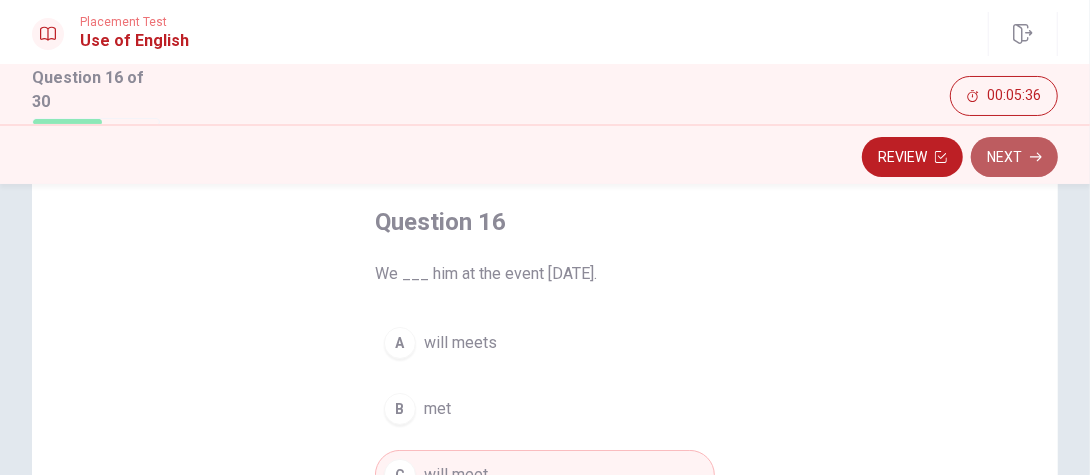 click on "Next" at bounding box center [1014, 157] 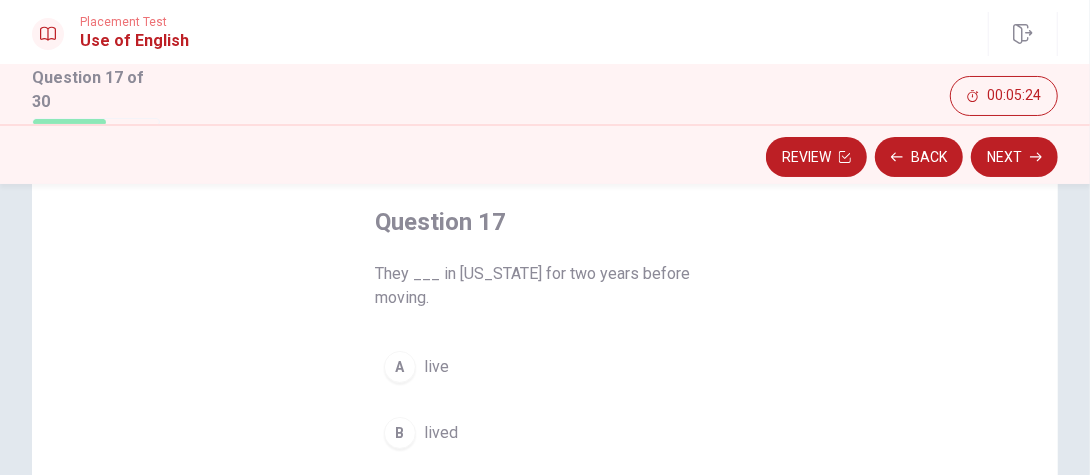 scroll, scrollTop: 200, scrollLeft: 0, axis: vertical 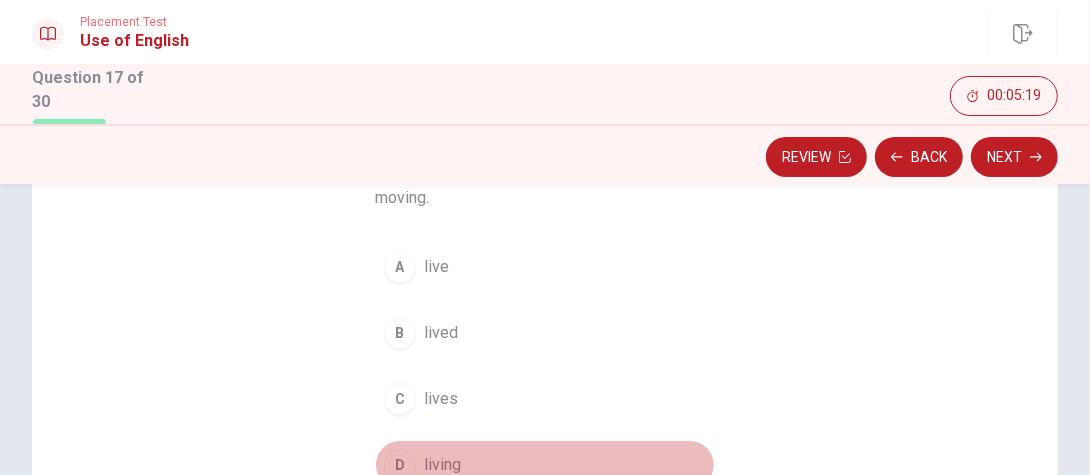 click on "D" at bounding box center (400, 465) 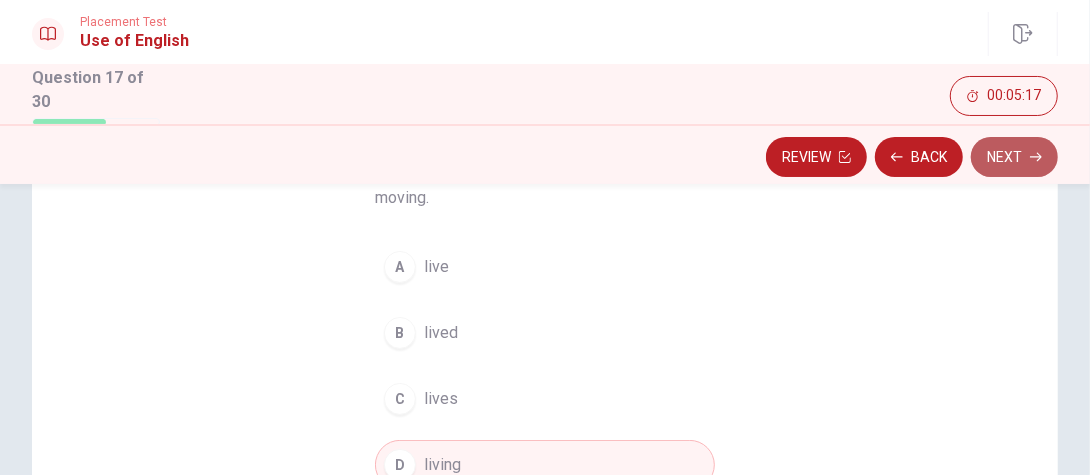 click on "Next" at bounding box center (1014, 157) 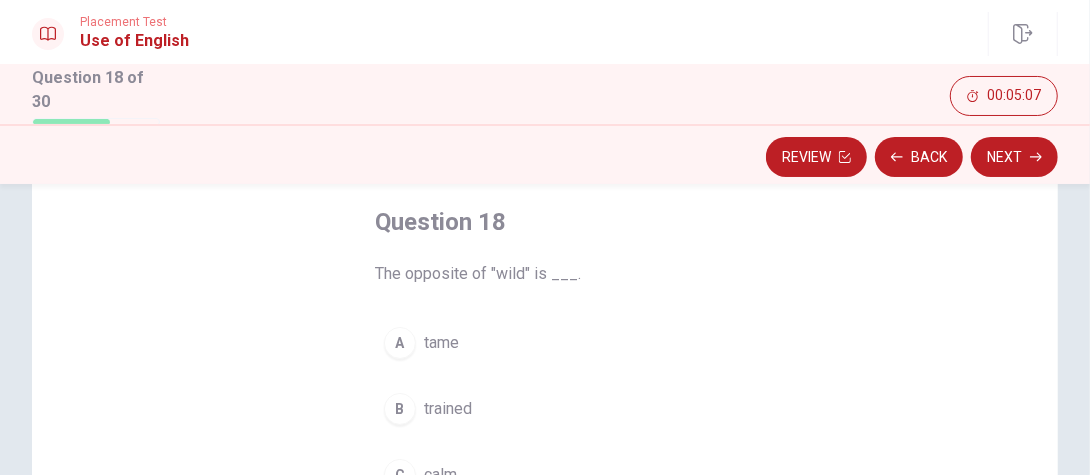 scroll, scrollTop: 200, scrollLeft: 0, axis: vertical 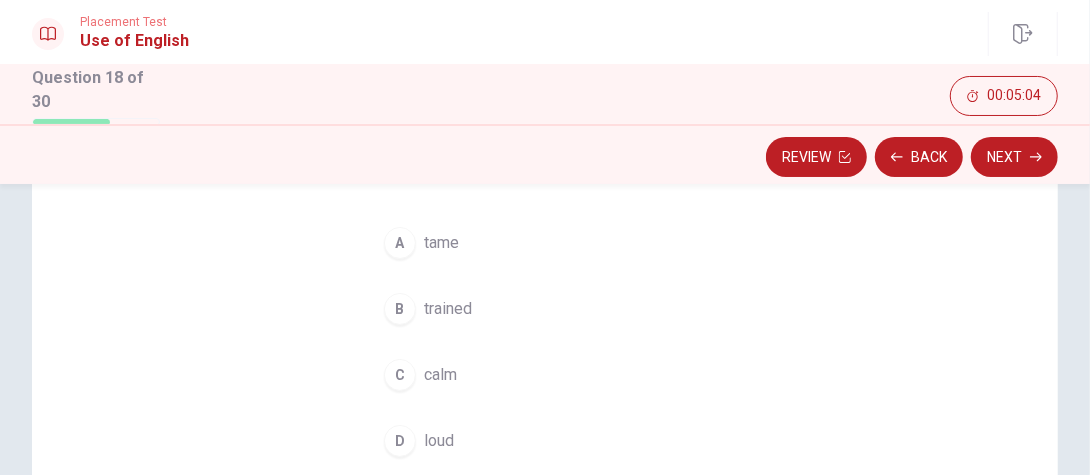 click on "C" at bounding box center (400, 375) 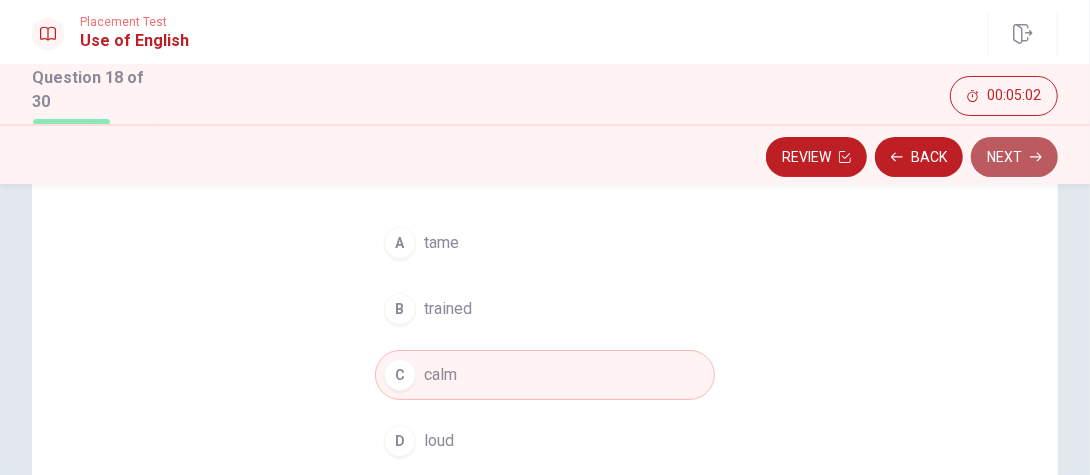 click on "Next" at bounding box center (1014, 157) 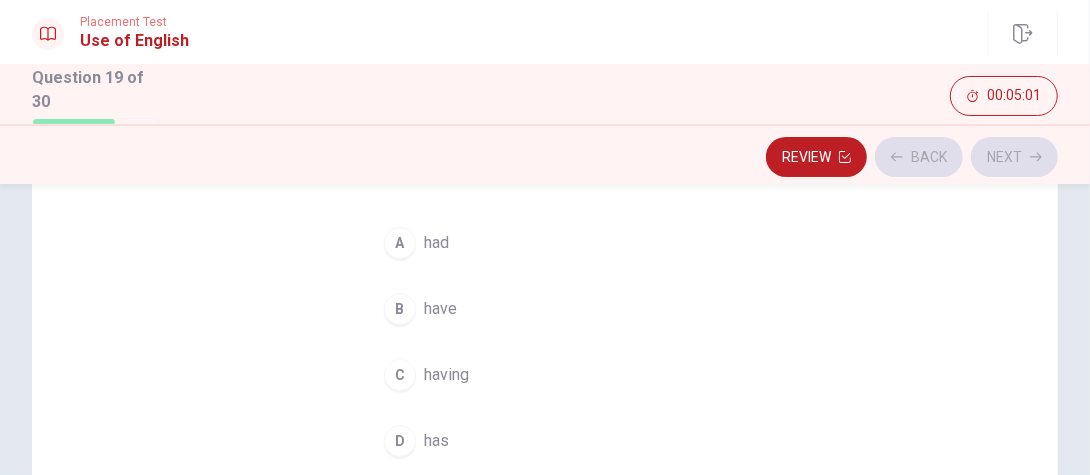 scroll, scrollTop: 100, scrollLeft: 0, axis: vertical 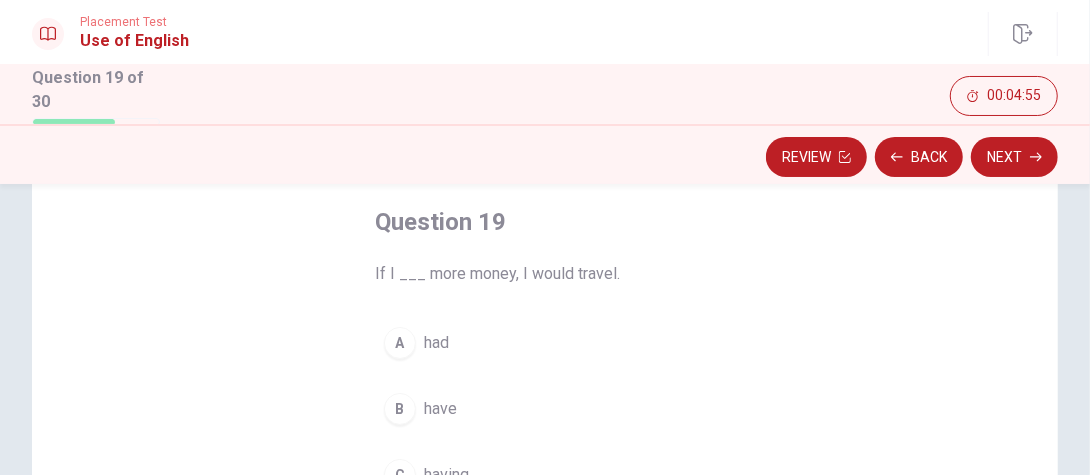 click on "A" at bounding box center [400, 343] 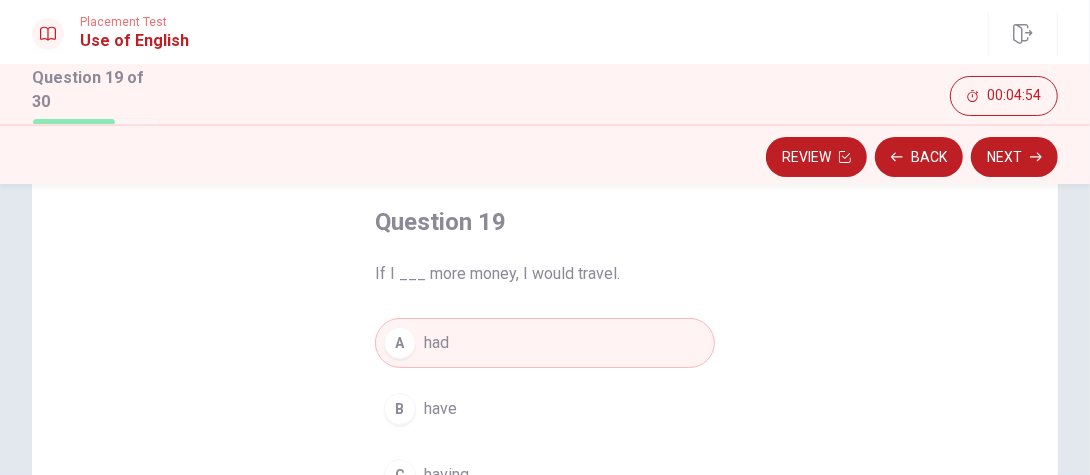 scroll, scrollTop: 200, scrollLeft: 0, axis: vertical 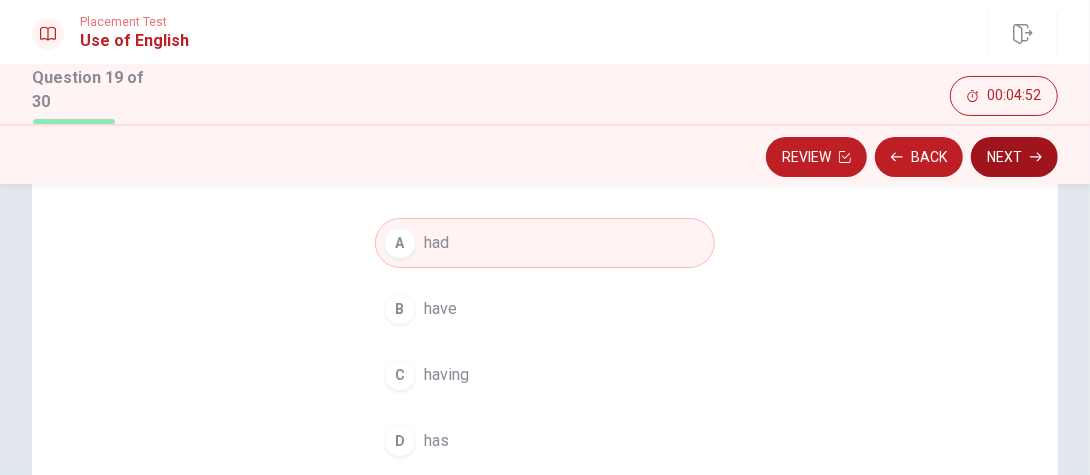 click on "Next" at bounding box center (1014, 157) 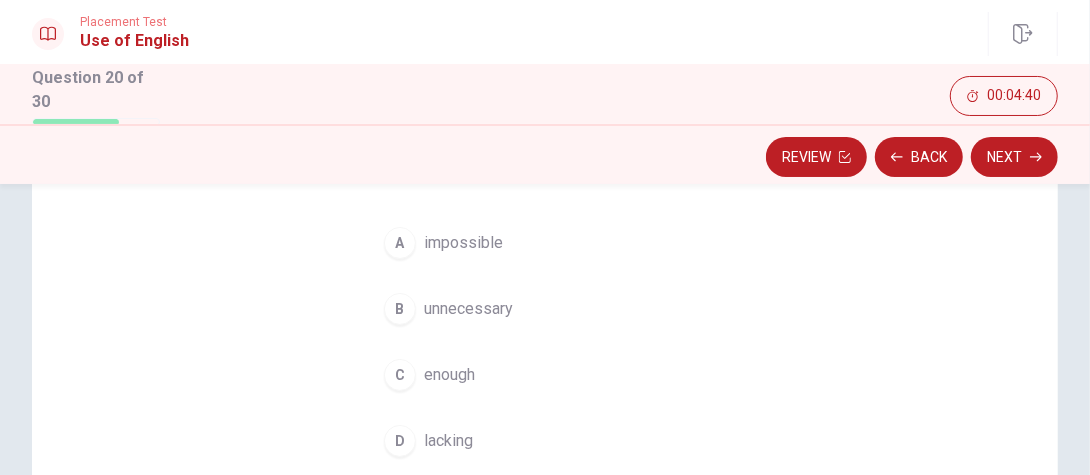 scroll, scrollTop: 100, scrollLeft: 0, axis: vertical 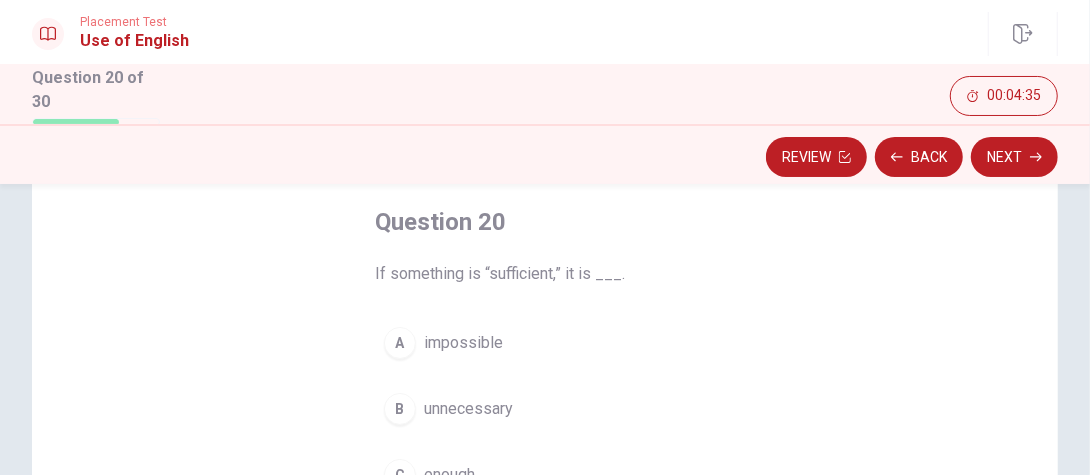 click on "A" at bounding box center (400, 343) 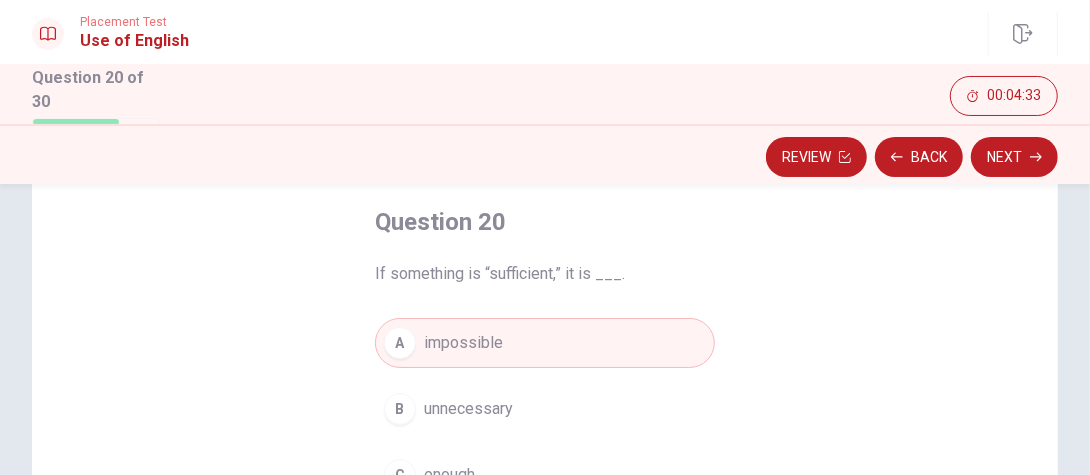 scroll, scrollTop: 200, scrollLeft: 0, axis: vertical 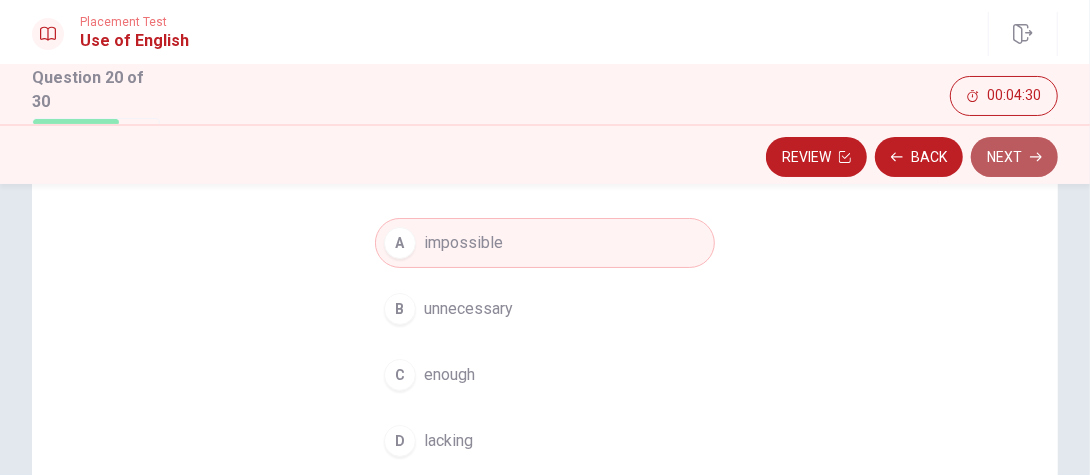 click on "Next" at bounding box center (1014, 157) 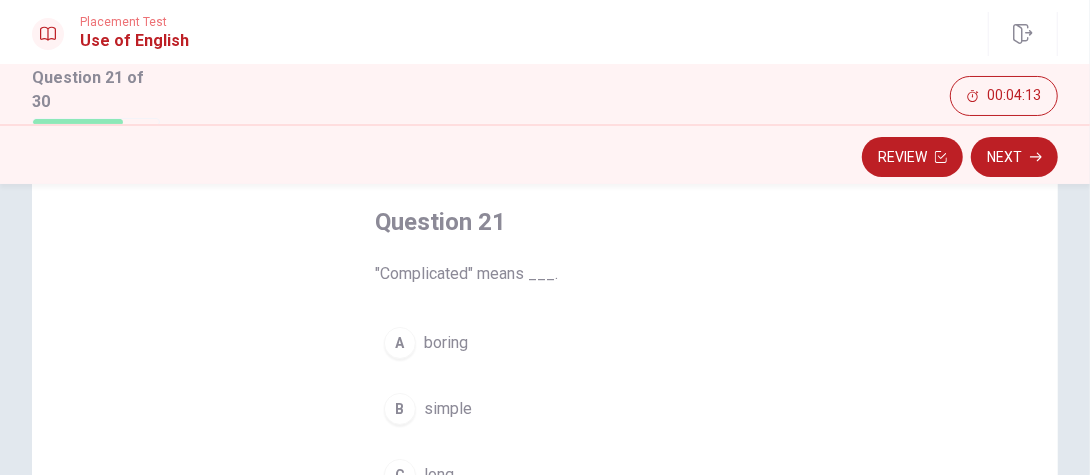scroll, scrollTop: 200, scrollLeft: 0, axis: vertical 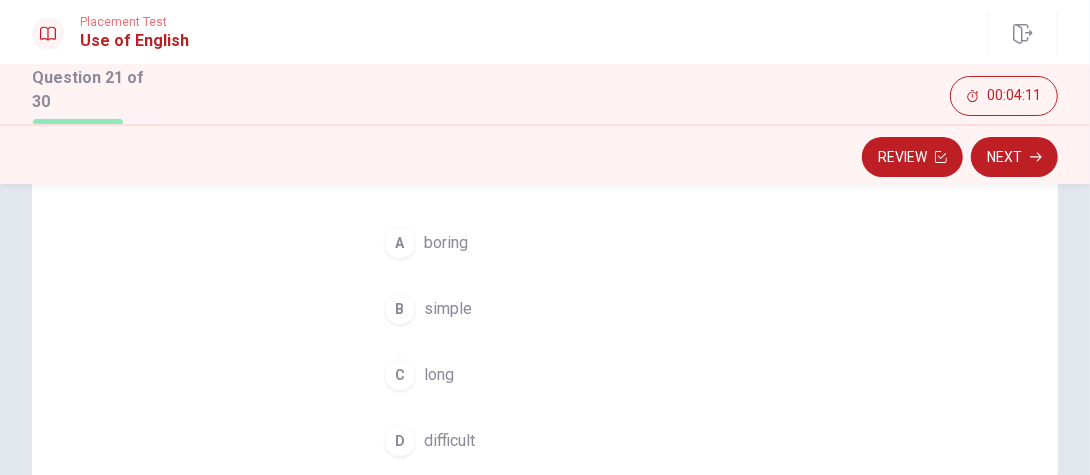 click on "D" at bounding box center (400, 441) 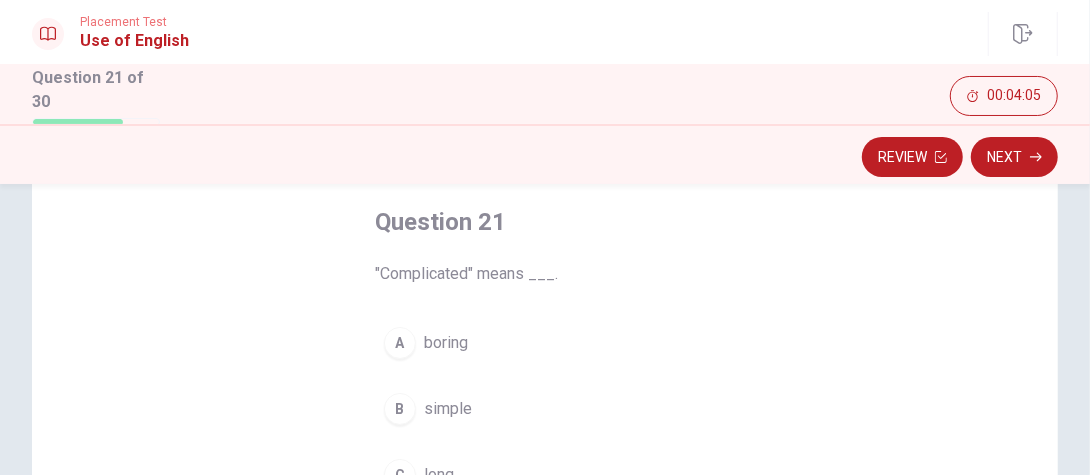 scroll, scrollTop: 200, scrollLeft: 0, axis: vertical 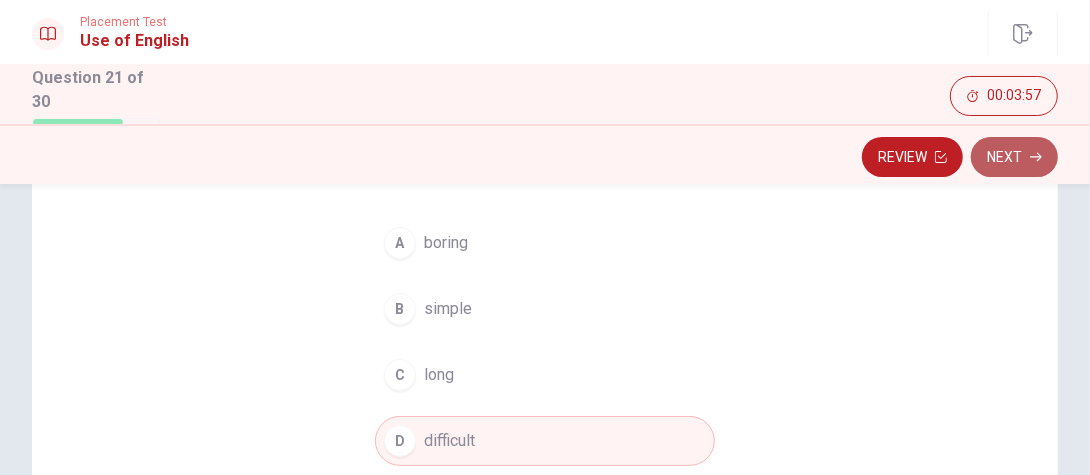 click on "Next" at bounding box center (1014, 157) 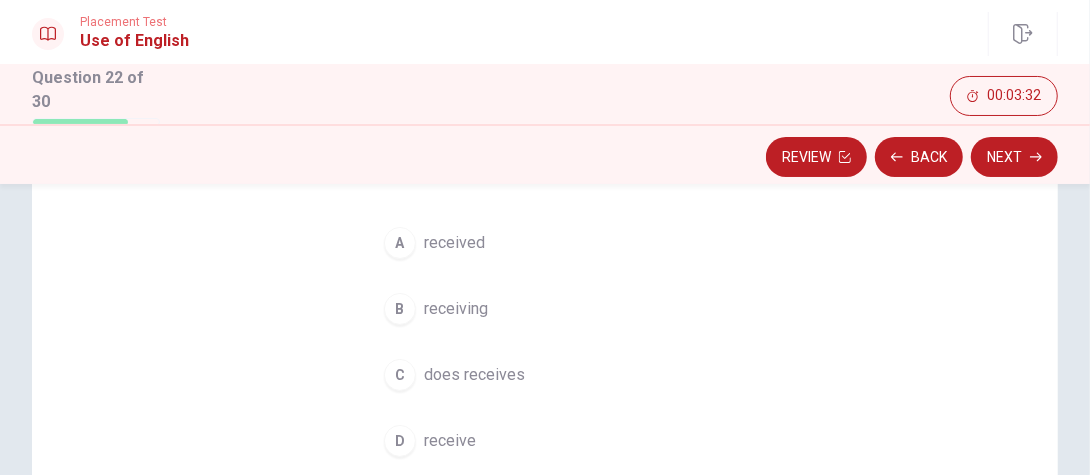 scroll, scrollTop: 100, scrollLeft: 0, axis: vertical 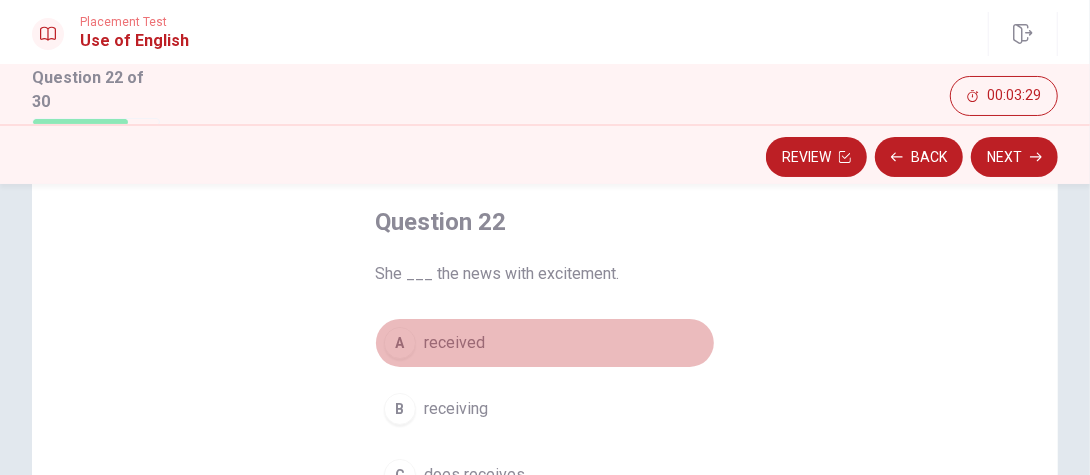 click on "A" at bounding box center (400, 343) 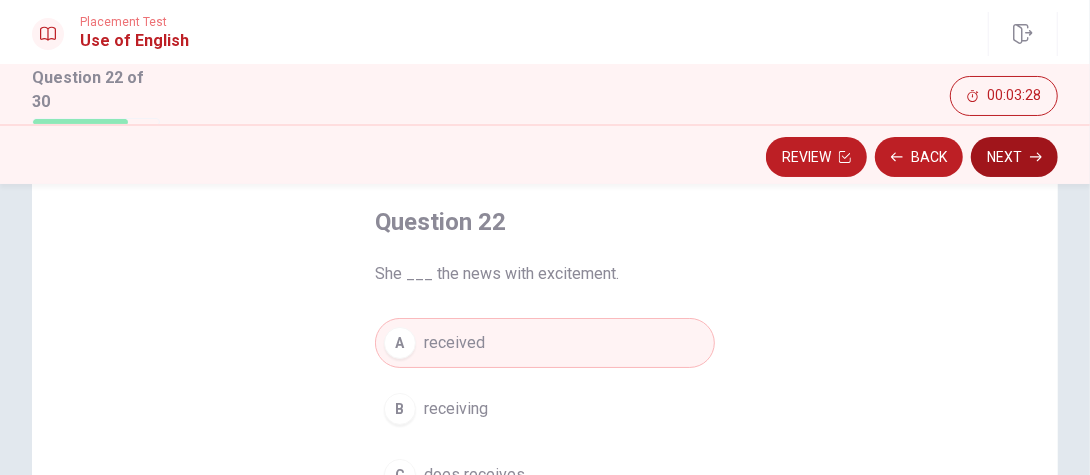 click on "Next" at bounding box center [1014, 157] 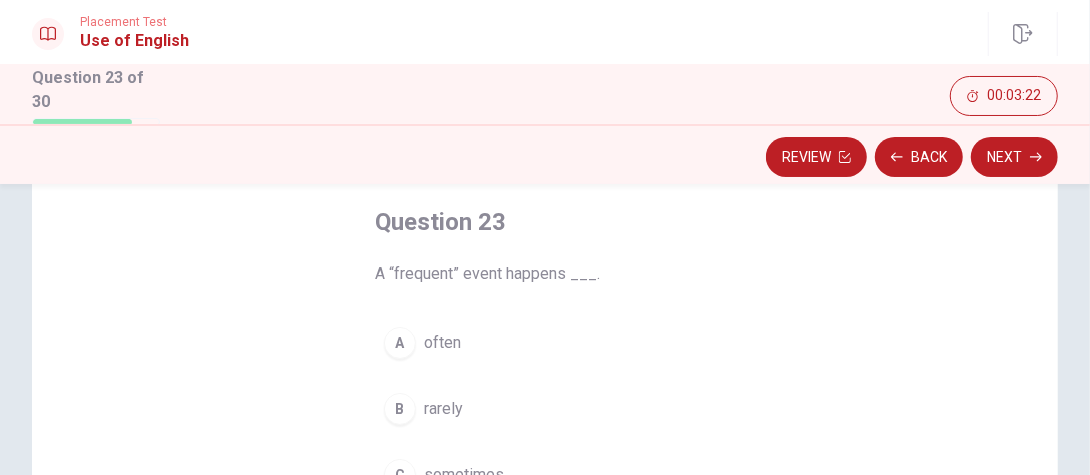 scroll, scrollTop: 200, scrollLeft: 0, axis: vertical 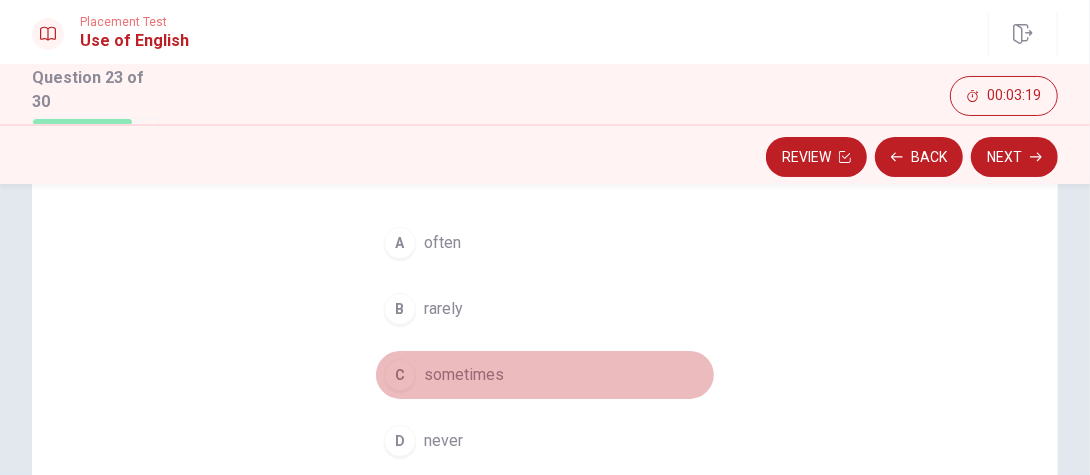 click on "sometimes" at bounding box center [464, 375] 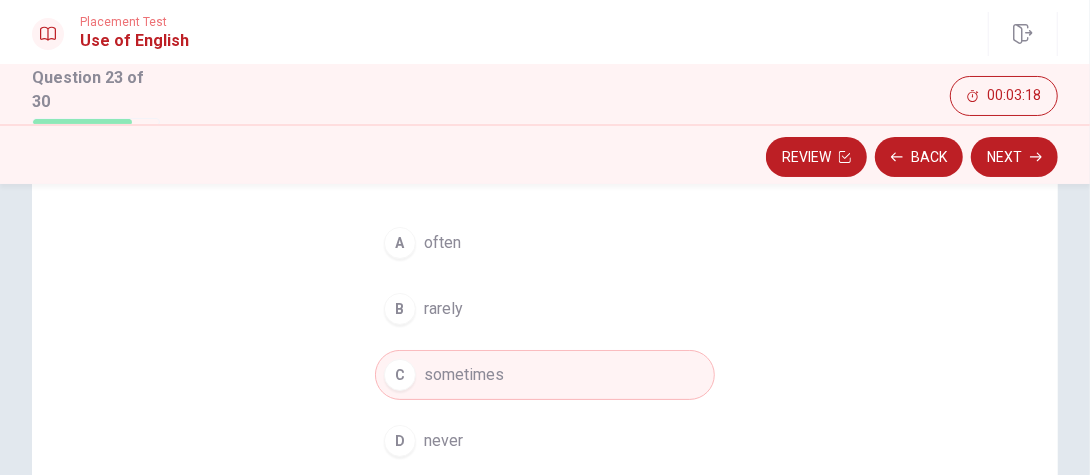 scroll, scrollTop: 100, scrollLeft: 0, axis: vertical 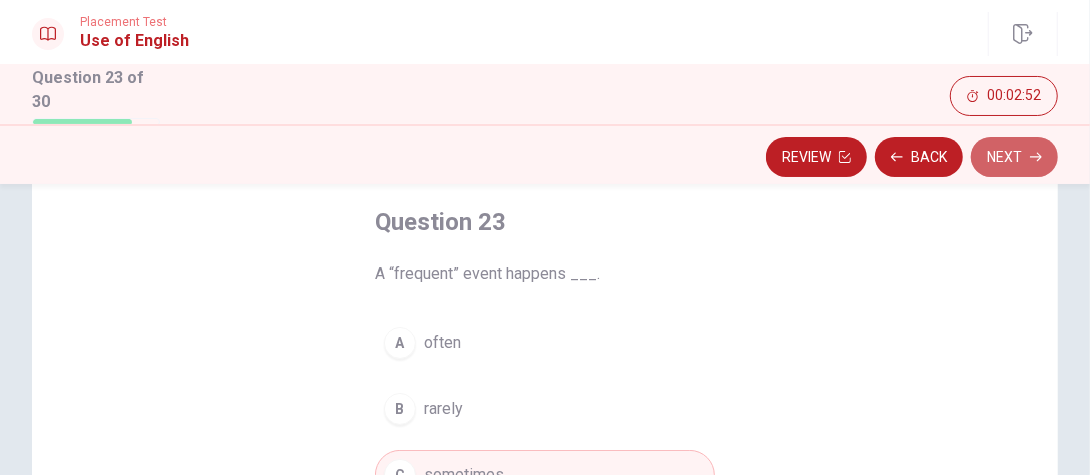 click on "Next" at bounding box center [1014, 157] 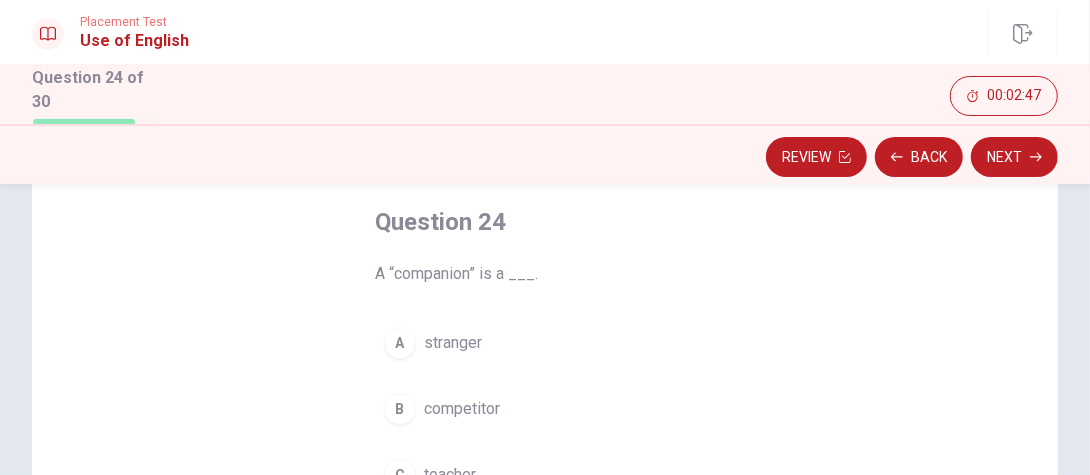 scroll, scrollTop: 200, scrollLeft: 0, axis: vertical 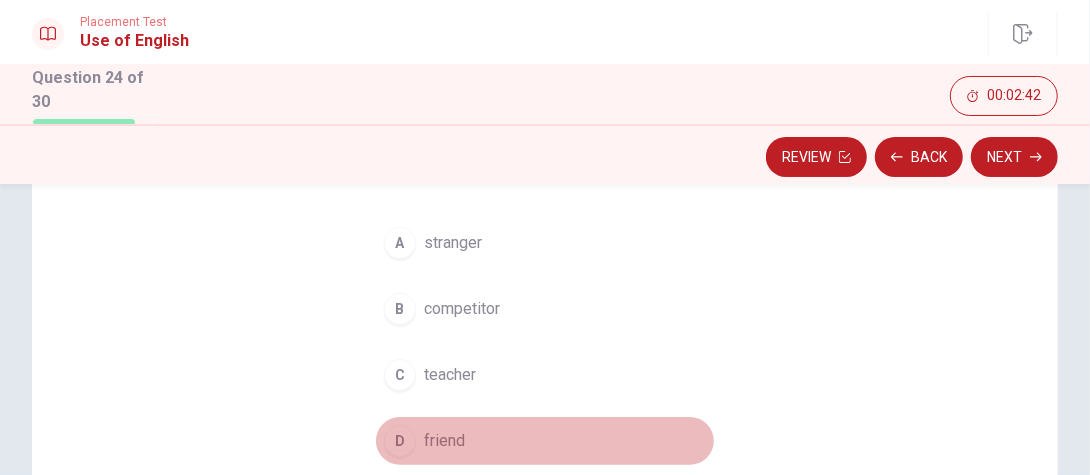 click on "friend" at bounding box center [444, 441] 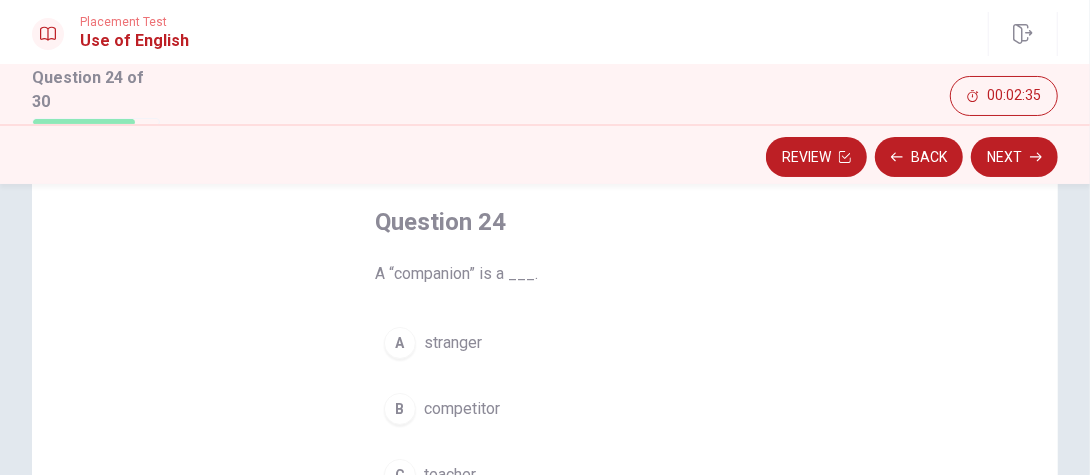 scroll, scrollTop: 200, scrollLeft: 0, axis: vertical 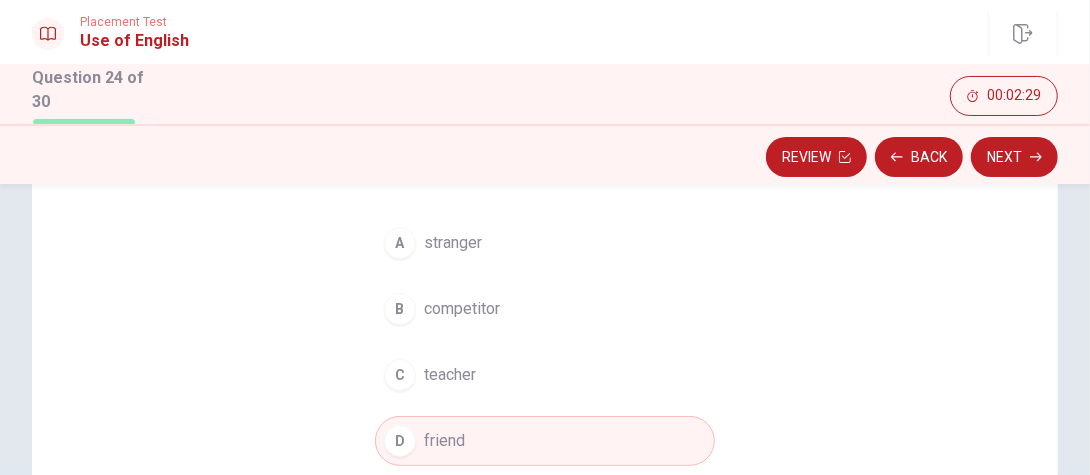 click on "stranger" at bounding box center (453, 243) 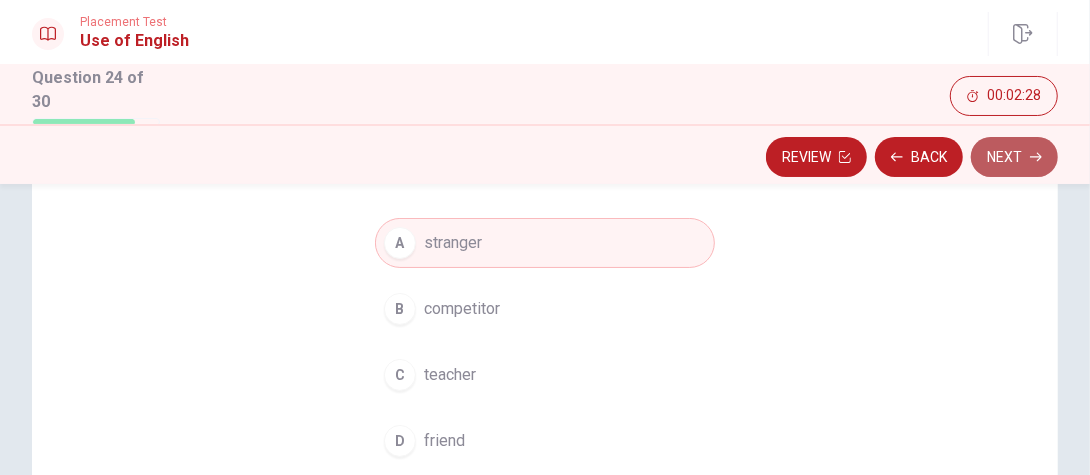 click on "Next" at bounding box center [1014, 157] 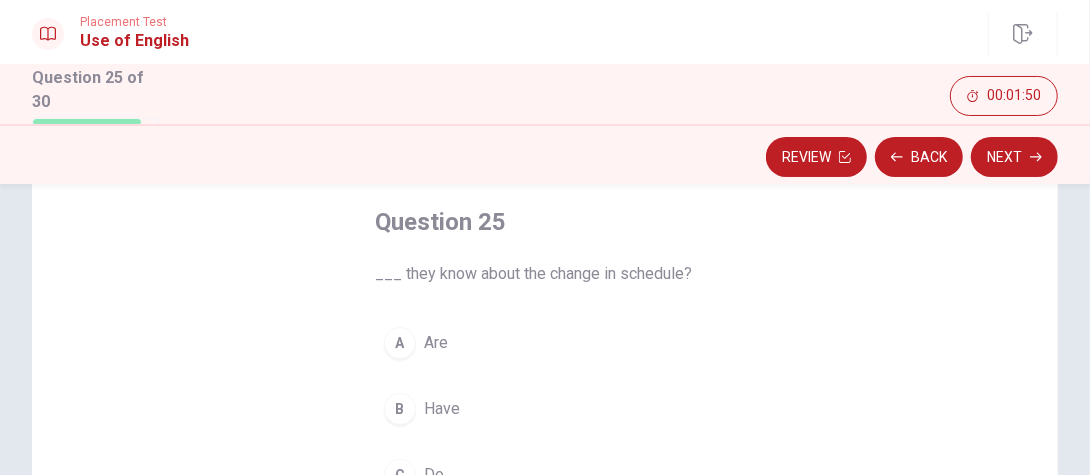 scroll, scrollTop: 200, scrollLeft: 0, axis: vertical 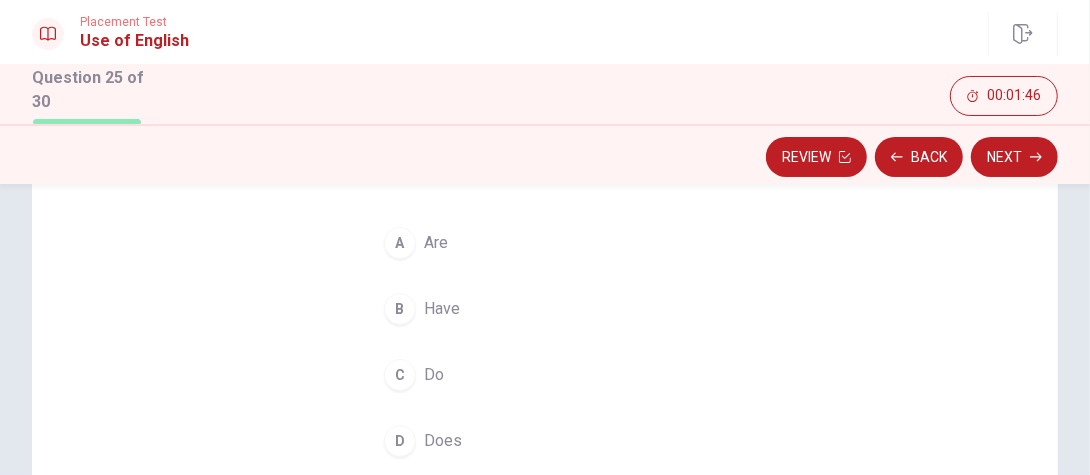 click on "B" at bounding box center (400, 309) 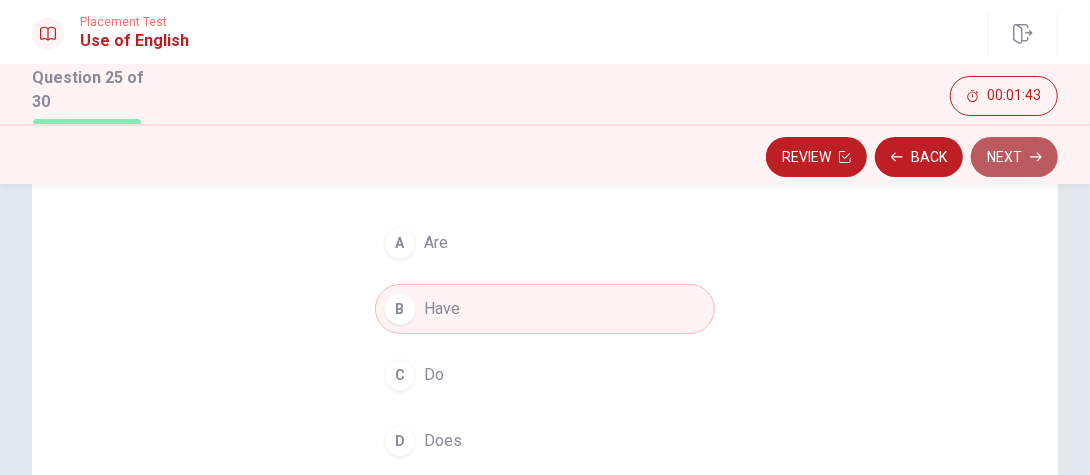 click on "Next" at bounding box center [1014, 157] 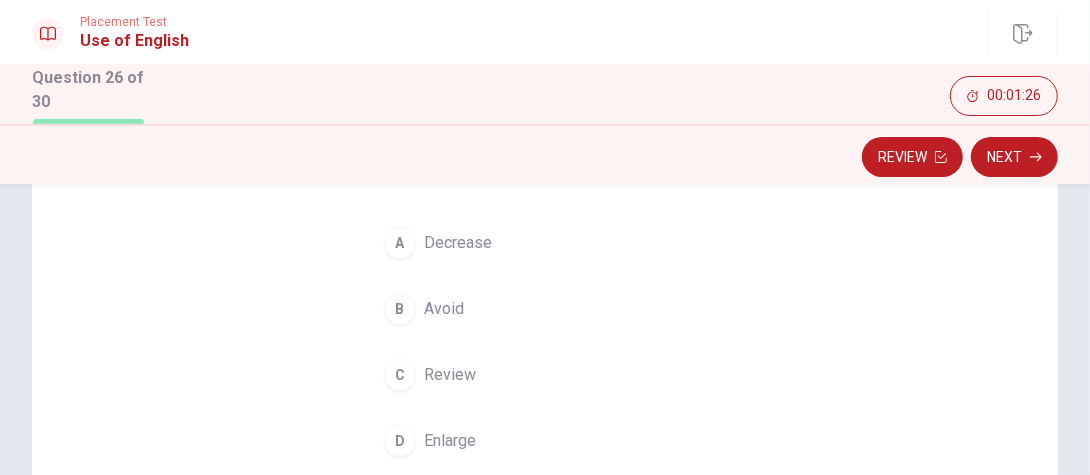 scroll, scrollTop: 100, scrollLeft: 0, axis: vertical 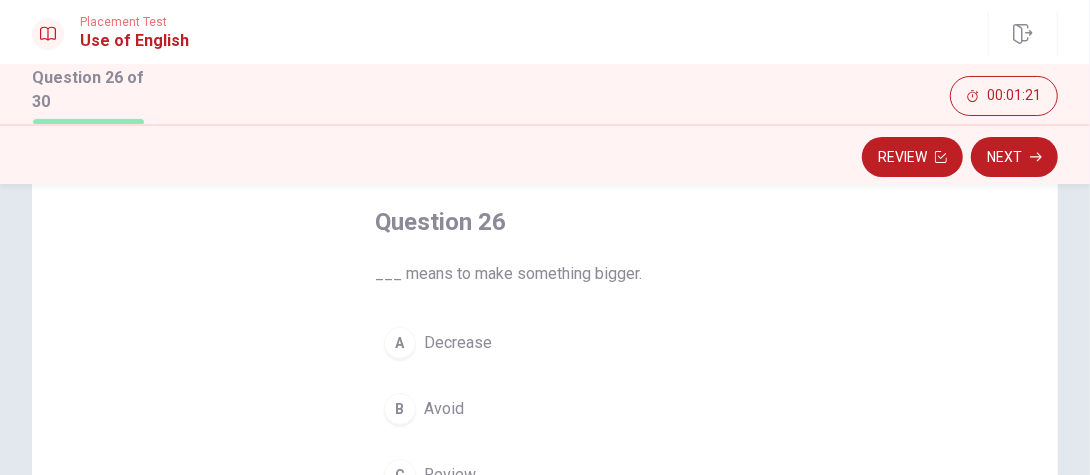 click on "B" at bounding box center [400, 409] 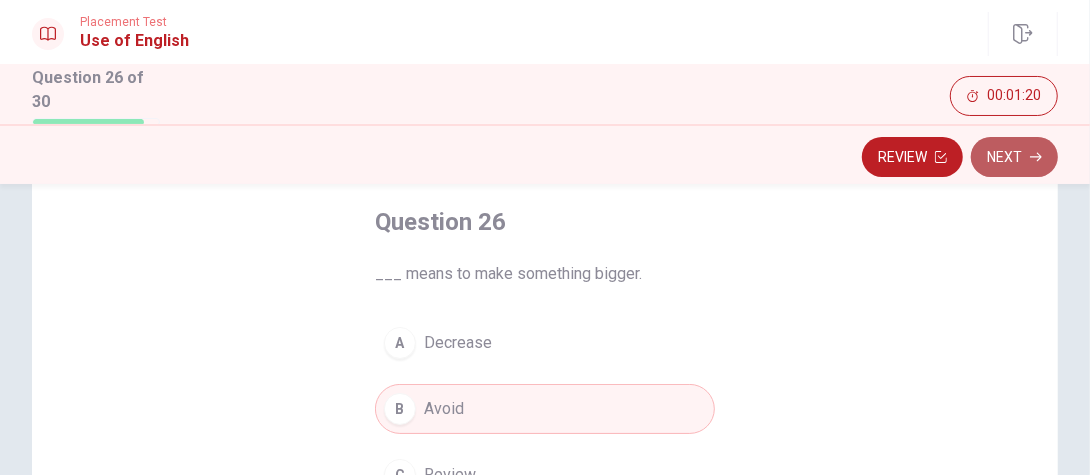 click on "Next" at bounding box center (1014, 157) 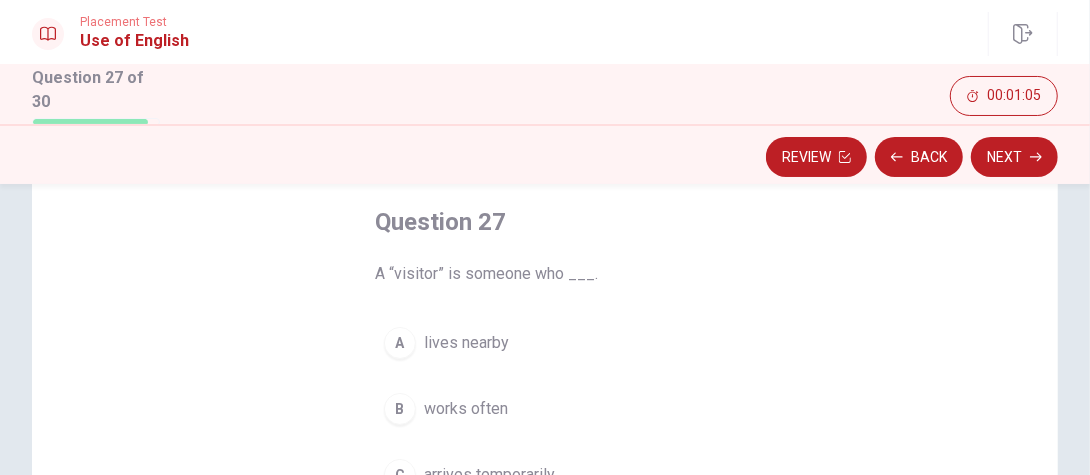 scroll, scrollTop: 200, scrollLeft: 0, axis: vertical 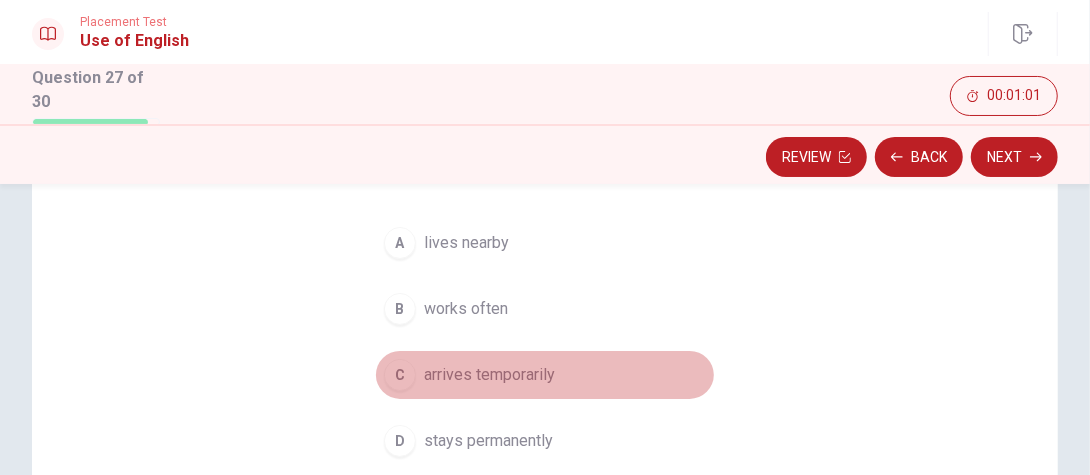 click on "C" at bounding box center [400, 375] 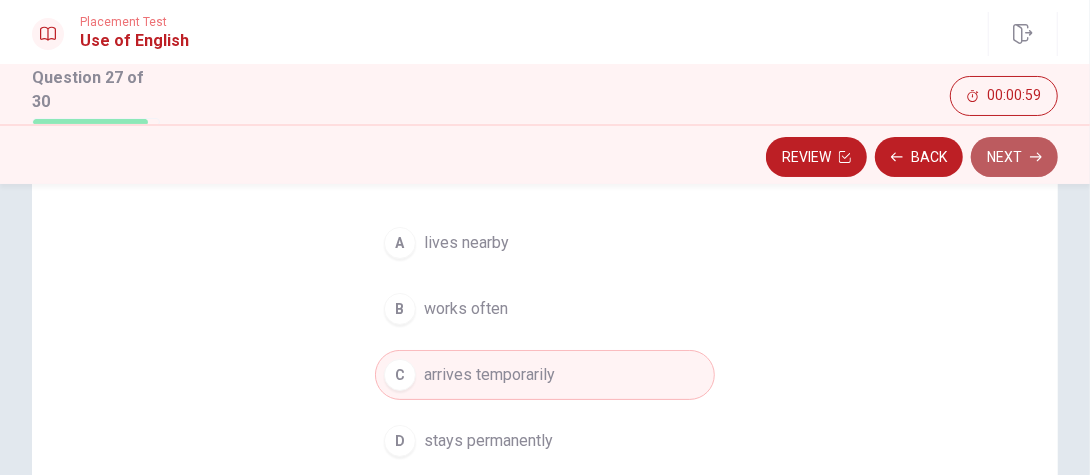 click on "Next" at bounding box center (1014, 157) 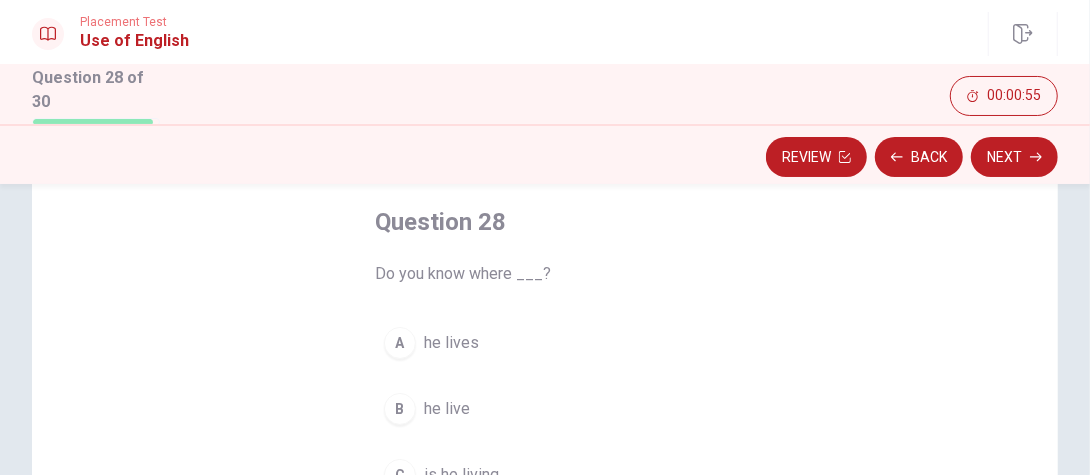 scroll, scrollTop: 200, scrollLeft: 0, axis: vertical 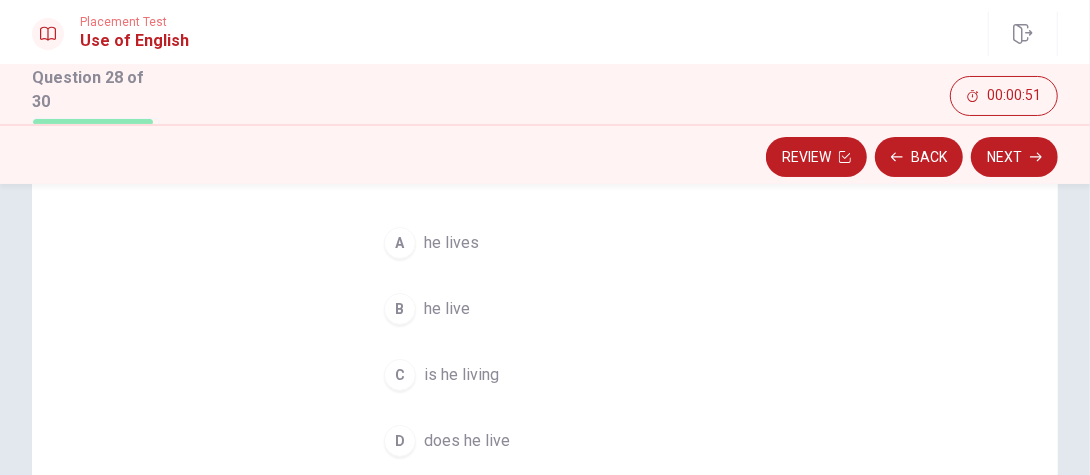 click on "A" at bounding box center [400, 243] 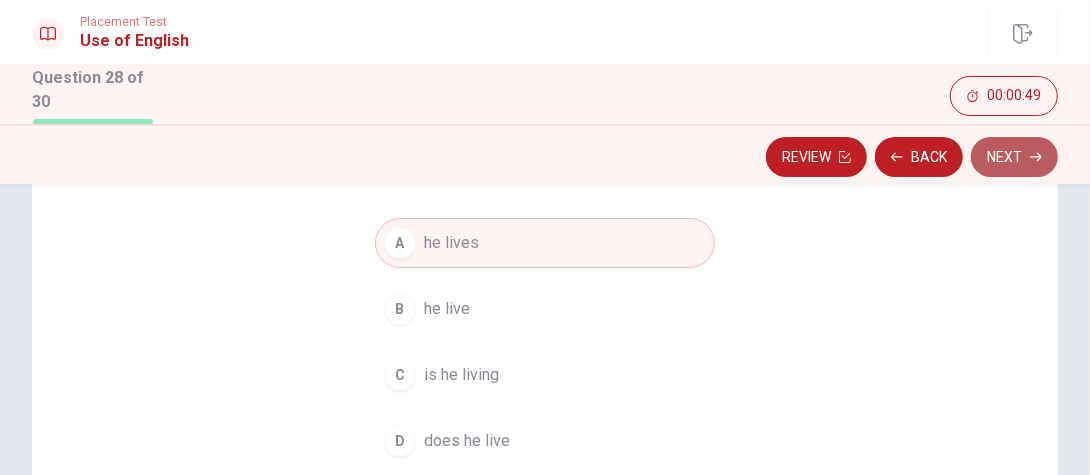 click on "Next" at bounding box center (1014, 157) 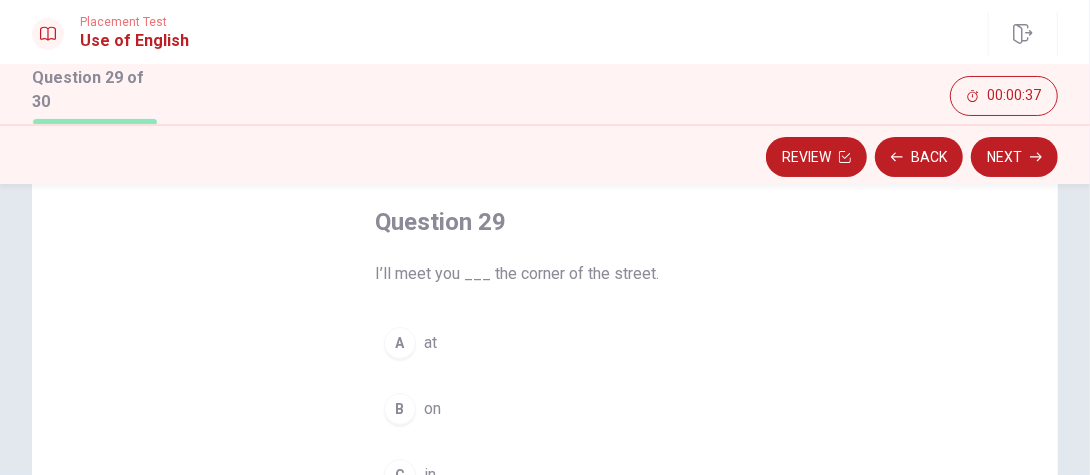 scroll, scrollTop: 200, scrollLeft: 0, axis: vertical 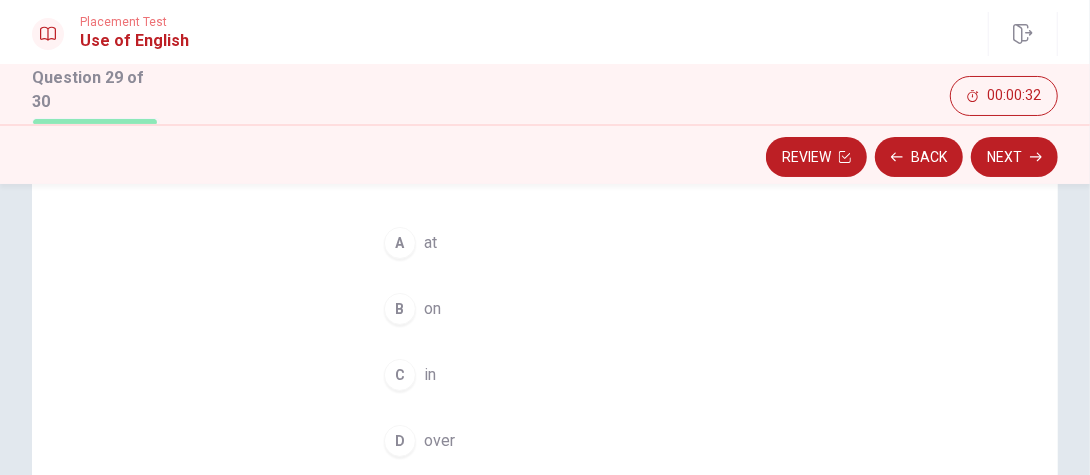 click on "B" at bounding box center [400, 309] 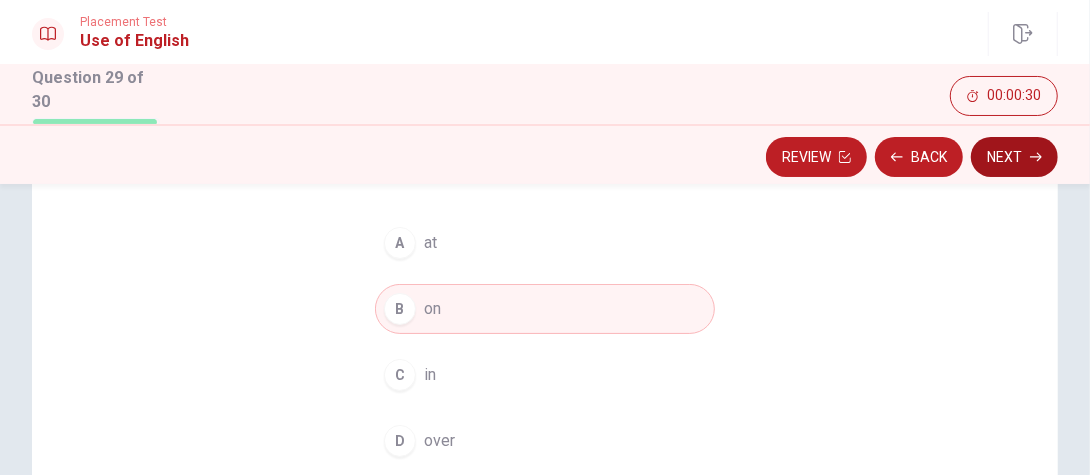 click on "Next" at bounding box center (1014, 157) 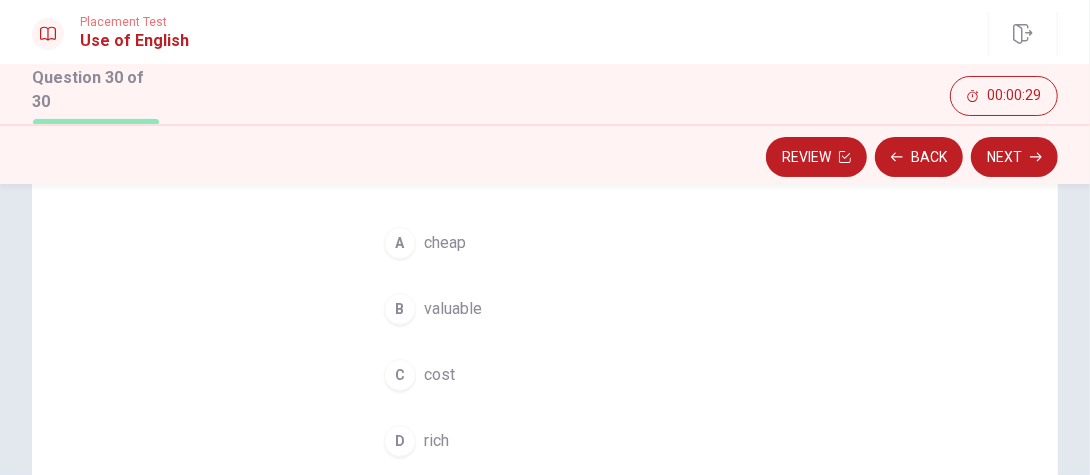 scroll, scrollTop: 100, scrollLeft: 0, axis: vertical 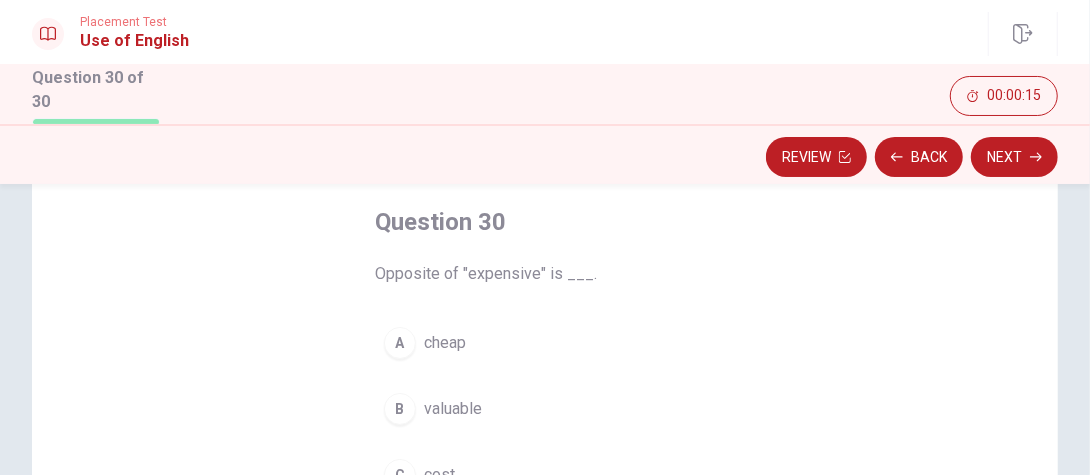 click on "A" at bounding box center (400, 343) 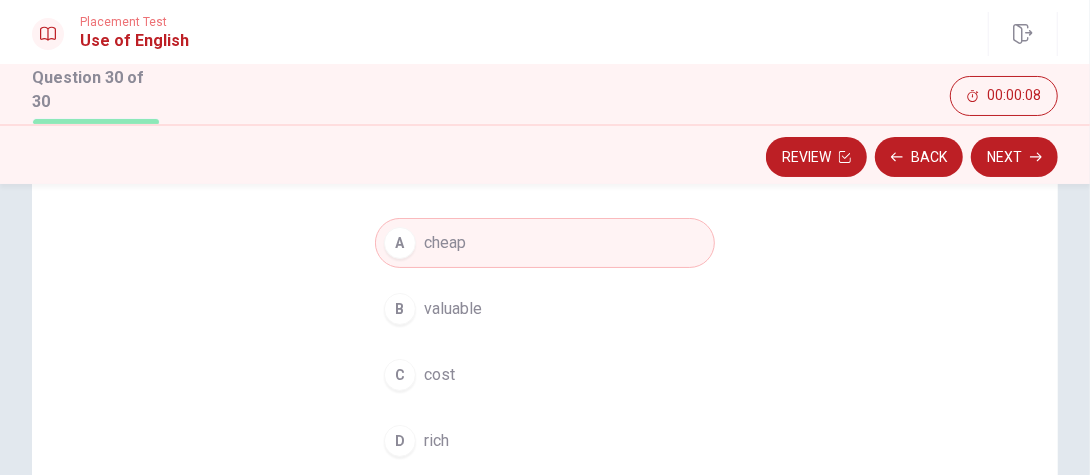 scroll, scrollTop: 300, scrollLeft: 0, axis: vertical 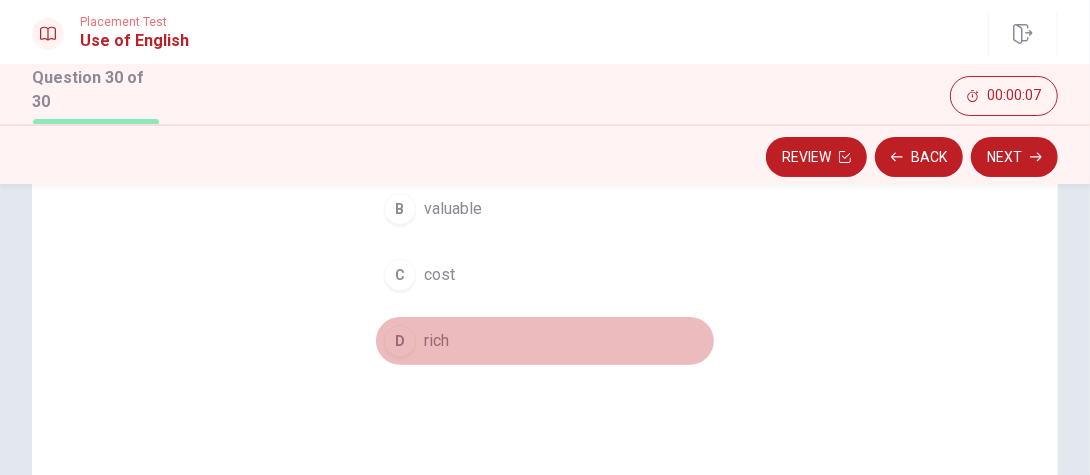 click on "D" at bounding box center [400, 341] 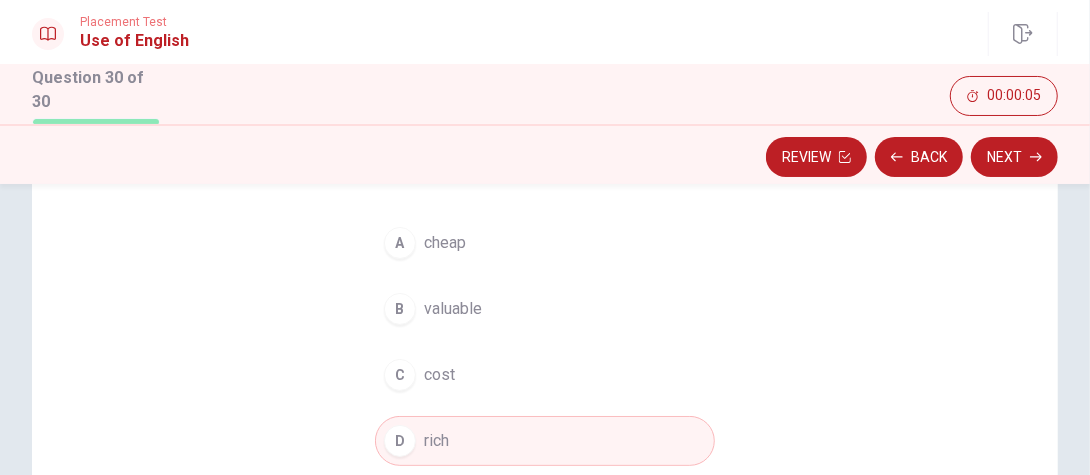 scroll, scrollTop: 100, scrollLeft: 0, axis: vertical 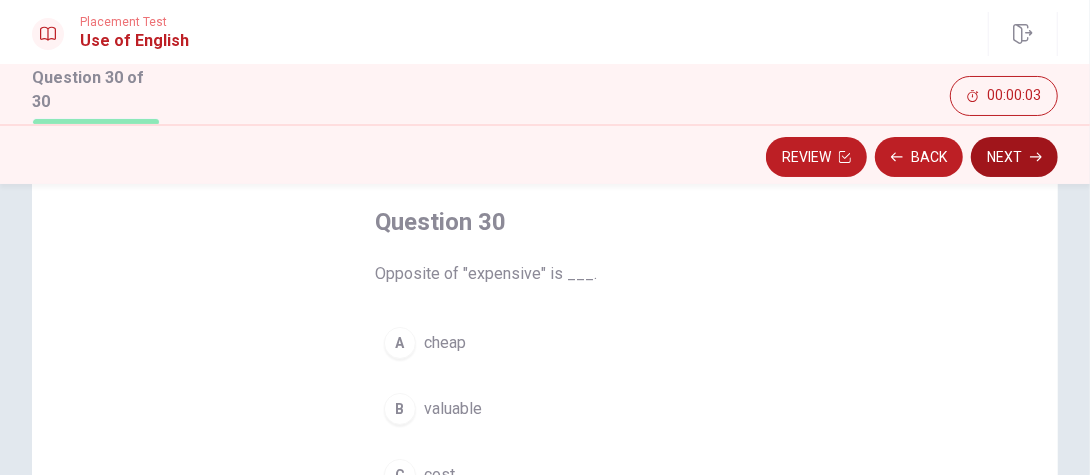 click on "Next" at bounding box center [1014, 157] 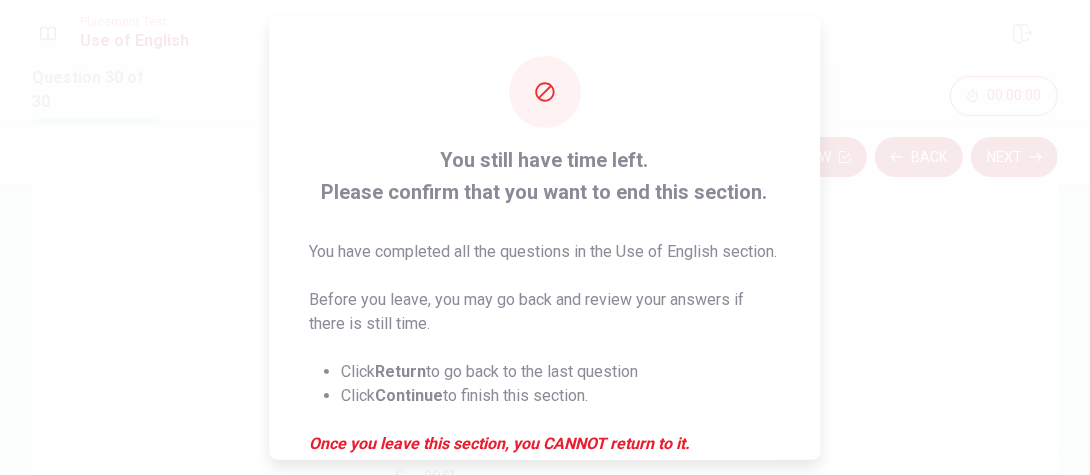 click at bounding box center [545, 237] 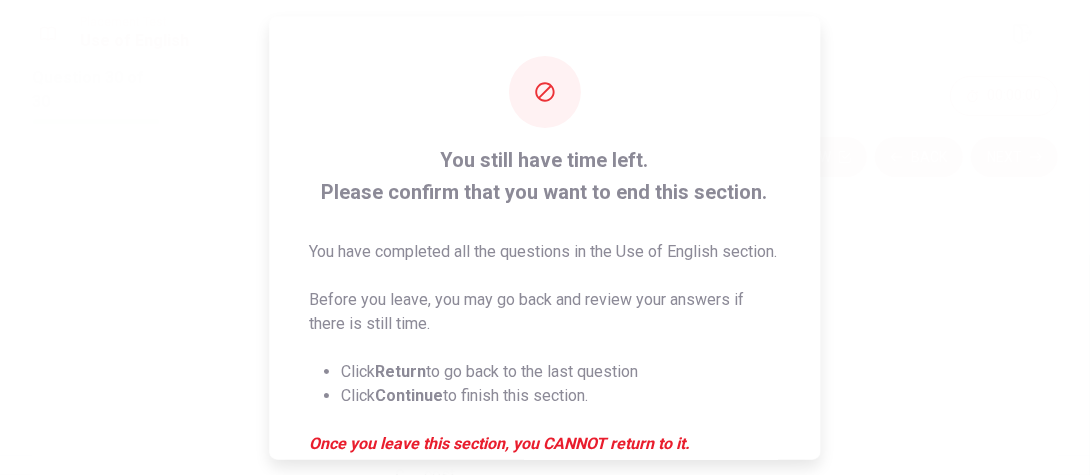 click at bounding box center [545, 237] 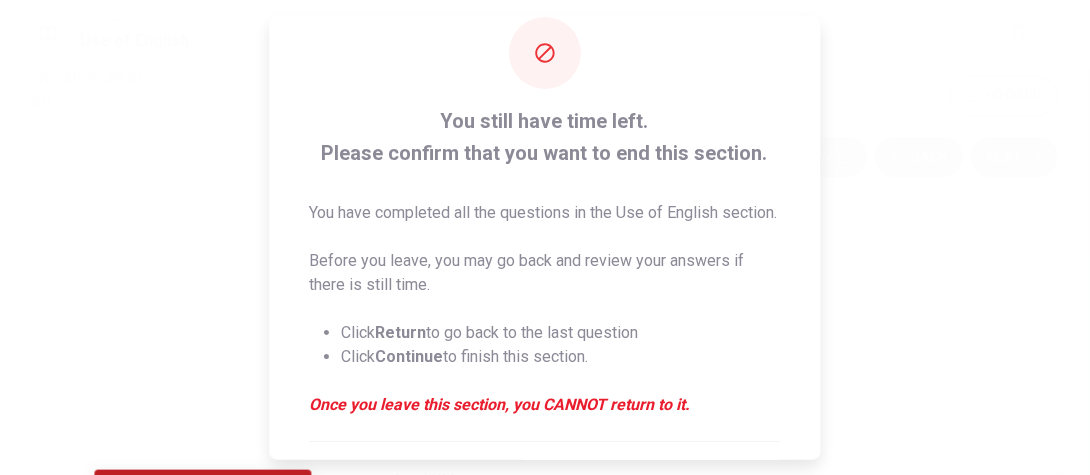 scroll, scrollTop: 80, scrollLeft: 0, axis: vertical 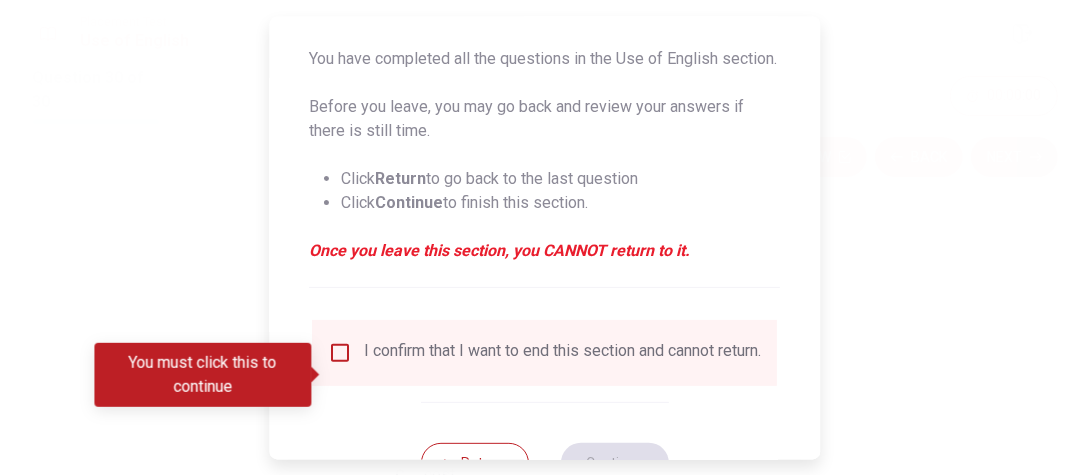 click at bounding box center [341, 352] 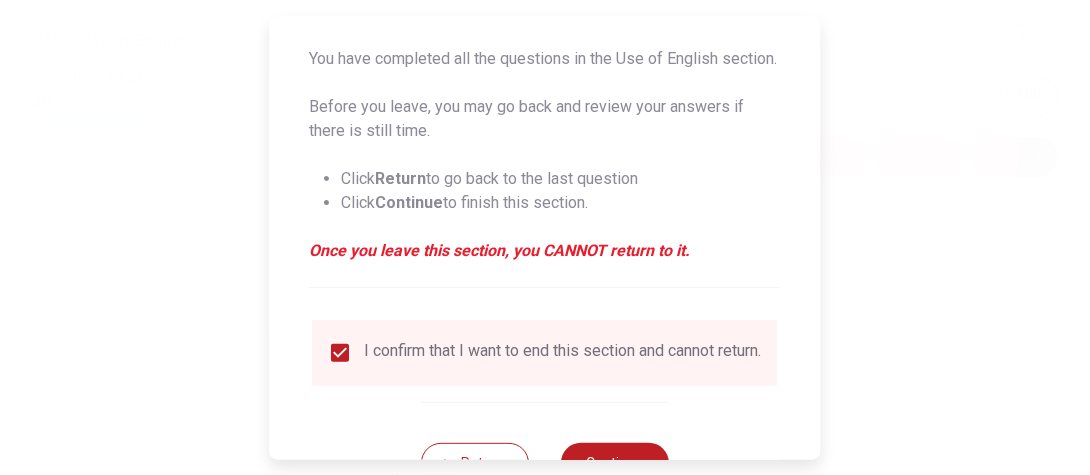 scroll, scrollTop: 294, scrollLeft: 0, axis: vertical 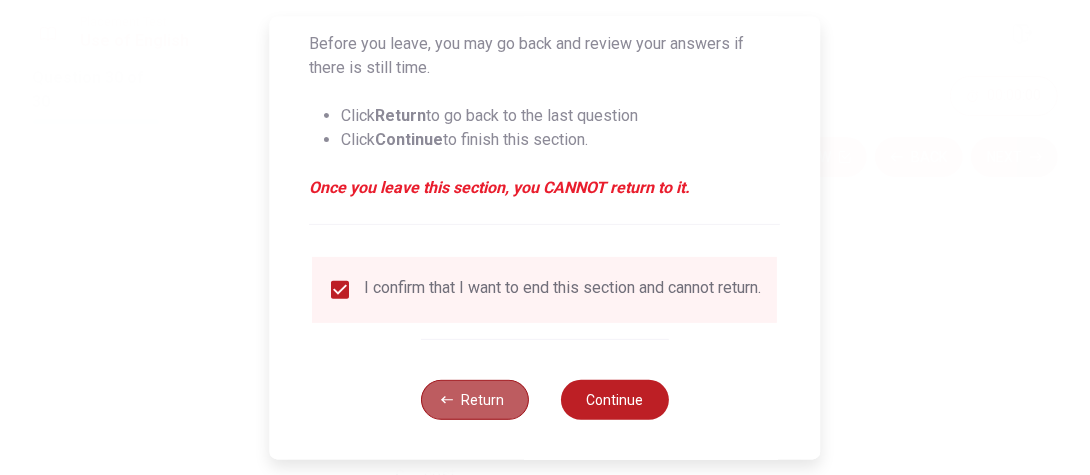 click on "Return" at bounding box center [475, 399] 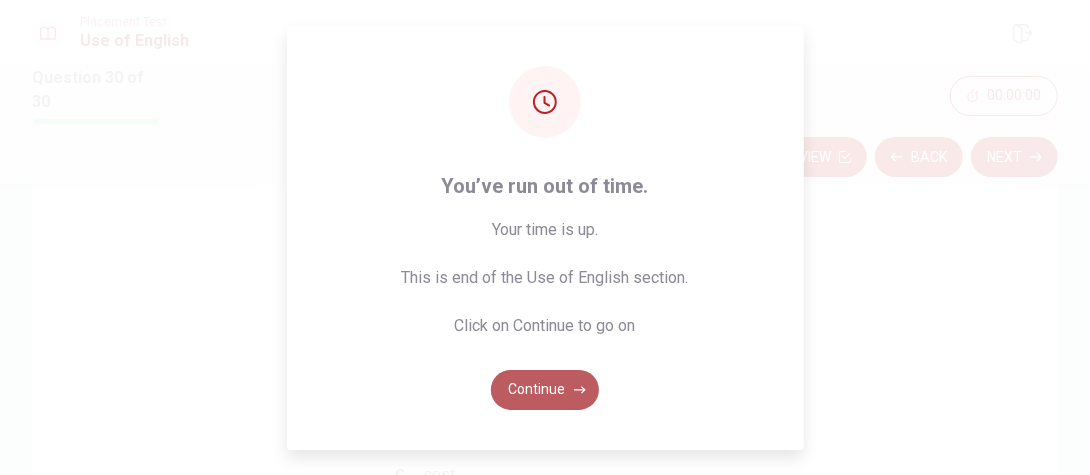 click on "Continue" at bounding box center (545, 390) 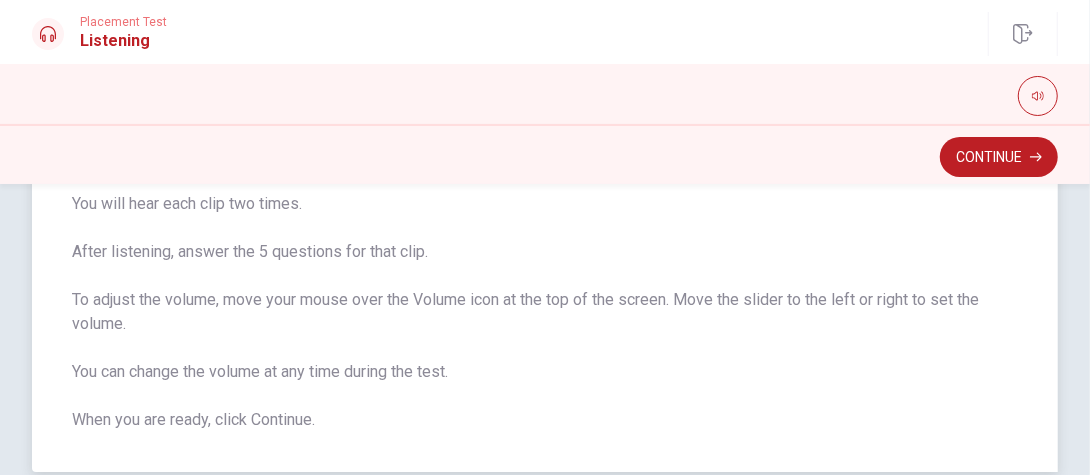 scroll, scrollTop: 340, scrollLeft: 0, axis: vertical 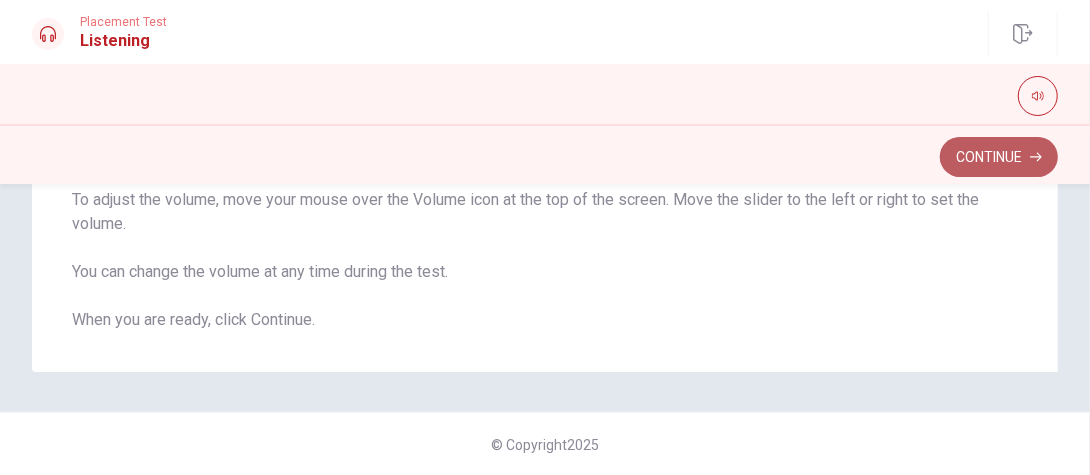 click 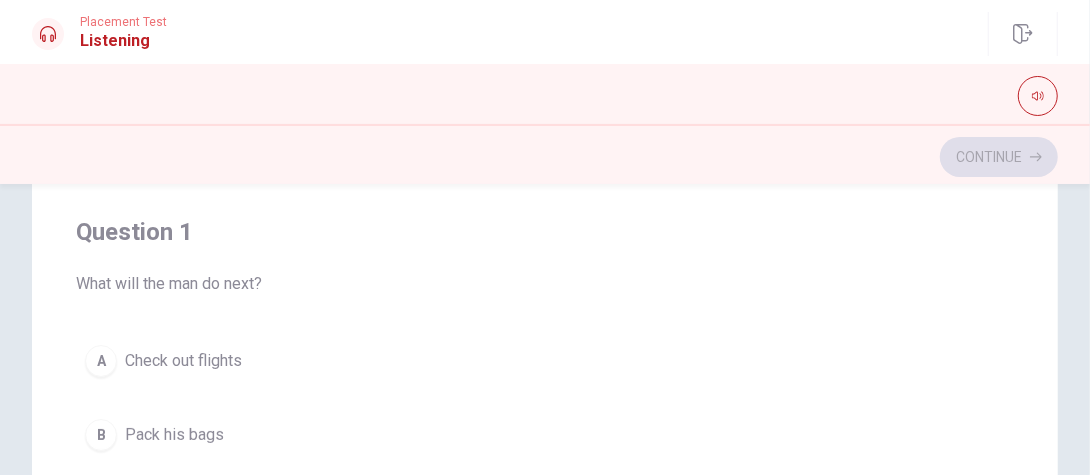 scroll, scrollTop: 40, scrollLeft: 0, axis: vertical 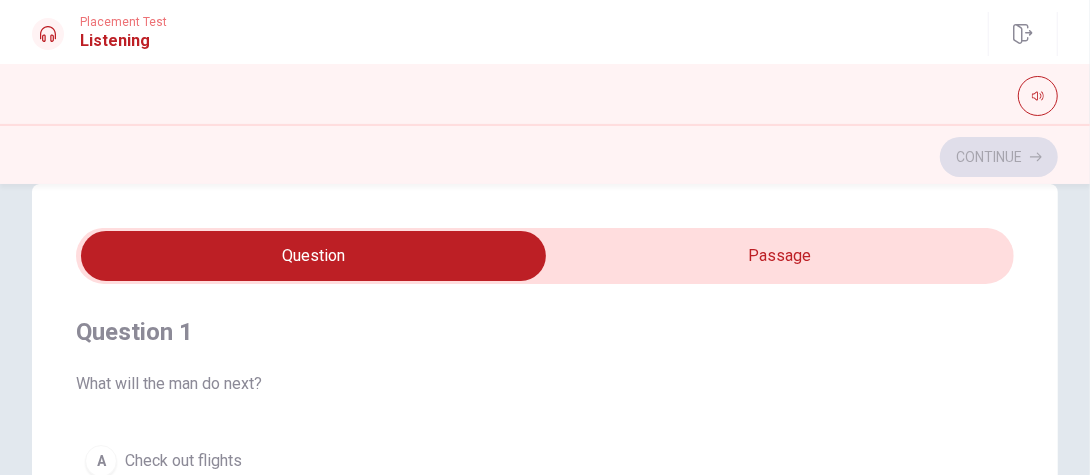 type on "9" 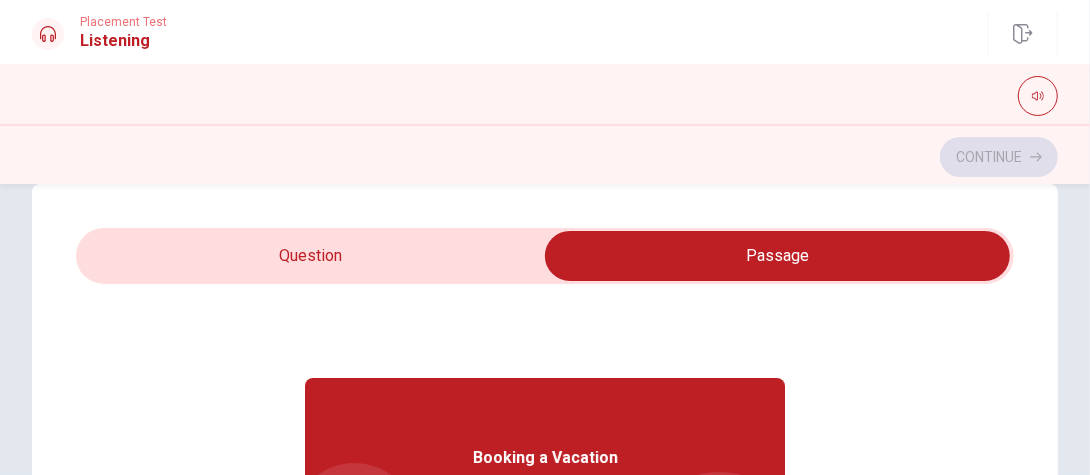 scroll, scrollTop: 140, scrollLeft: 0, axis: vertical 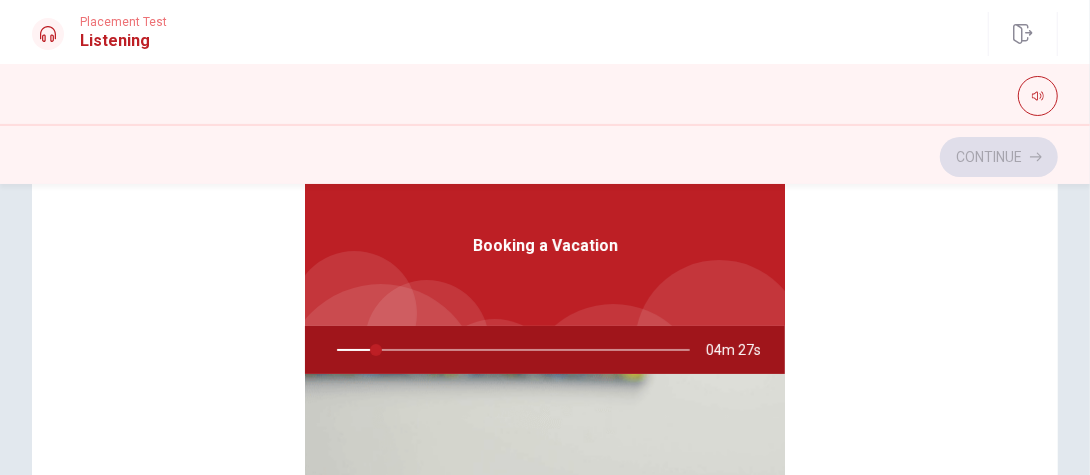 drag, startPoint x: 365, startPoint y: 349, endPoint x: 399, endPoint y: 336, distance: 36.40055 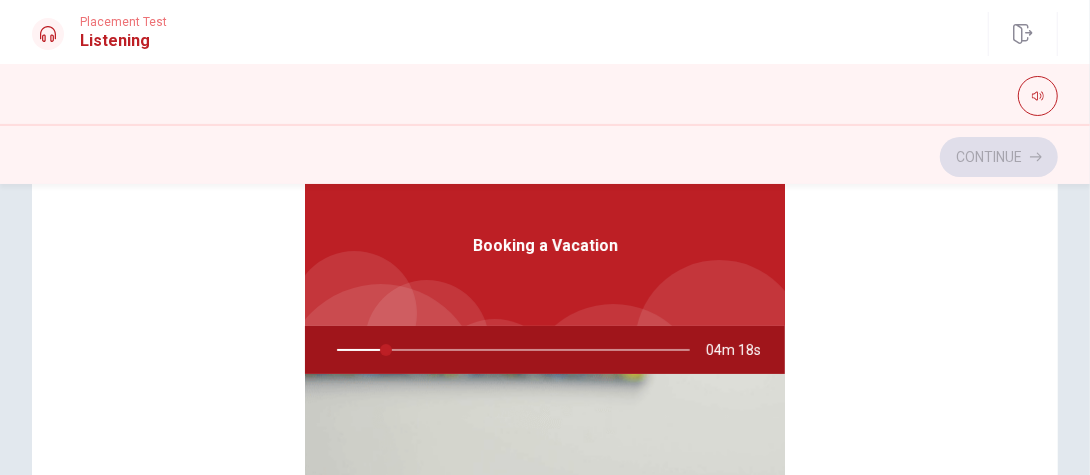 scroll, scrollTop: 0, scrollLeft: 0, axis: both 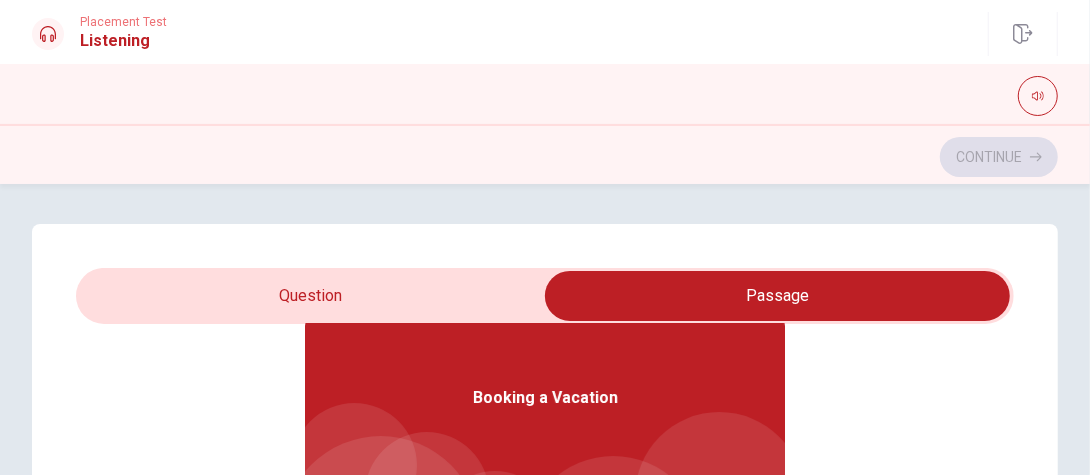 type on "15" 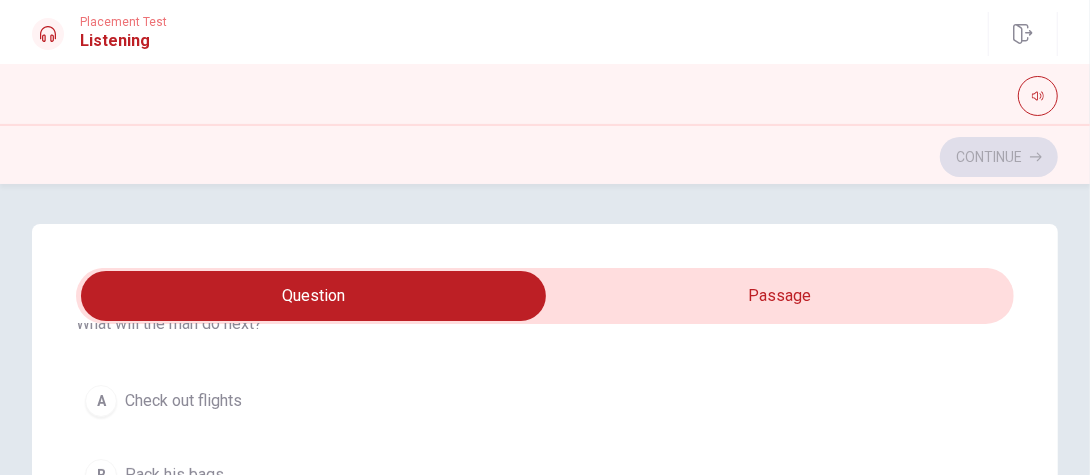 scroll, scrollTop: 100, scrollLeft: 0, axis: vertical 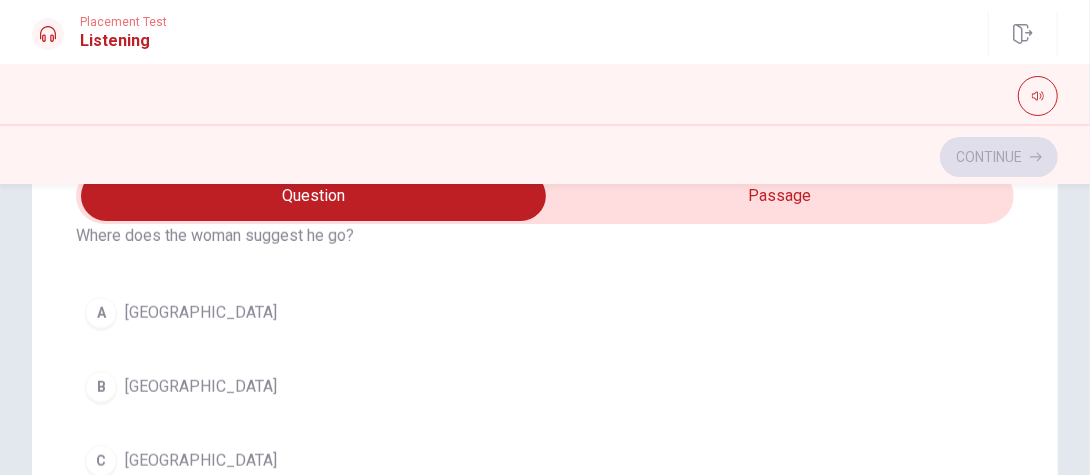 type on "16" 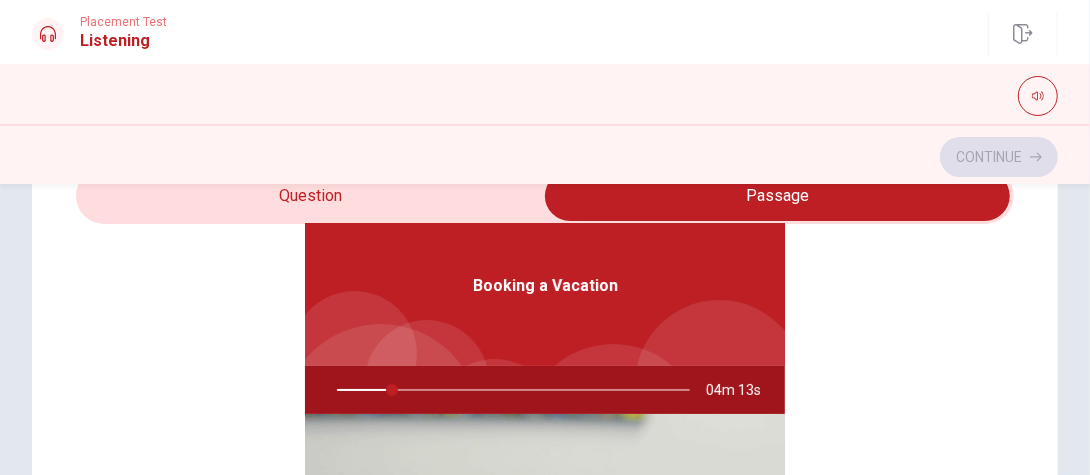 scroll, scrollTop: 112, scrollLeft: 0, axis: vertical 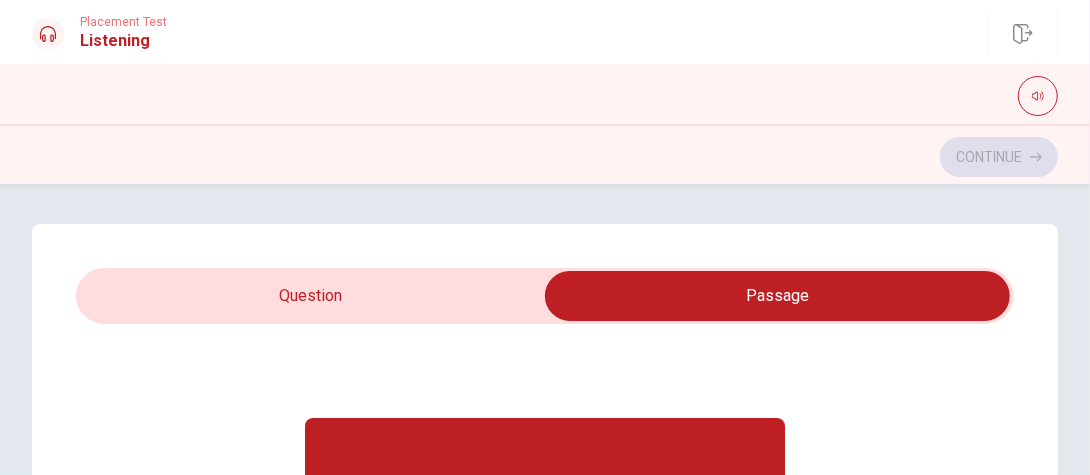 type on "23" 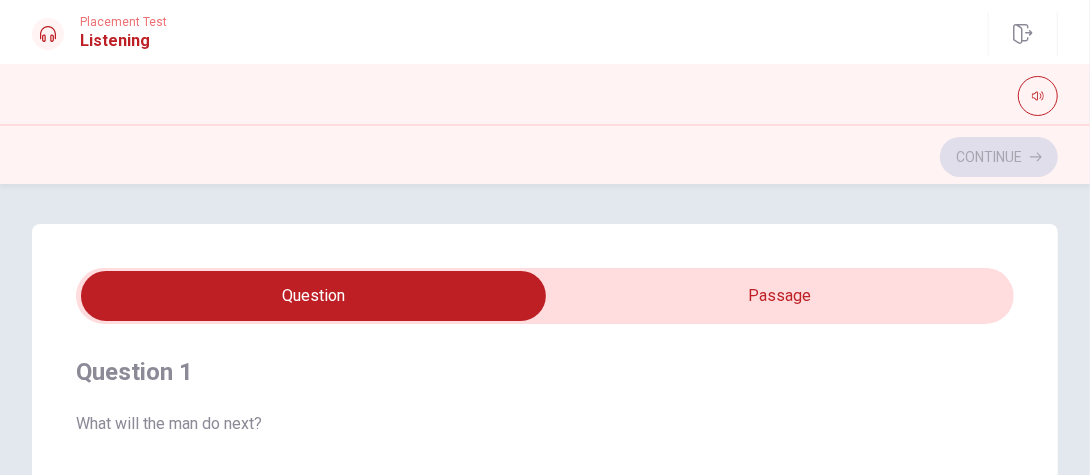 scroll, scrollTop: 100, scrollLeft: 0, axis: vertical 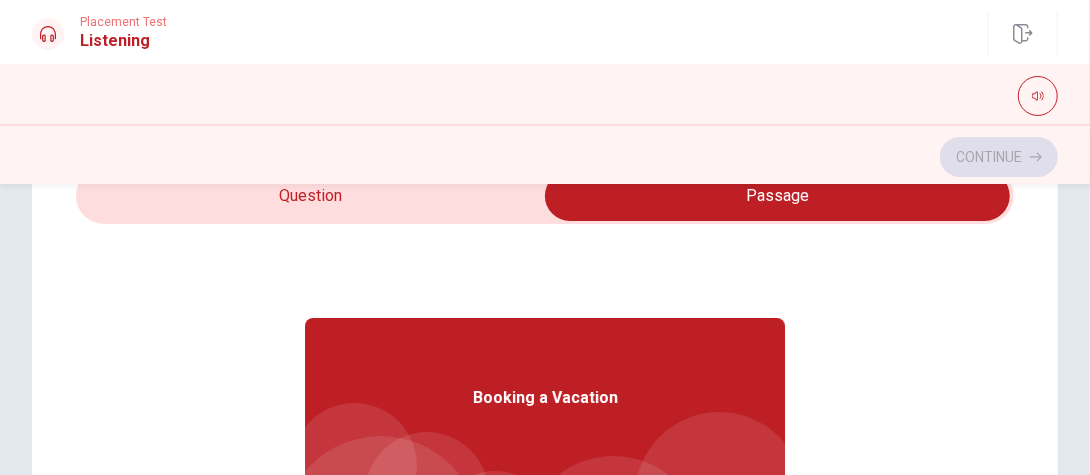 type on "49" 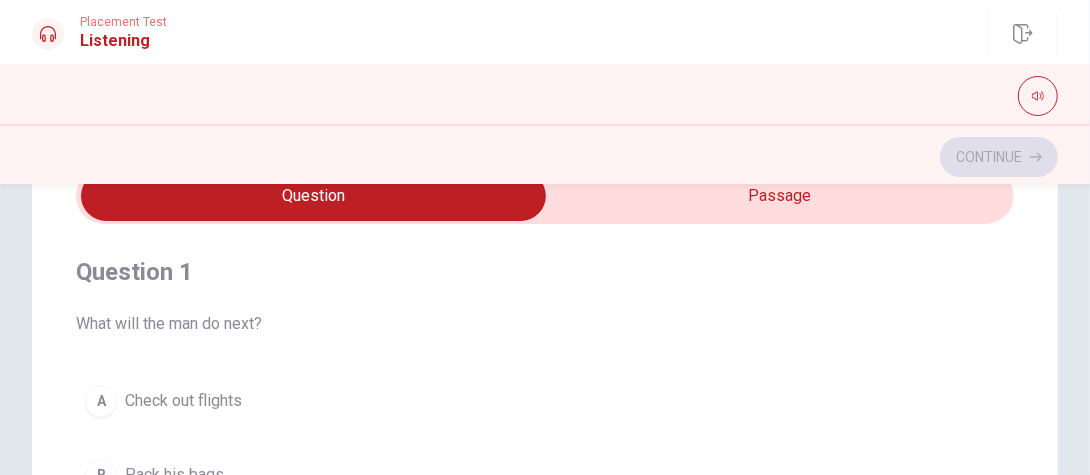 scroll, scrollTop: 100, scrollLeft: 0, axis: vertical 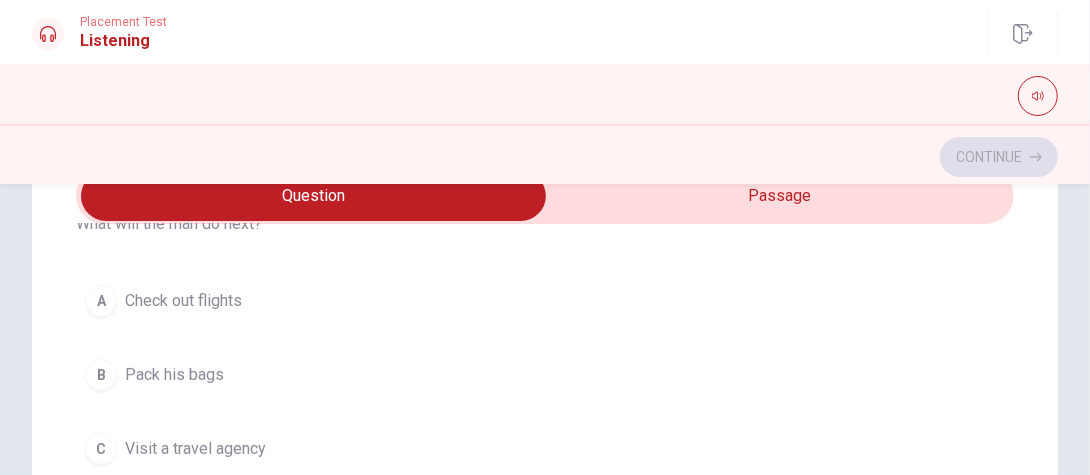 click on "A" at bounding box center [101, 301] 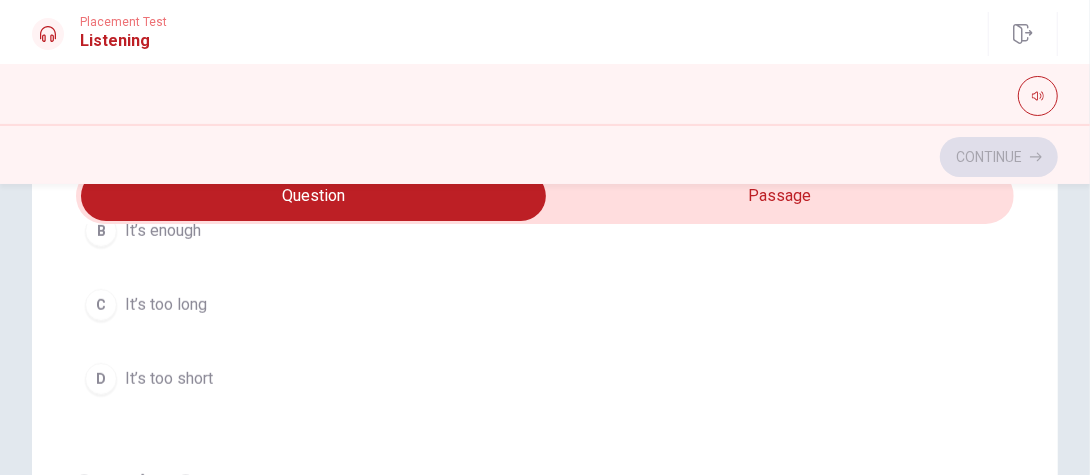 scroll, scrollTop: 600, scrollLeft: 0, axis: vertical 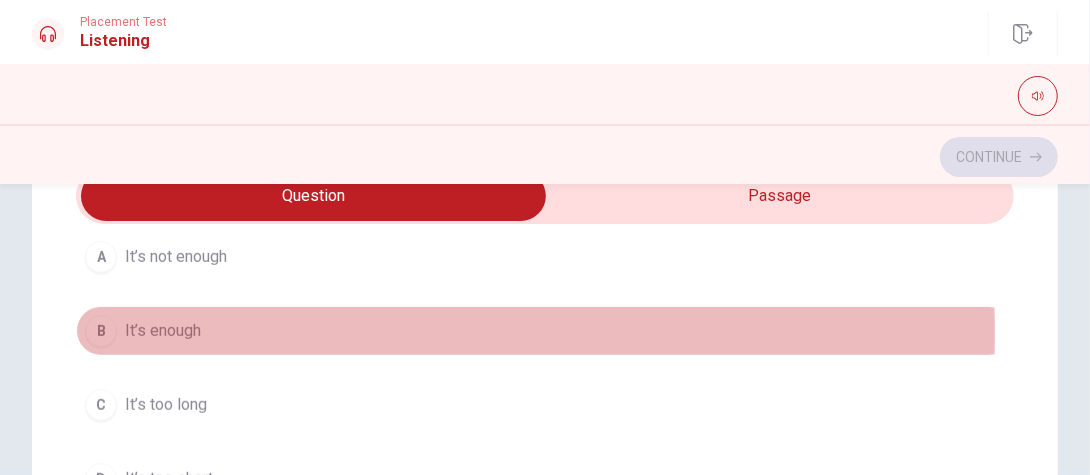 drag, startPoint x: 93, startPoint y: 328, endPoint x: 116, endPoint y: 325, distance: 23.194826 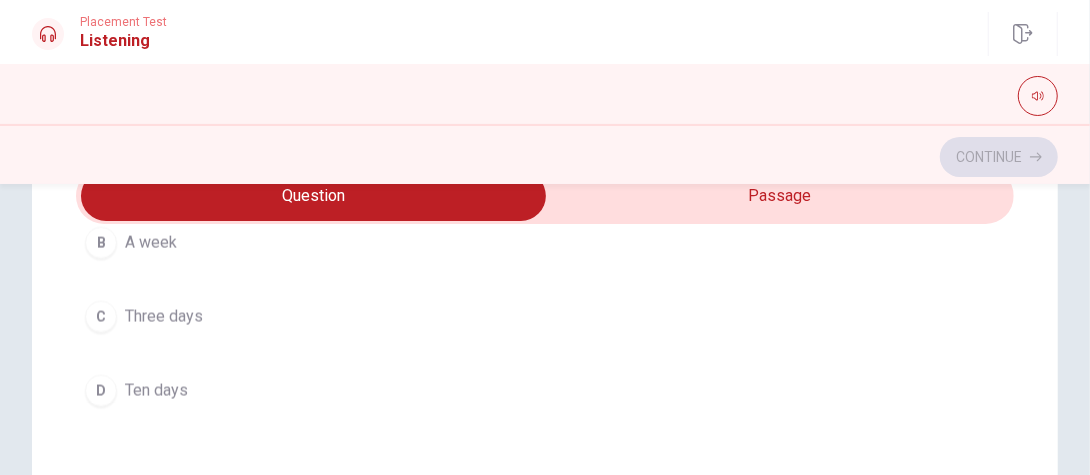 scroll, scrollTop: 1602, scrollLeft: 0, axis: vertical 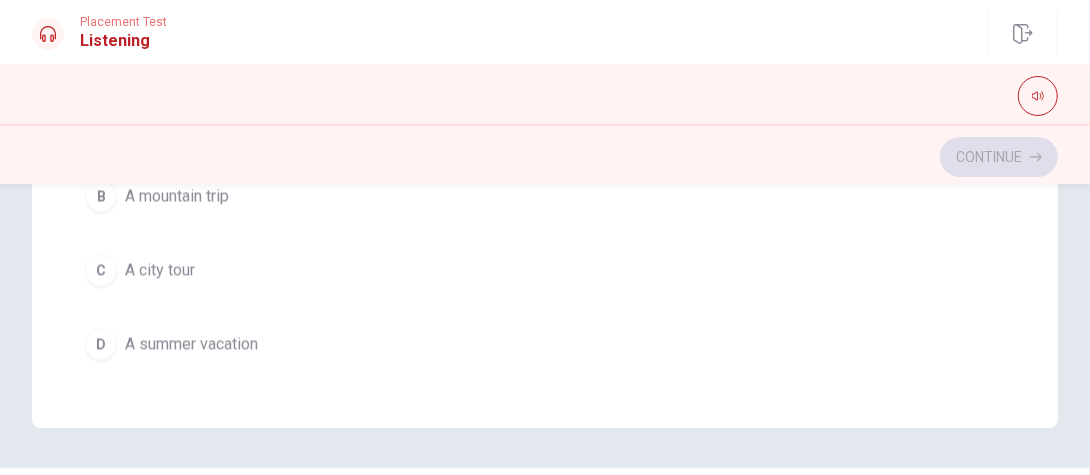 click on "D" at bounding box center [101, 345] 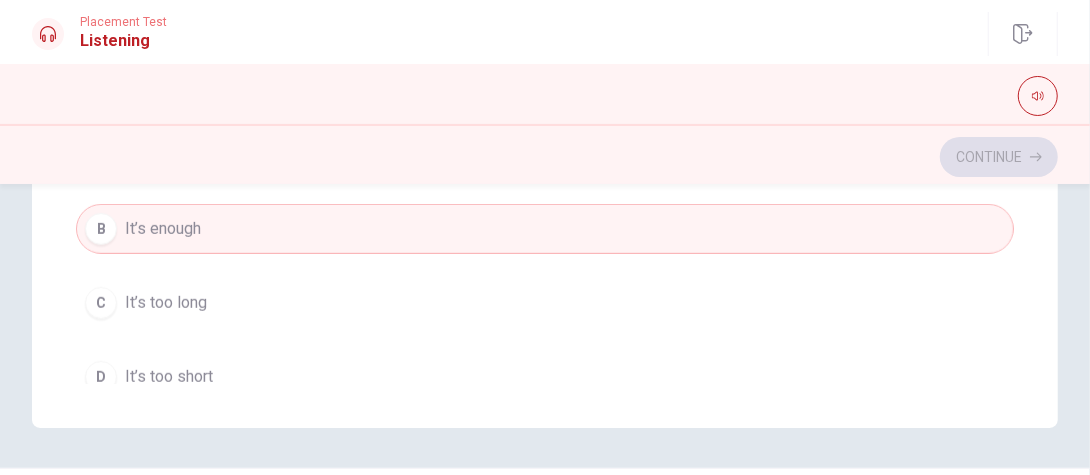 scroll, scrollTop: 0, scrollLeft: 0, axis: both 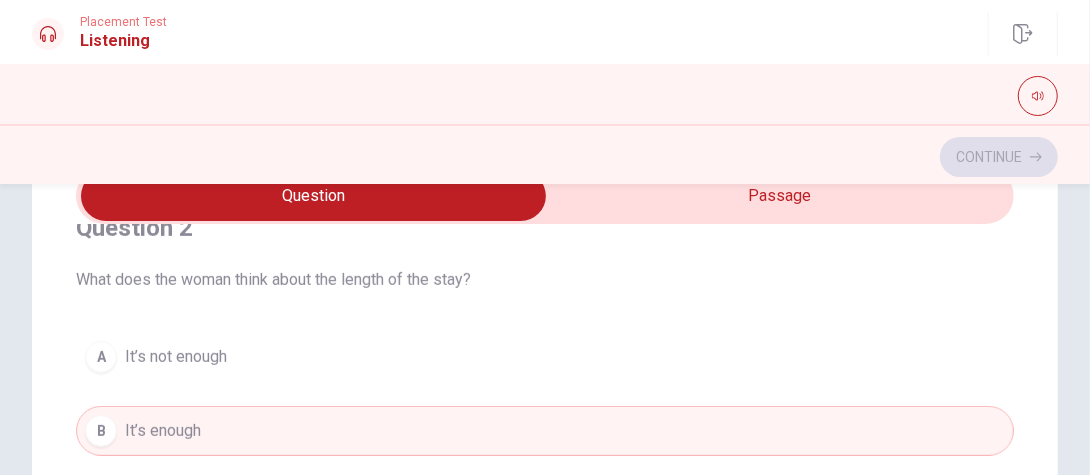 type on "69" 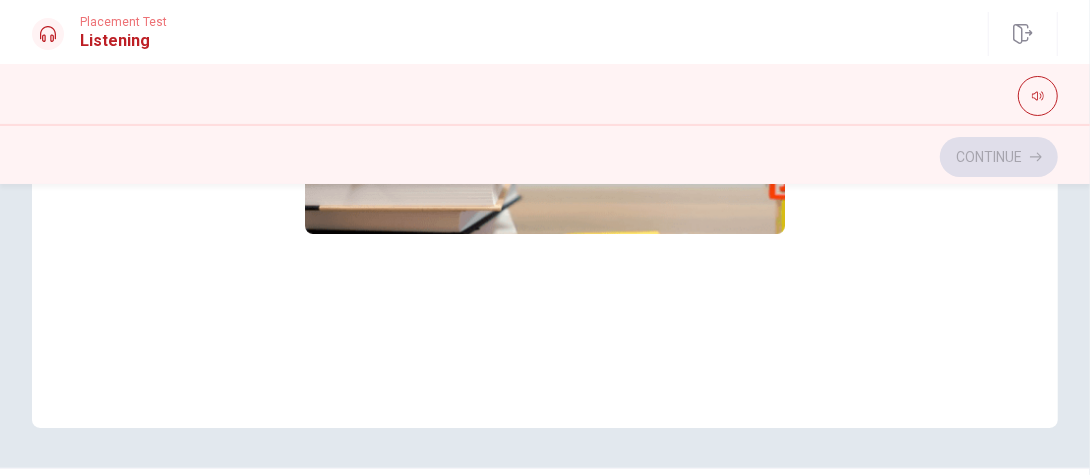 scroll, scrollTop: 200, scrollLeft: 0, axis: vertical 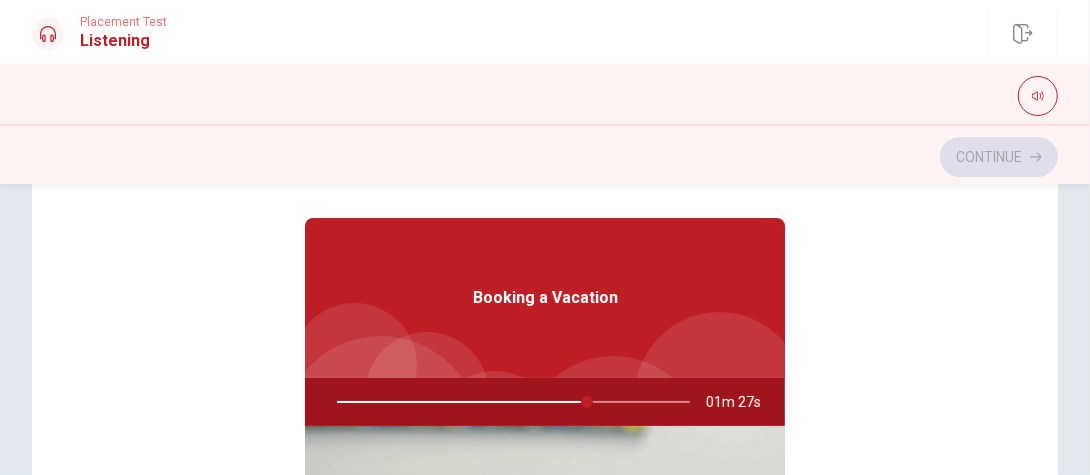 drag, startPoint x: 577, startPoint y: 400, endPoint x: 609, endPoint y: 396, distance: 32.24903 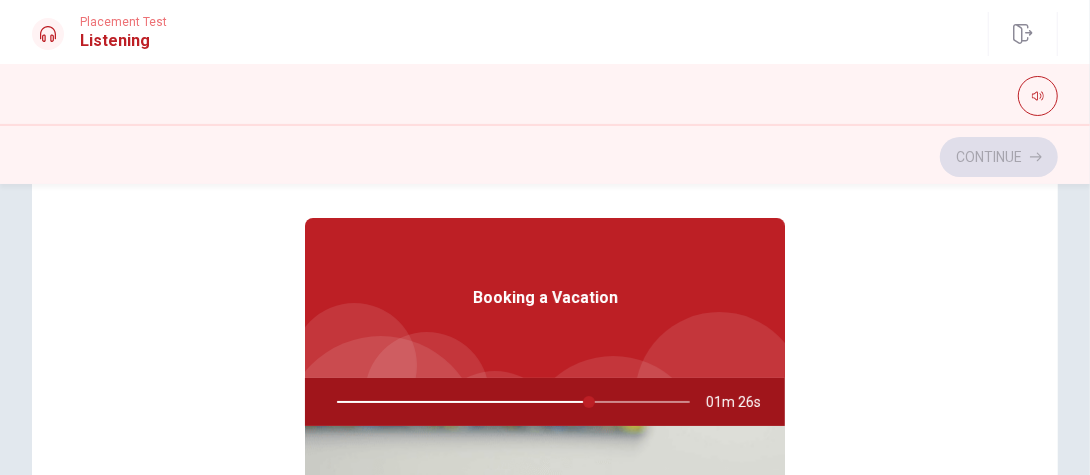 drag, startPoint x: 574, startPoint y: 405, endPoint x: 296, endPoint y: 360, distance: 281.61853 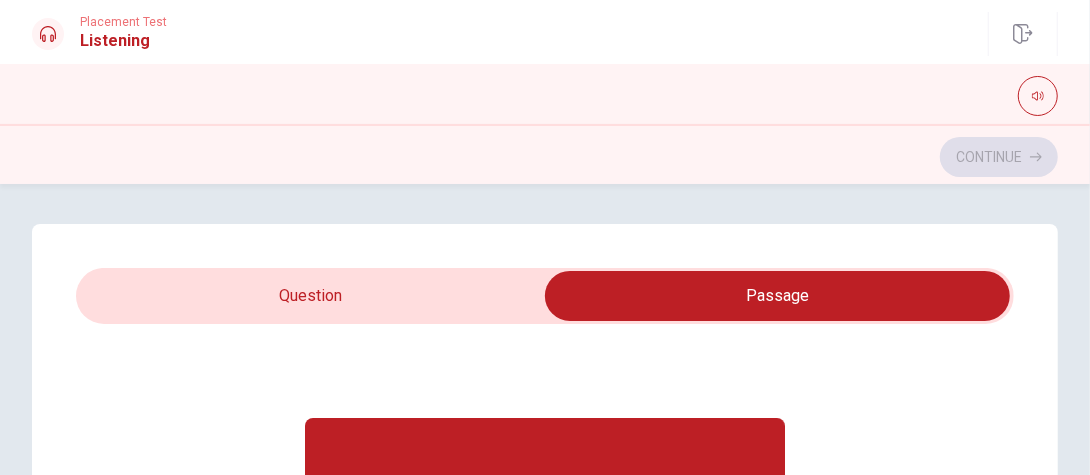type on "72" 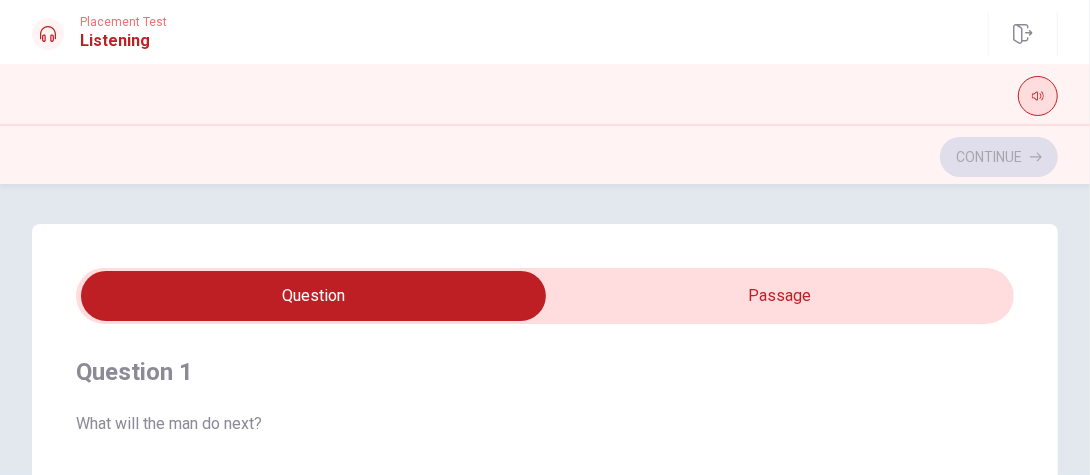 click at bounding box center (1038, 96) 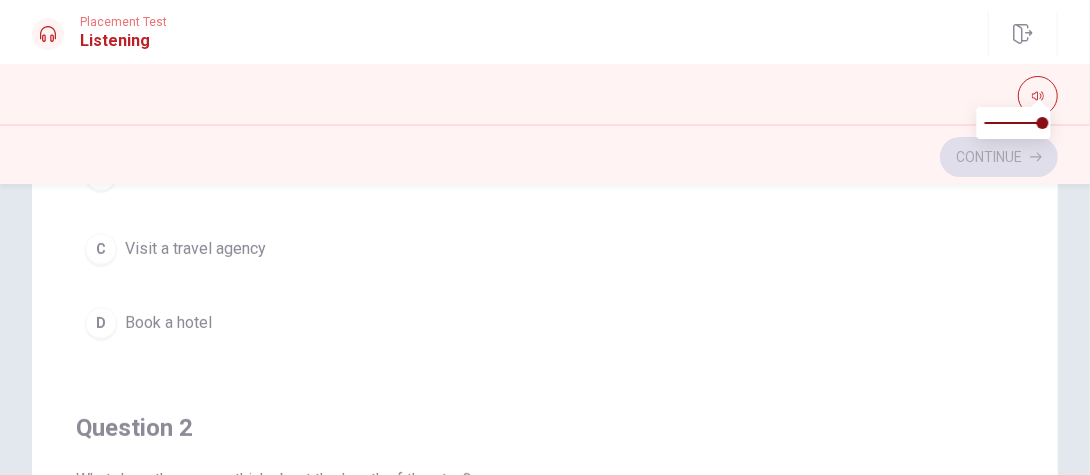 scroll, scrollTop: 600, scrollLeft: 0, axis: vertical 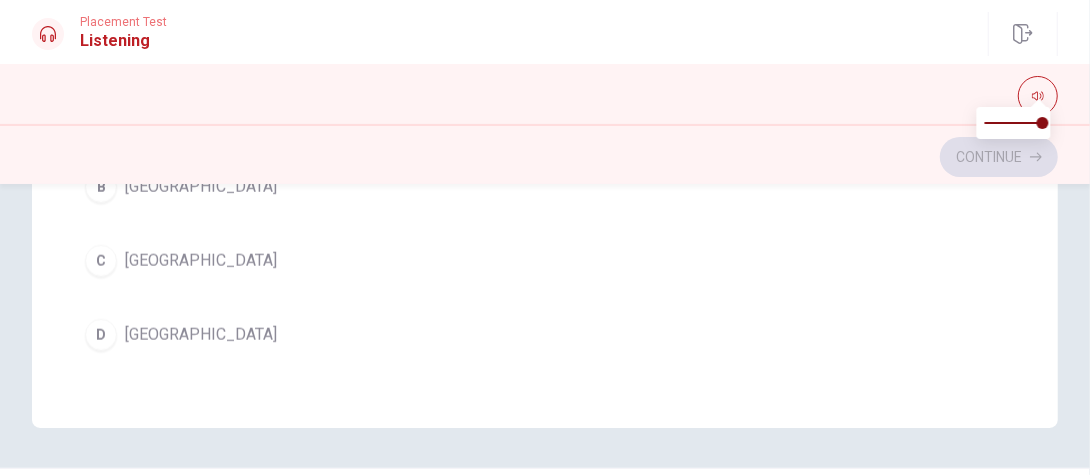 click on "C" at bounding box center (101, 261) 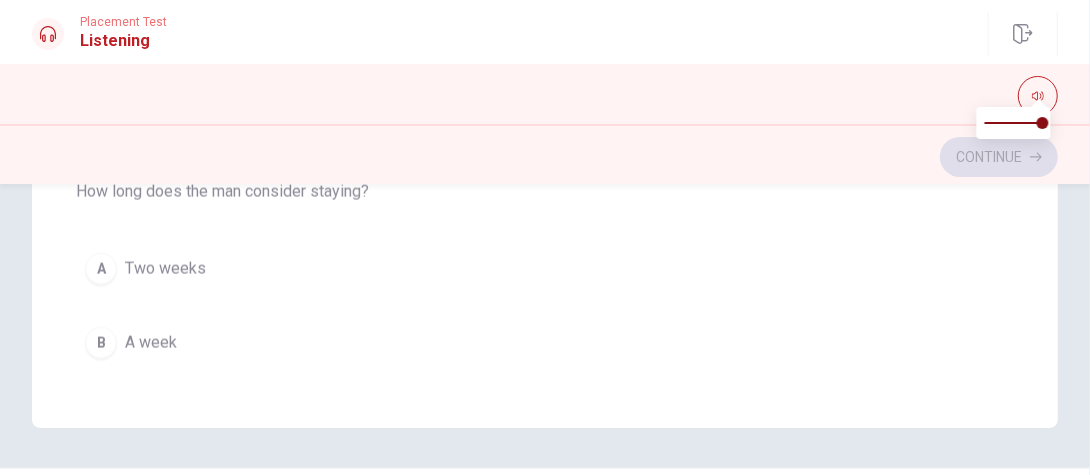 scroll, scrollTop: 900, scrollLeft: 0, axis: vertical 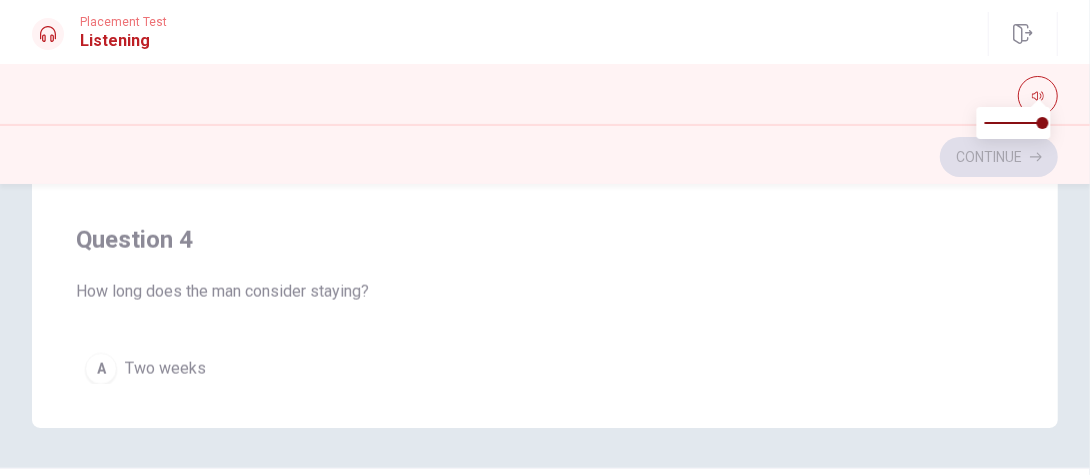 click on "How long does the man consider staying?" at bounding box center [545, 292] 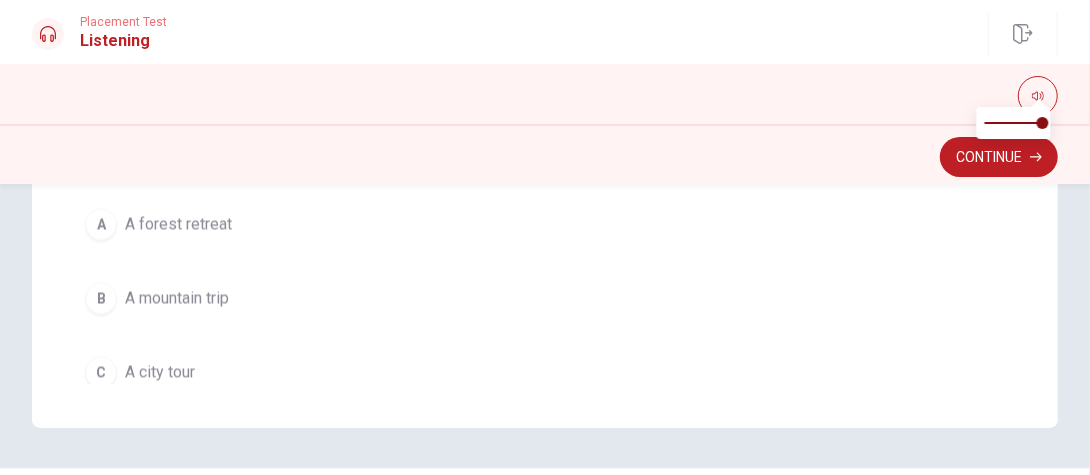 scroll, scrollTop: 1600, scrollLeft: 0, axis: vertical 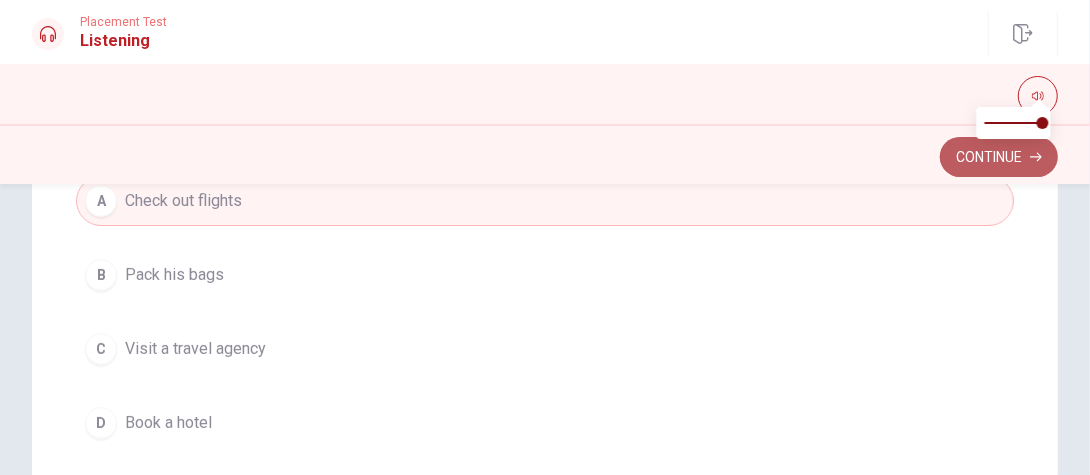 click on "Continue" at bounding box center (999, 157) 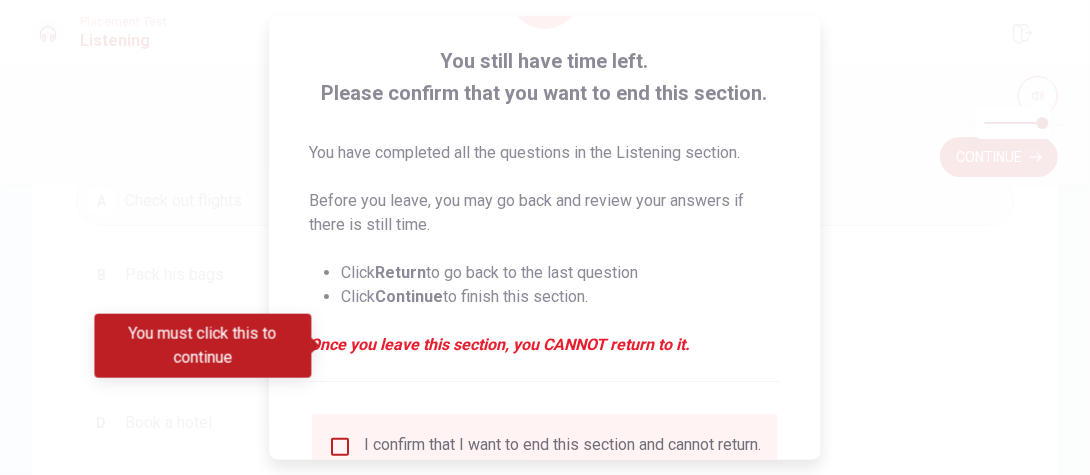 scroll, scrollTop: 200, scrollLeft: 0, axis: vertical 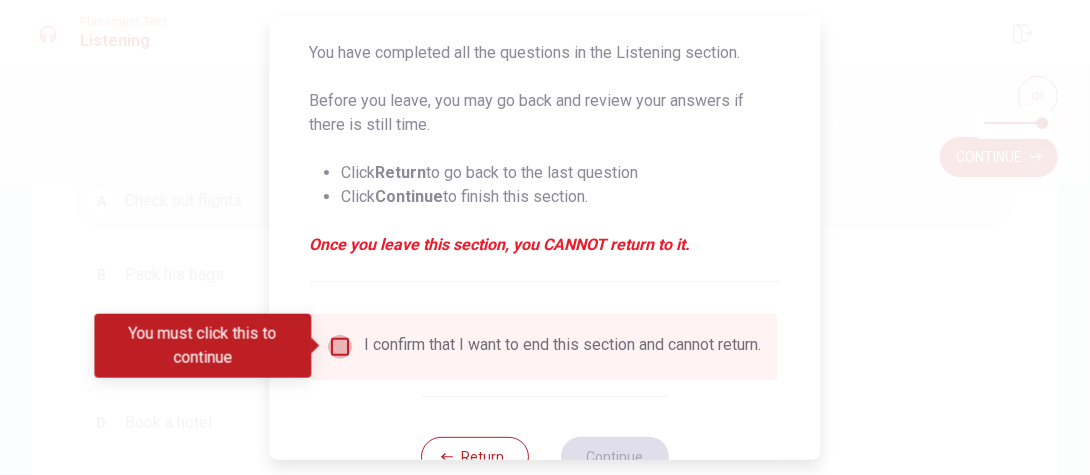 click at bounding box center (341, 346) 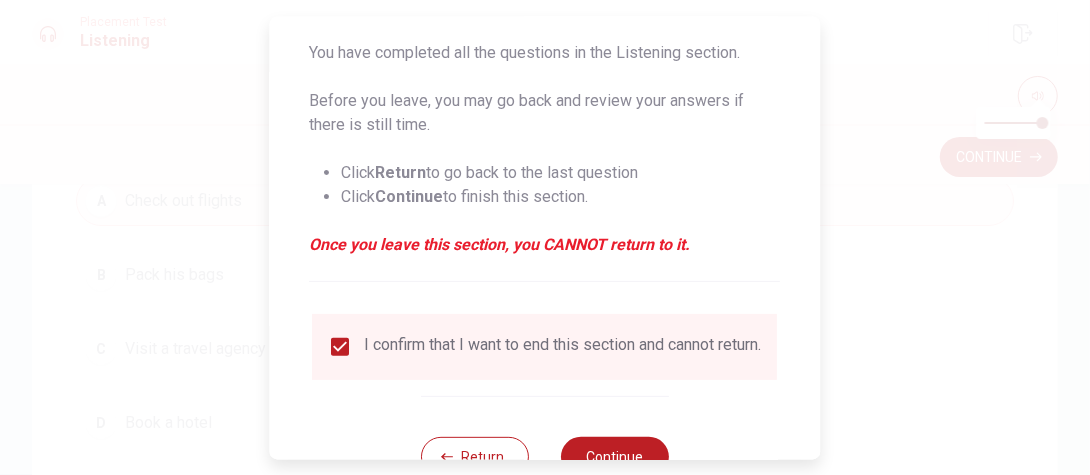 scroll, scrollTop: 270, scrollLeft: 0, axis: vertical 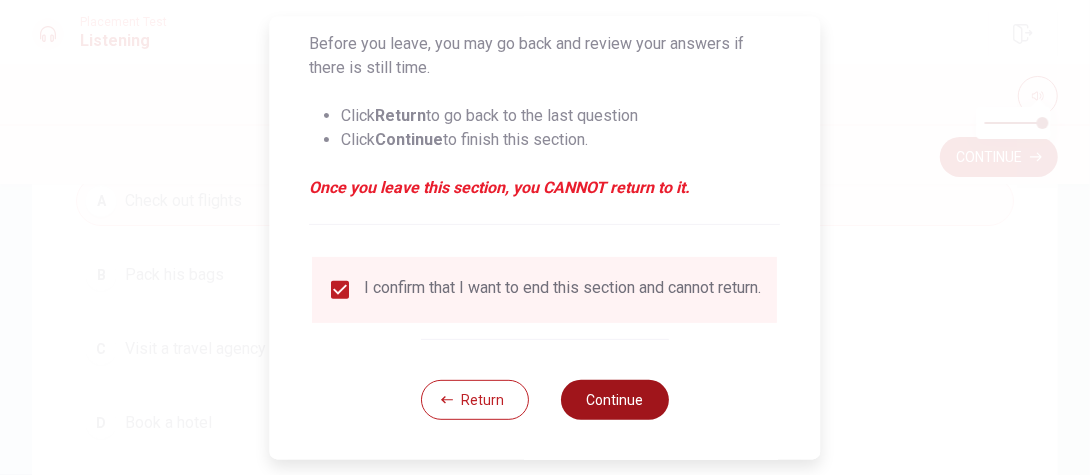 click on "Continue" at bounding box center (615, 399) 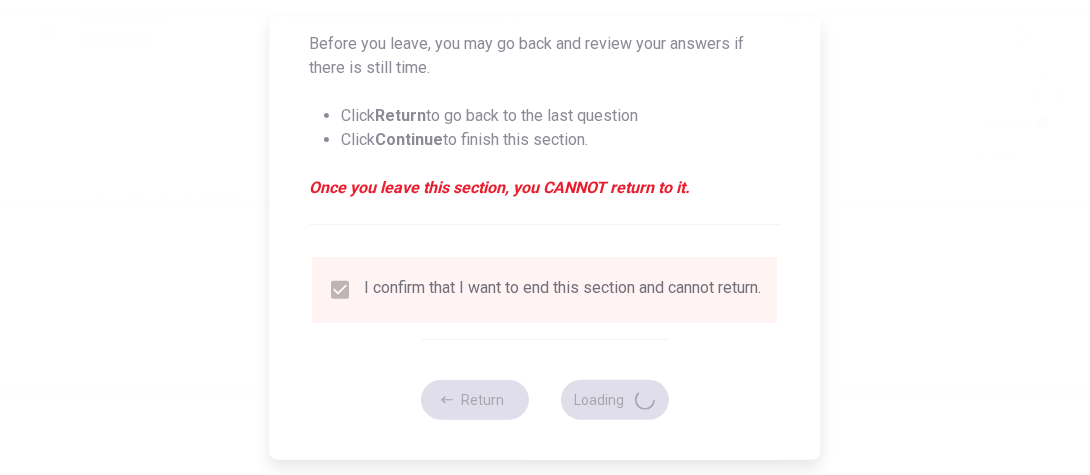 scroll, scrollTop: 0, scrollLeft: 0, axis: both 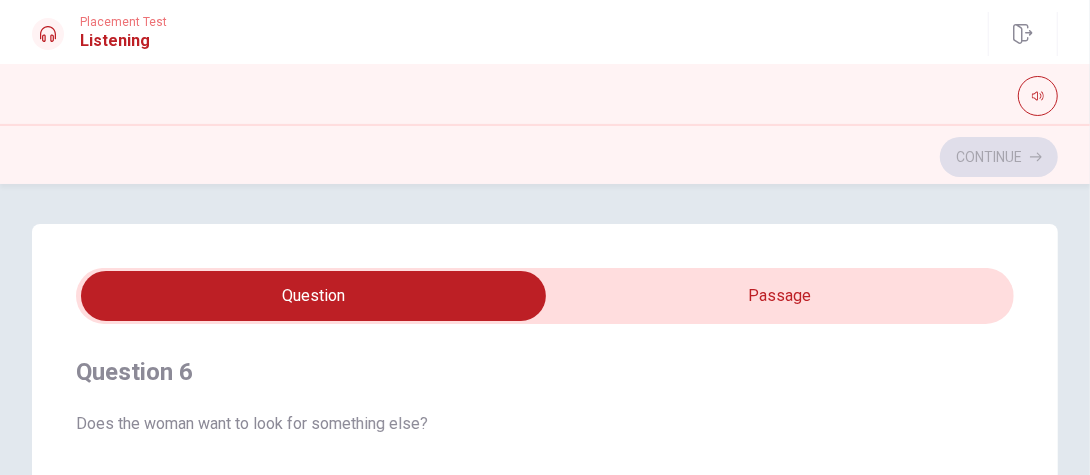 type on "2" 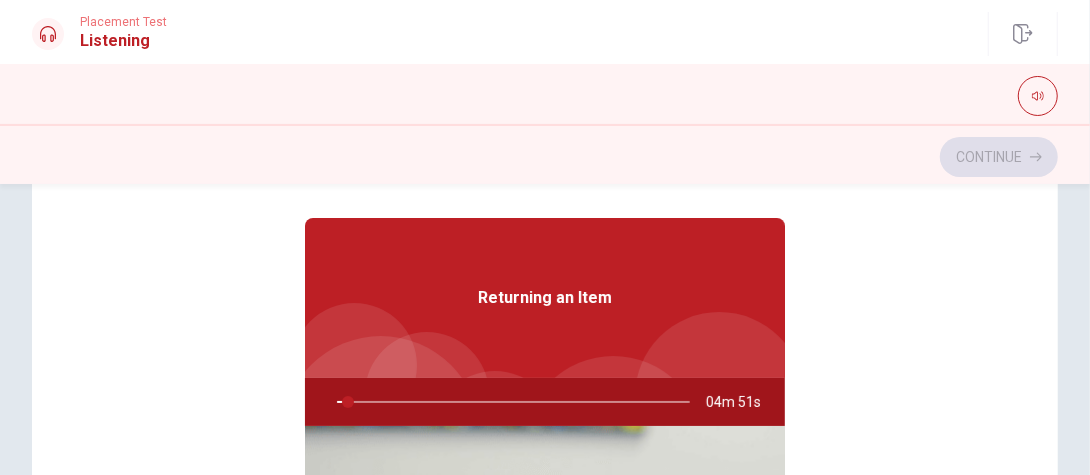 scroll, scrollTop: 0, scrollLeft: 0, axis: both 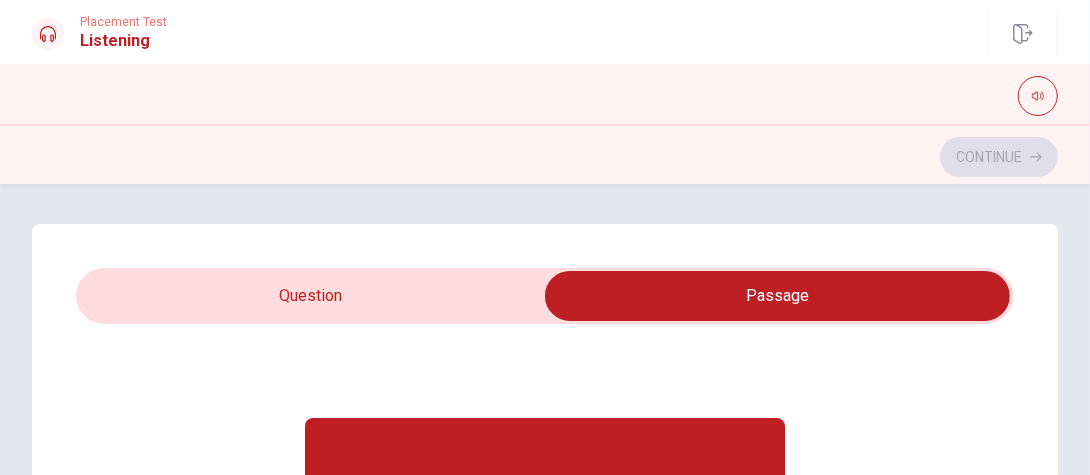 type on "4" 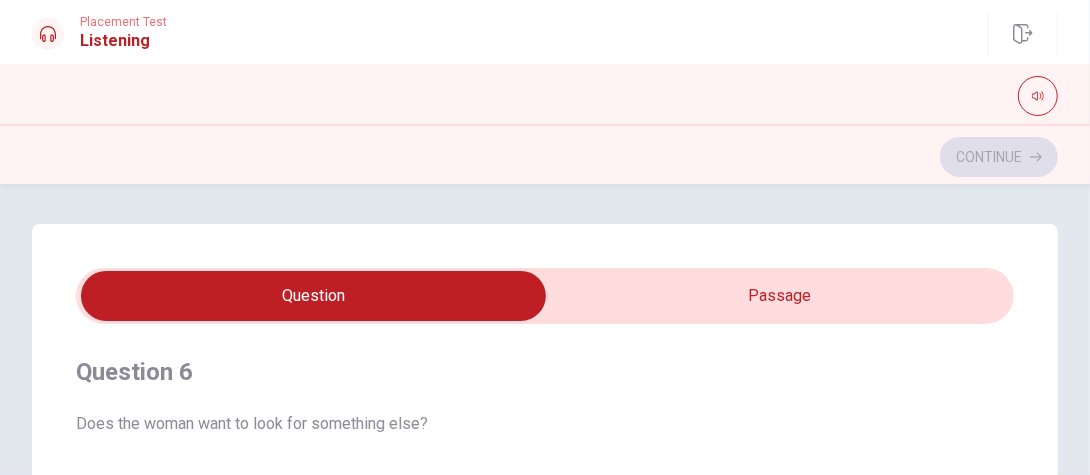 scroll, scrollTop: 100, scrollLeft: 0, axis: vertical 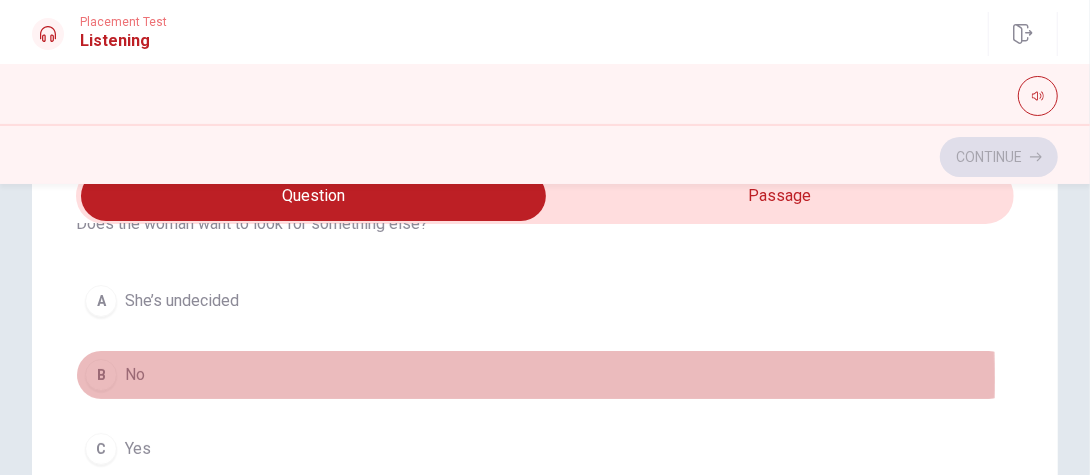 click on "B" at bounding box center [101, 375] 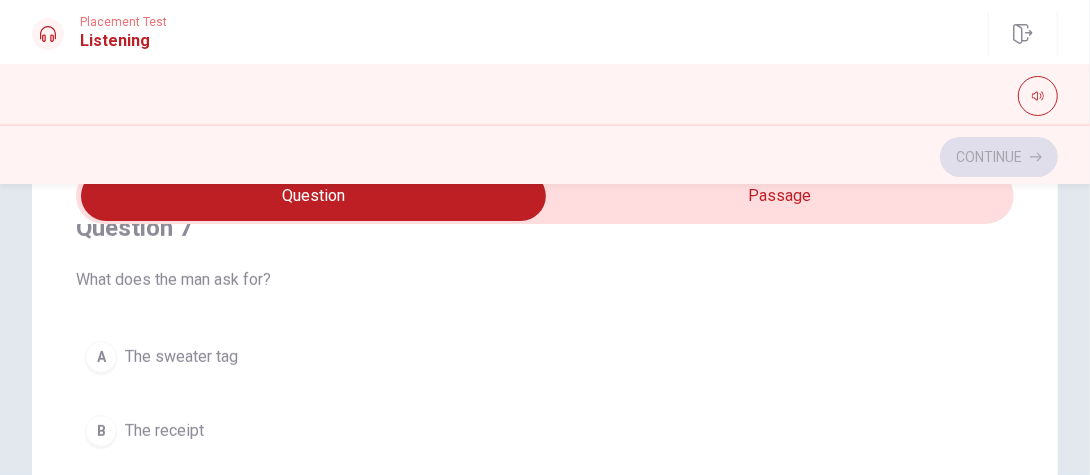 scroll, scrollTop: 600, scrollLeft: 0, axis: vertical 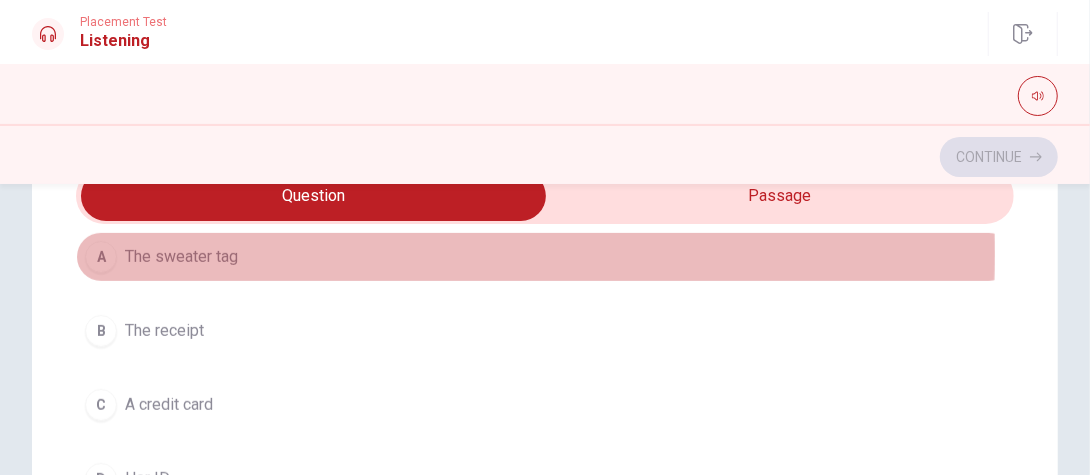click on "A" at bounding box center (101, 257) 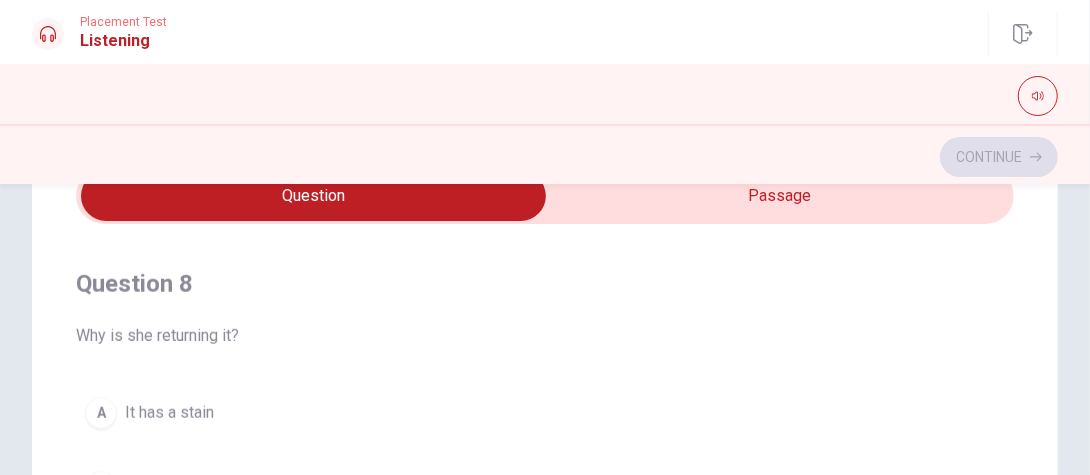 scroll, scrollTop: 1000, scrollLeft: 0, axis: vertical 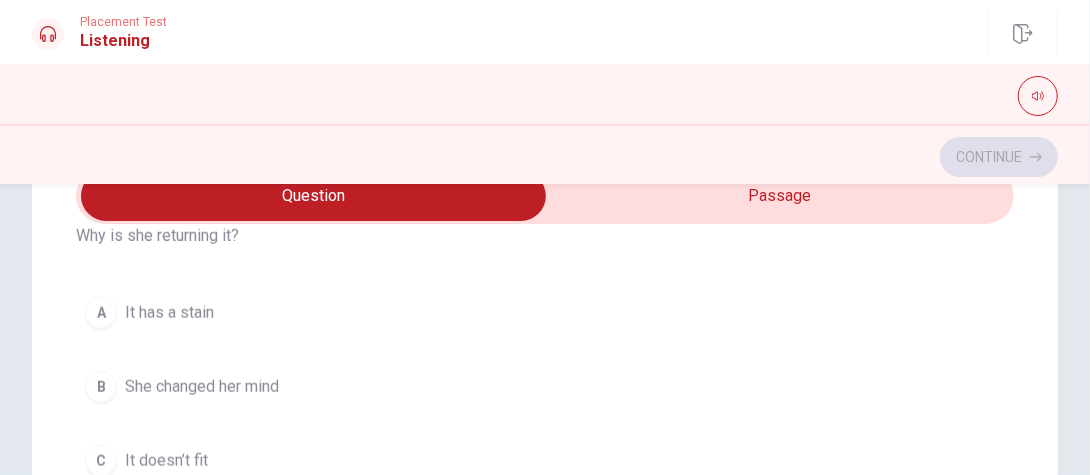 click on "A" at bounding box center (101, 313) 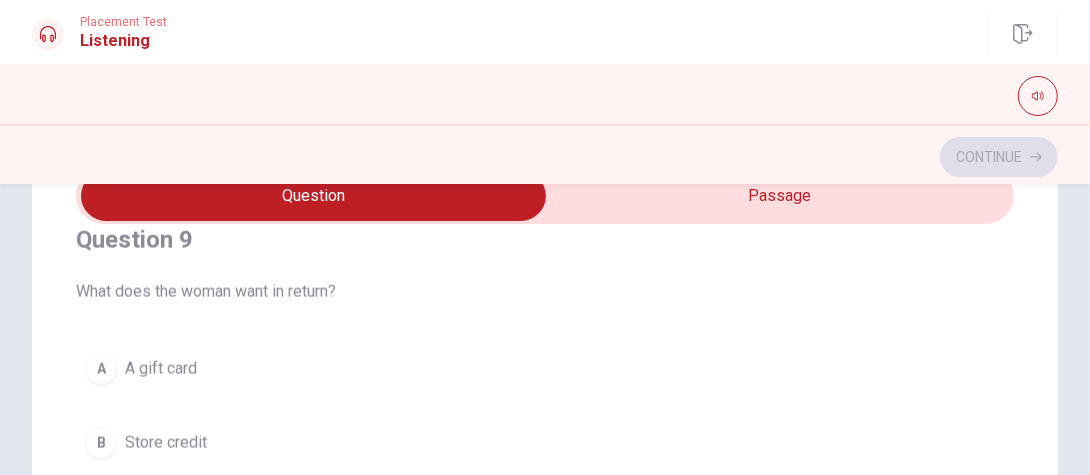scroll, scrollTop: 1500, scrollLeft: 0, axis: vertical 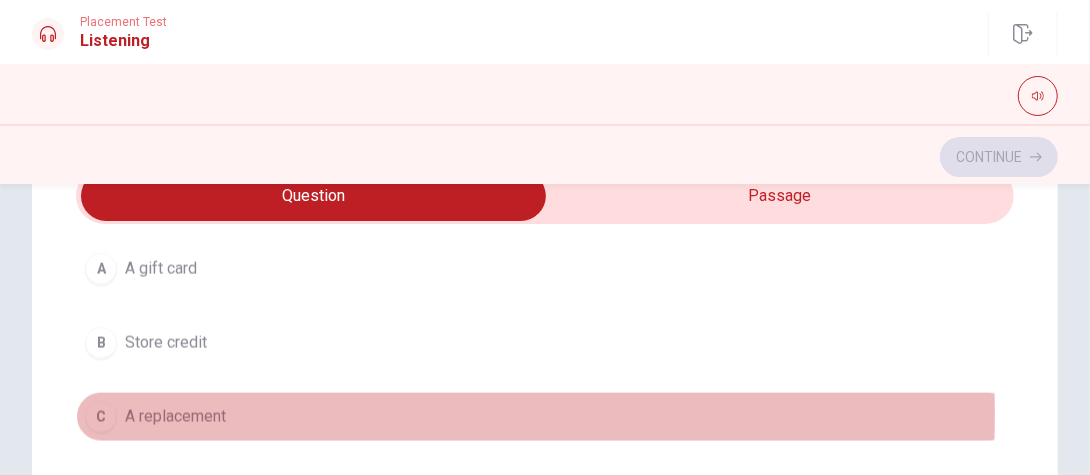 click on "C" at bounding box center (101, 417) 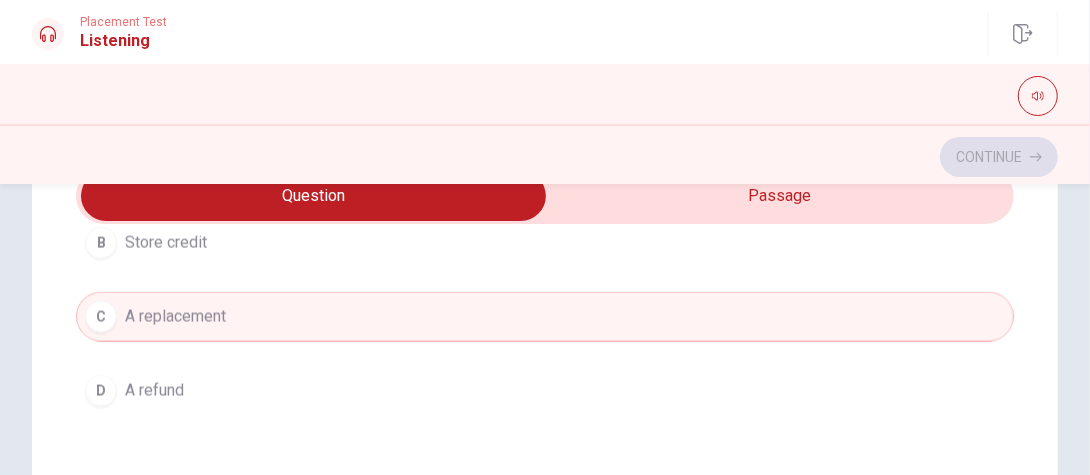scroll, scrollTop: 1602, scrollLeft: 0, axis: vertical 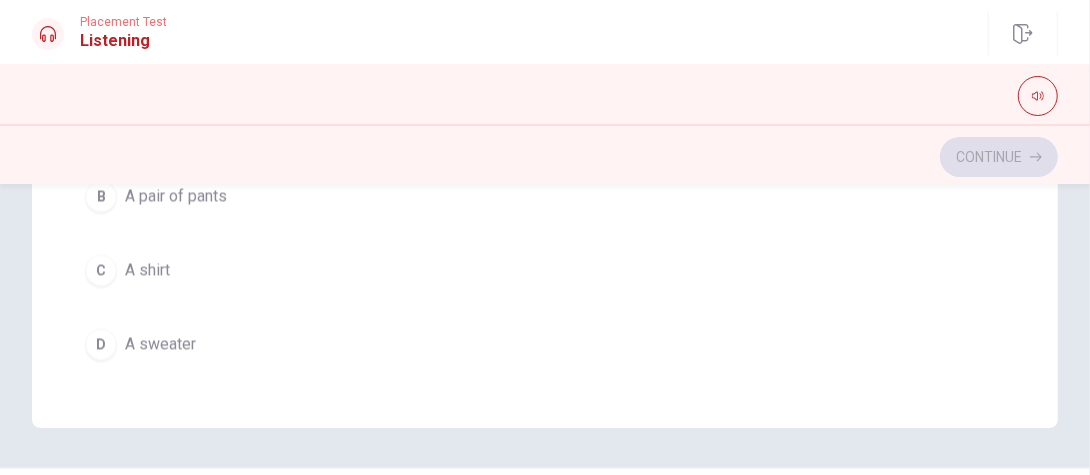 click on "D" at bounding box center [101, 345] 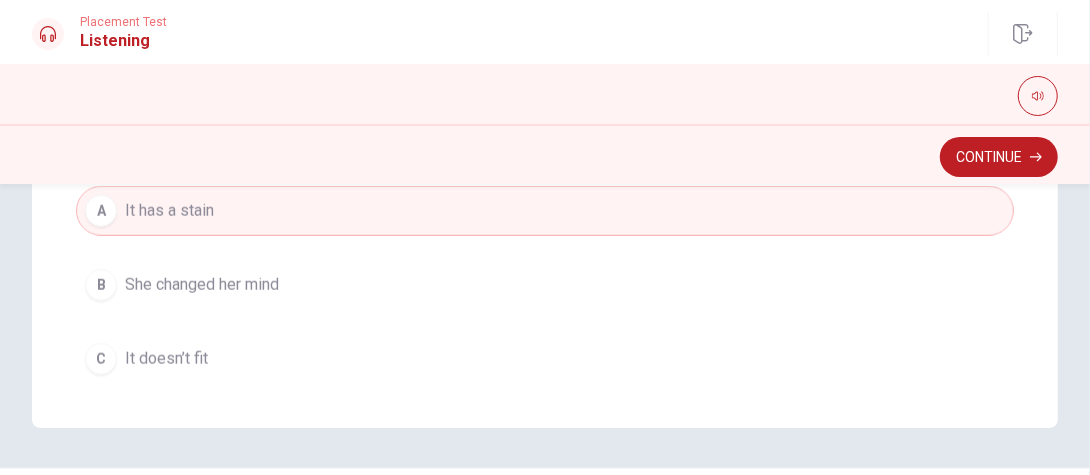 scroll, scrollTop: 702, scrollLeft: 0, axis: vertical 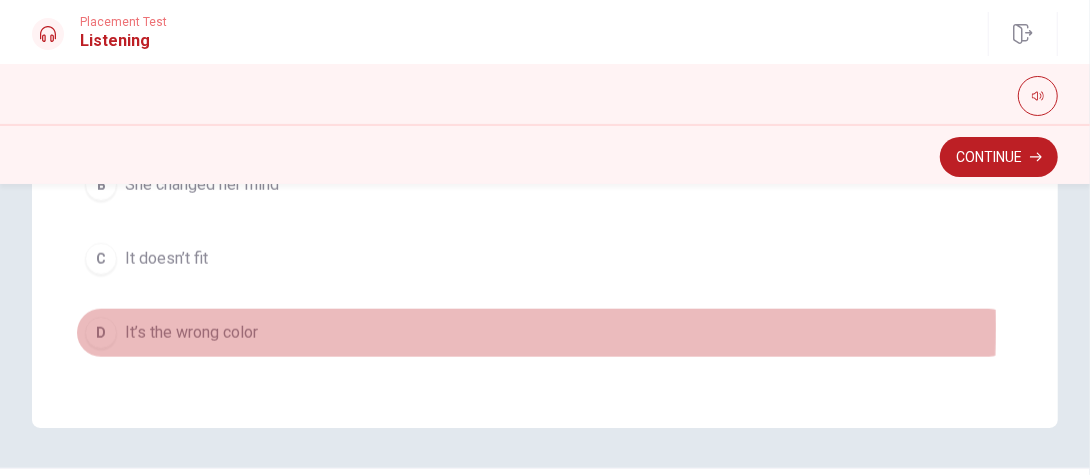 click on "It’s the wrong color" at bounding box center [191, 333] 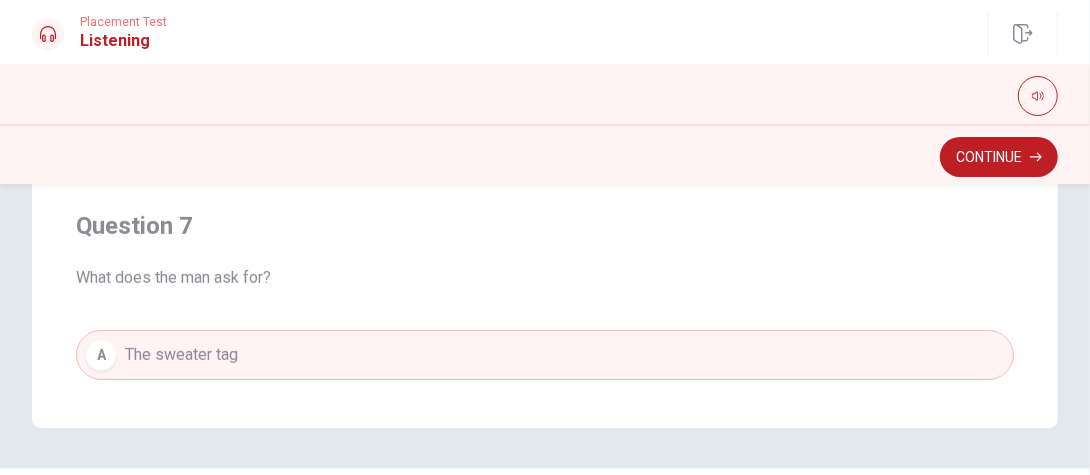 scroll, scrollTop: 0, scrollLeft: 0, axis: both 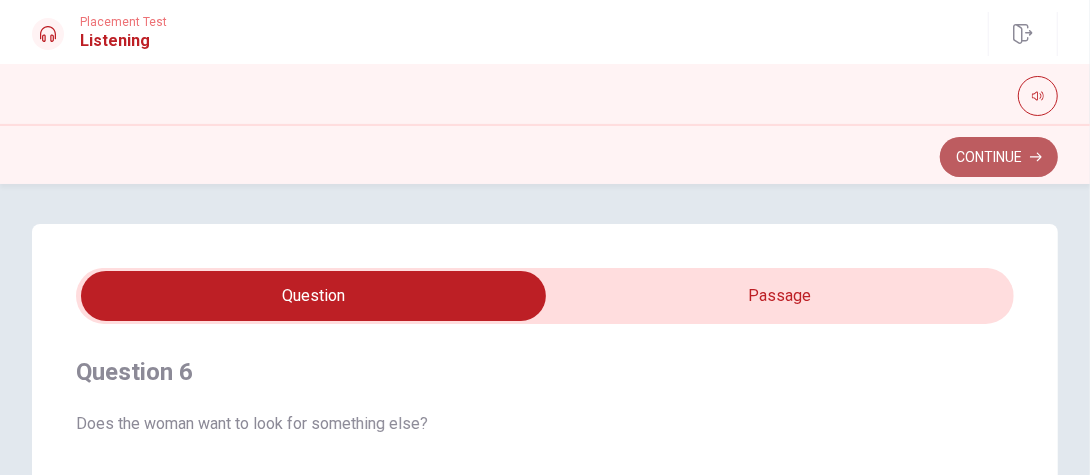 click on "Continue" at bounding box center (999, 157) 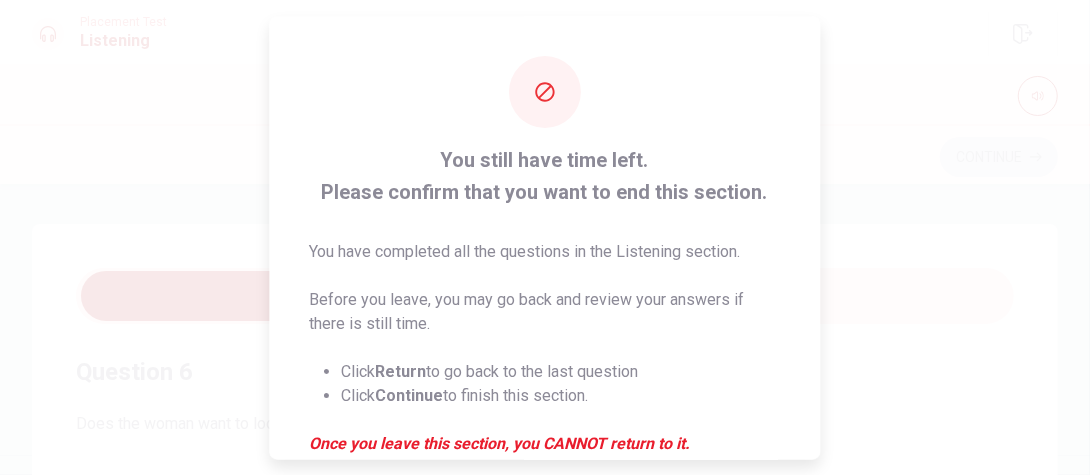 scroll, scrollTop: 200, scrollLeft: 0, axis: vertical 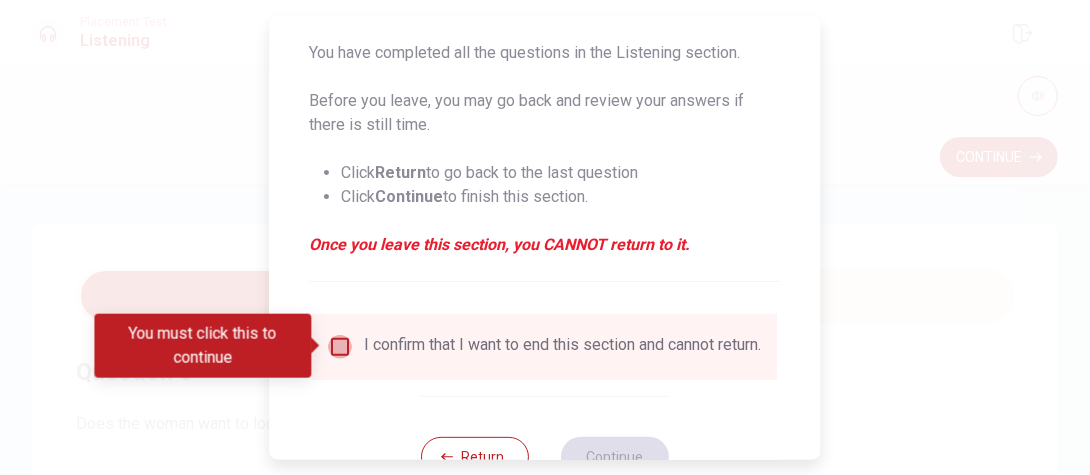 click at bounding box center (341, 346) 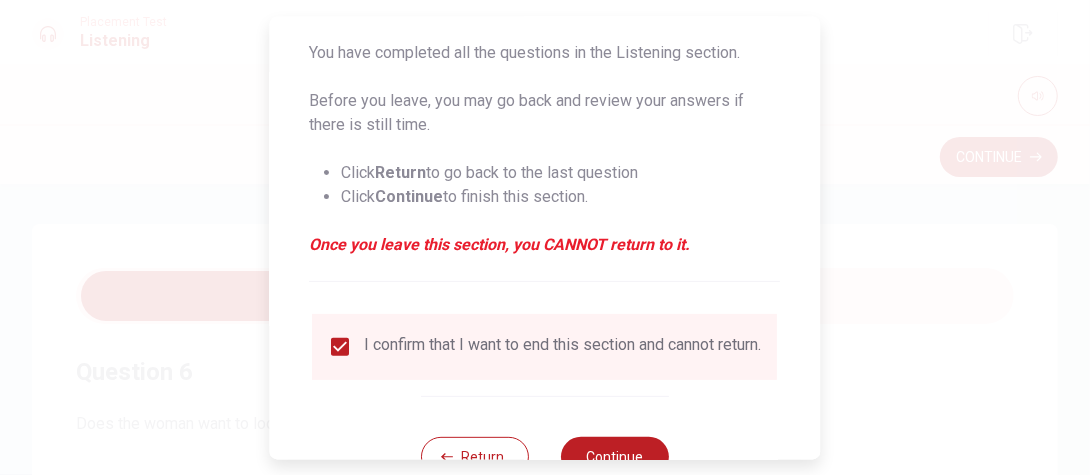 scroll, scrollTop: 270, scrollLeft: 0, axis: vertical 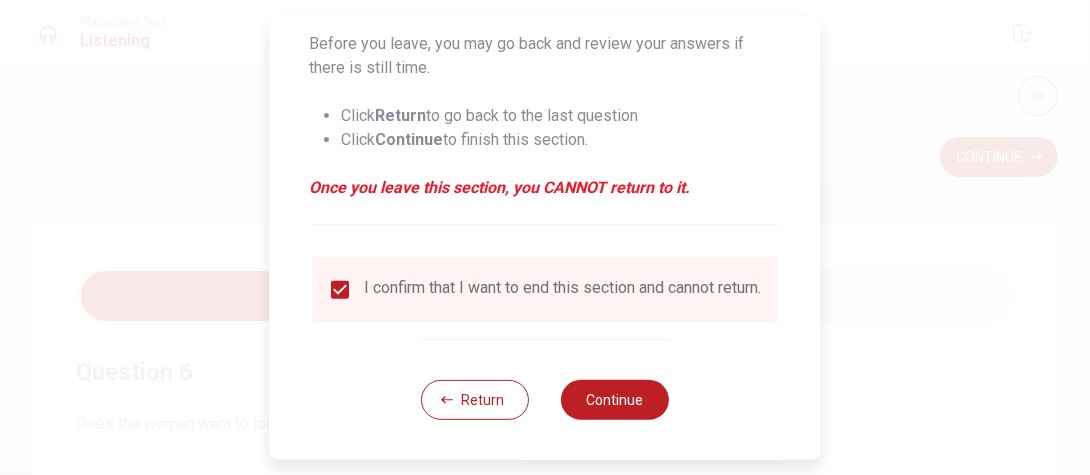 click on "Return Continue" at bounding box center [545, 398] 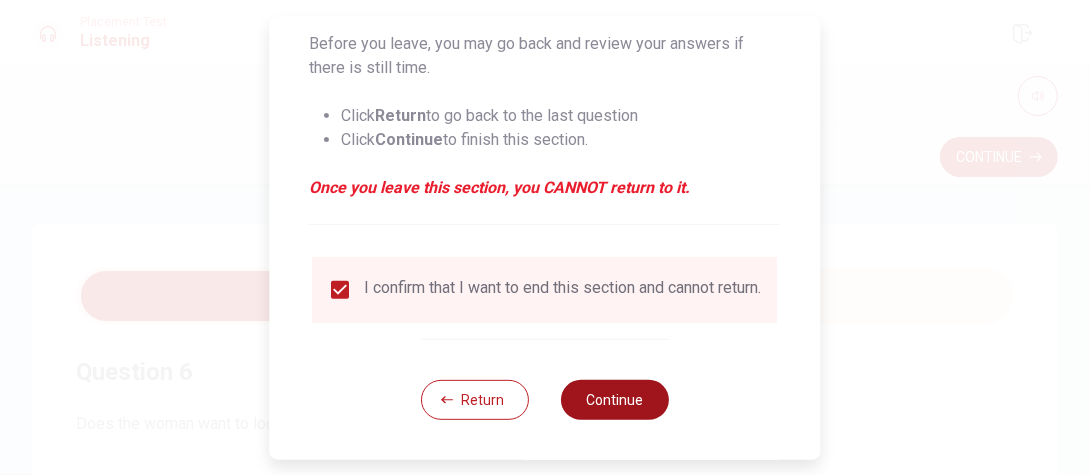 click on "Continue" at bounding box center (615, 399) 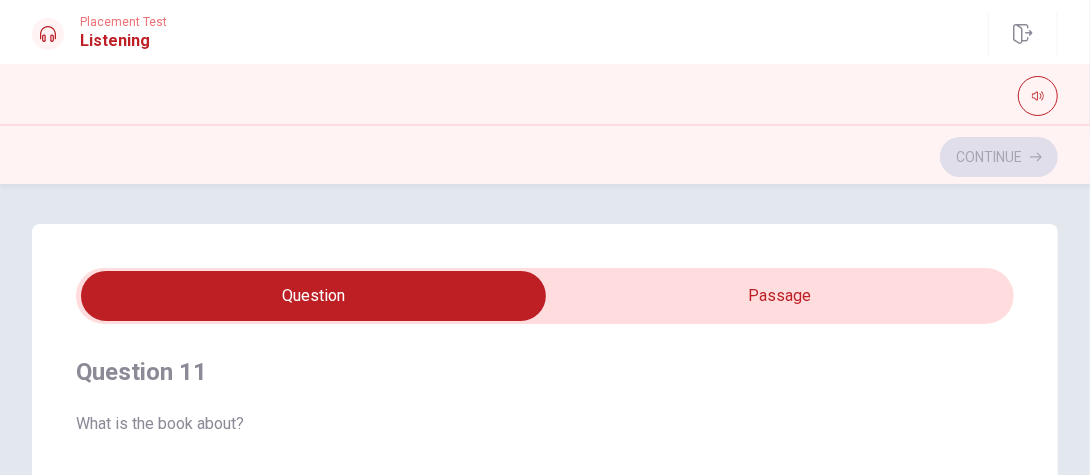 scroll, scrollTop: 100, scrollLeft: 0, axis: vertical 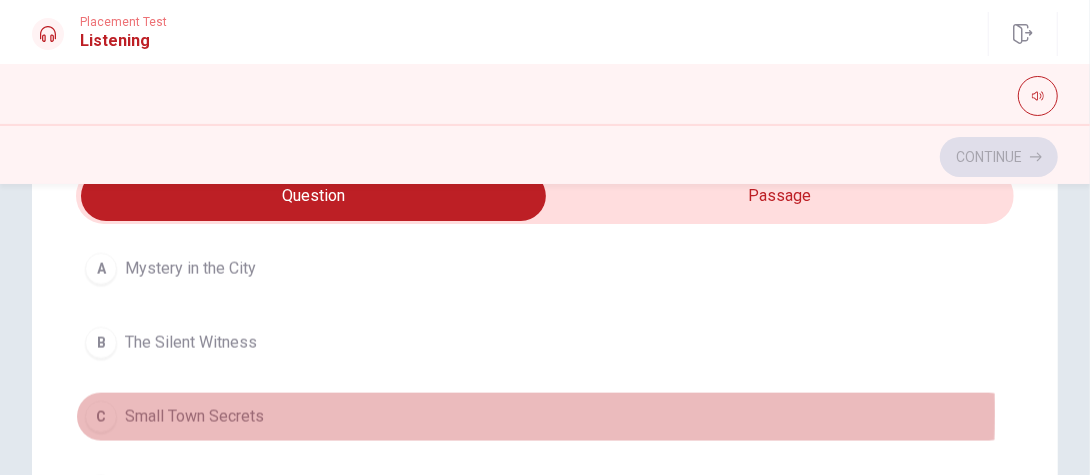 click on "C" at bounding box center (101, 417) 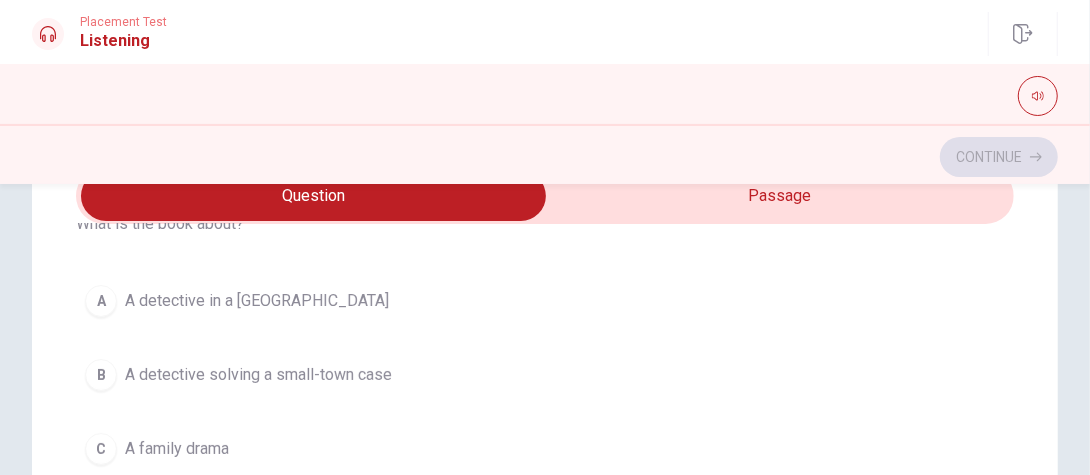 scroll, scrollTop: 200, scrollLeft: 0, axis: vertical 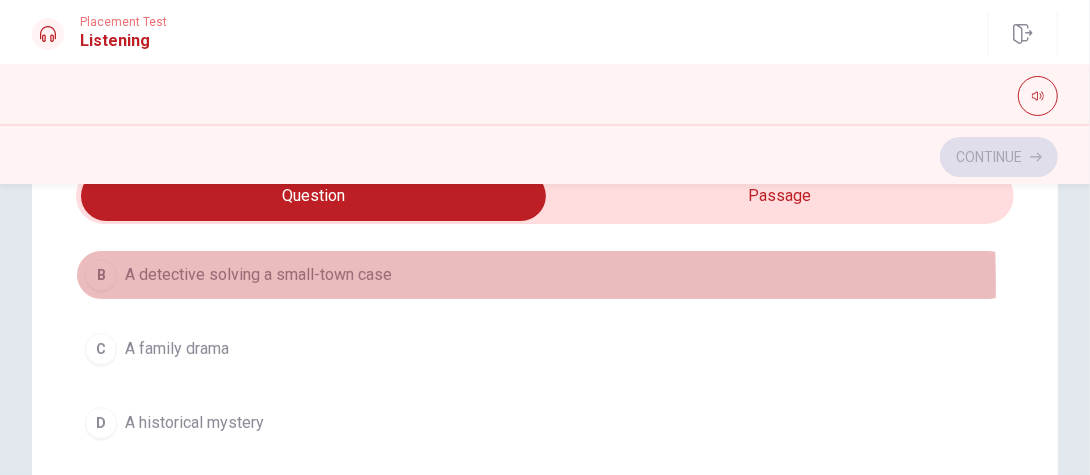 click on "B" at bounding box center [101, 275] 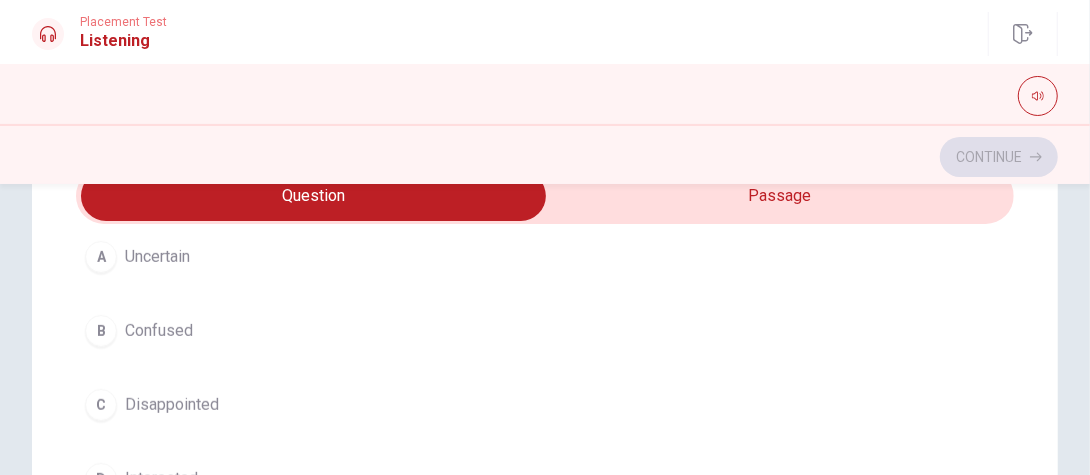 scroll, scrollTop: 700, scrollLeft: 0, axis: vertical 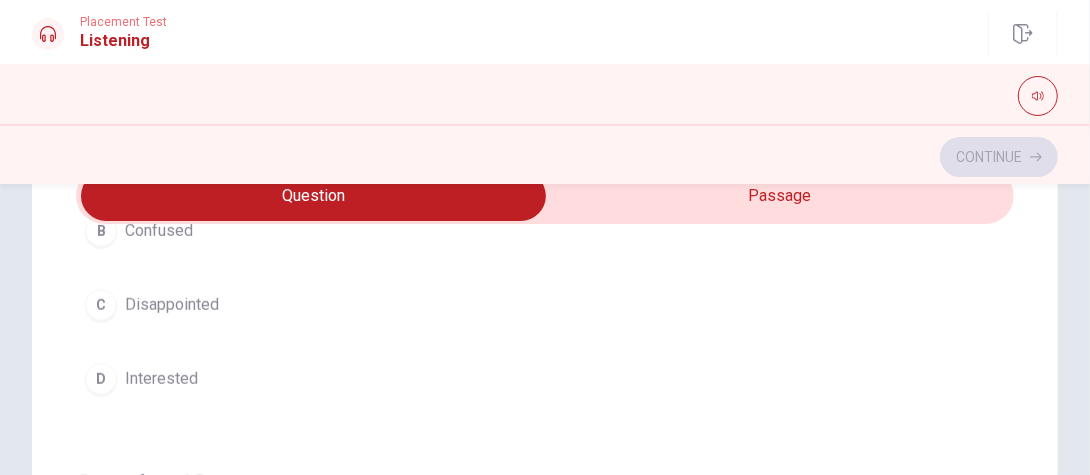 click on "D" at bounding box center [101, 379] 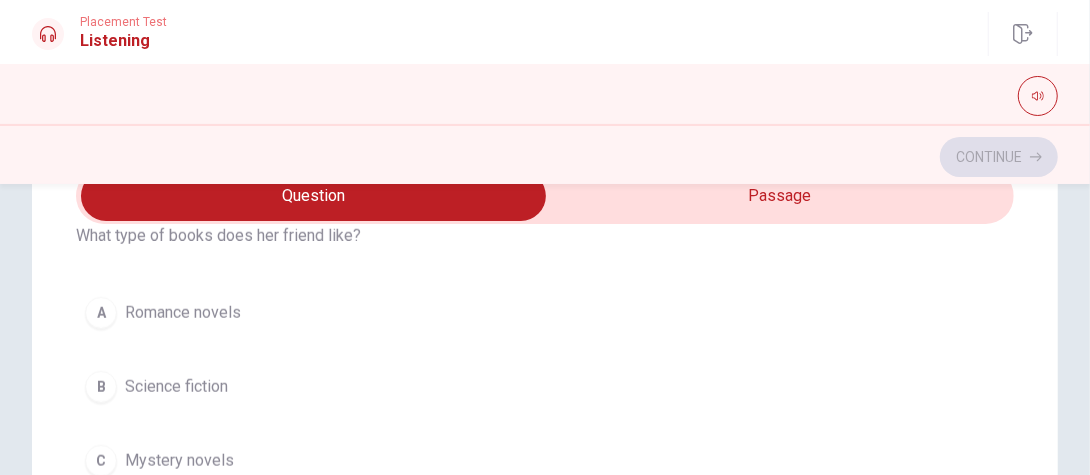 scroll, scrollTop: 1100, scrollLeft: 0, axis: vertical 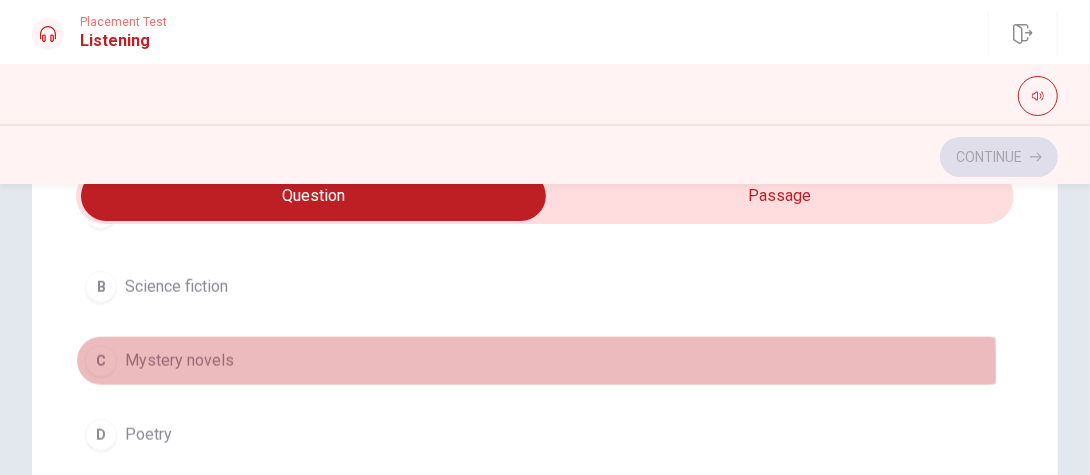 click on "C" at bounding box center [101, 361] 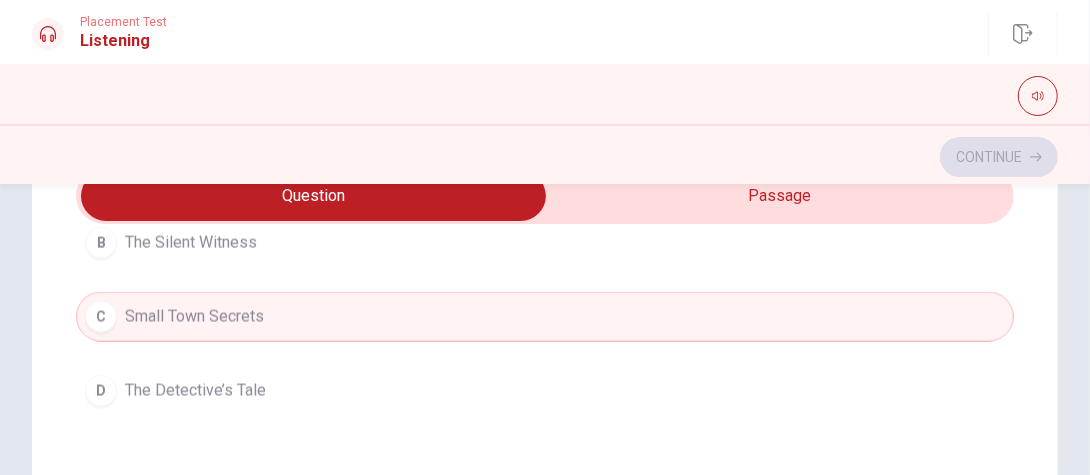 scroll, scrollTop: 1602, scrollLeft: 0, axis: vertical 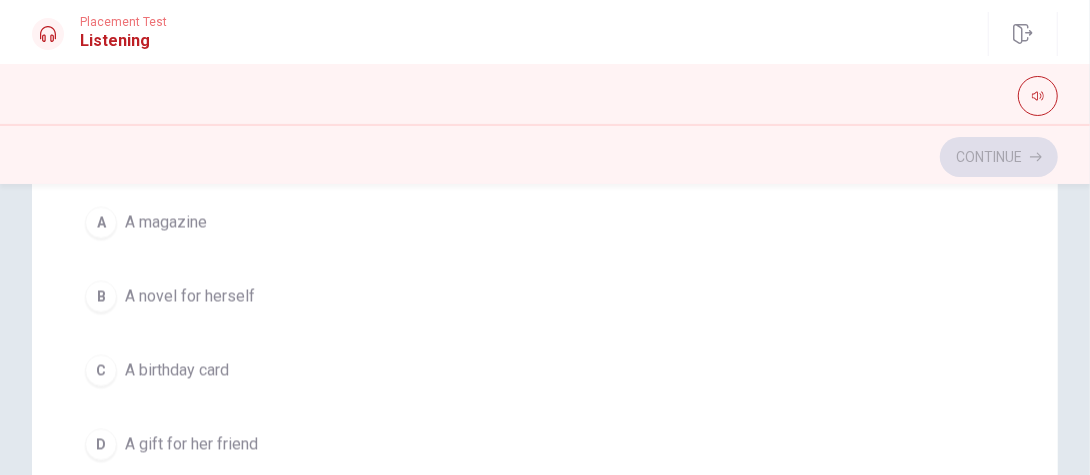 click on "B" at bounding box center [101, 297] 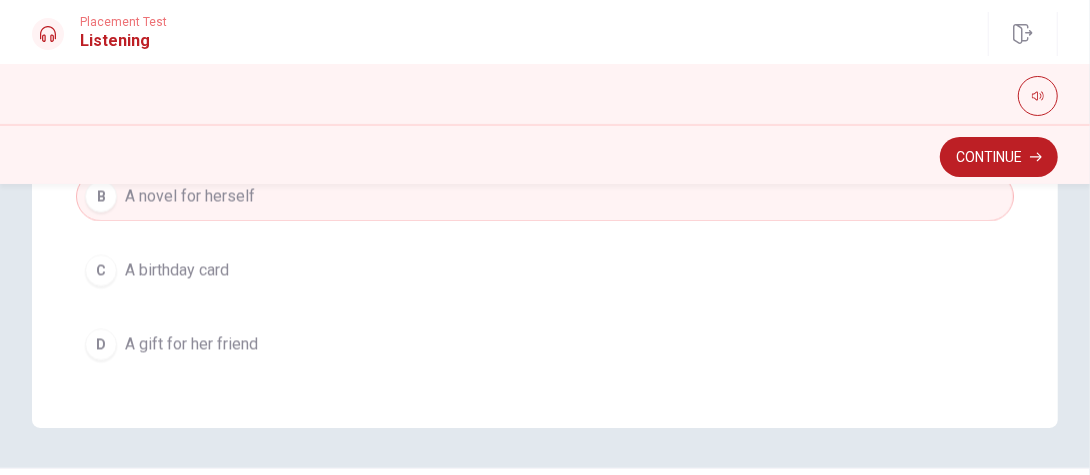 scroll, scrollTop: 656, scrollLeft: 0, axis: vertical 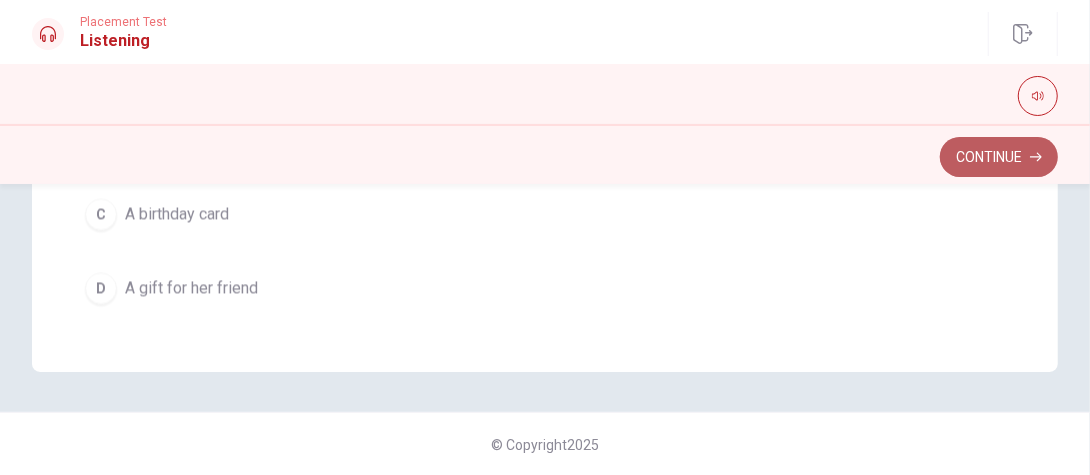 click on "Continue" at bounding box center (999, 157) 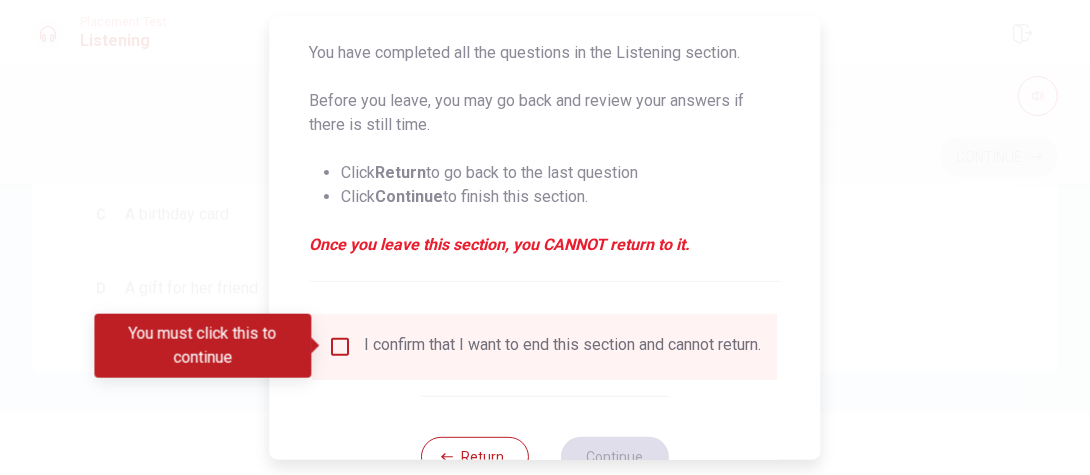 scroll, scrollTop: 270, scrollLeft: 0, axis: vertical 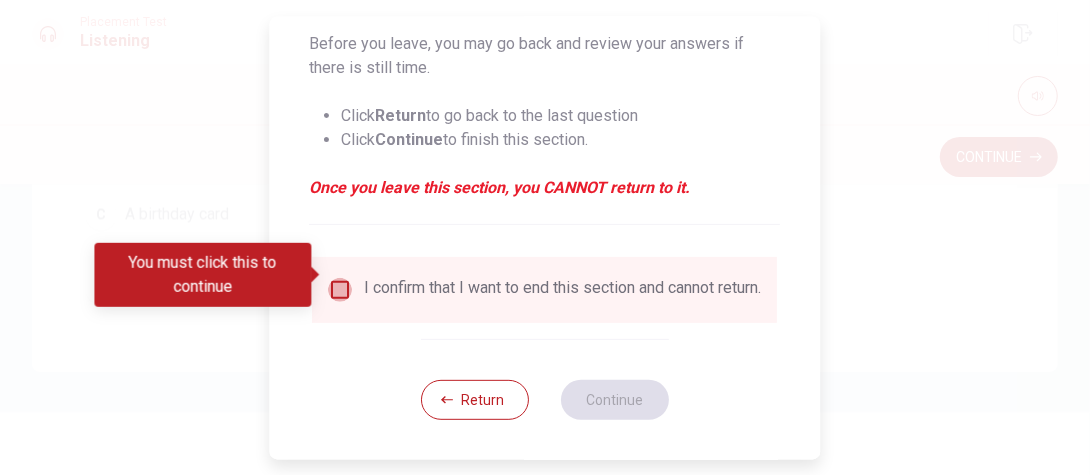 click at bounding box center [341, 289] 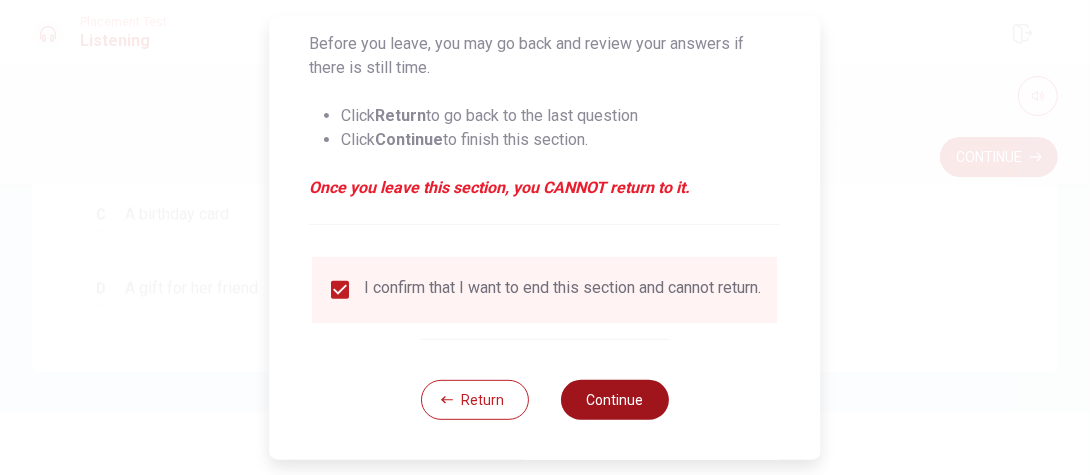 click on "Continue" at bounding box center (615, 399) 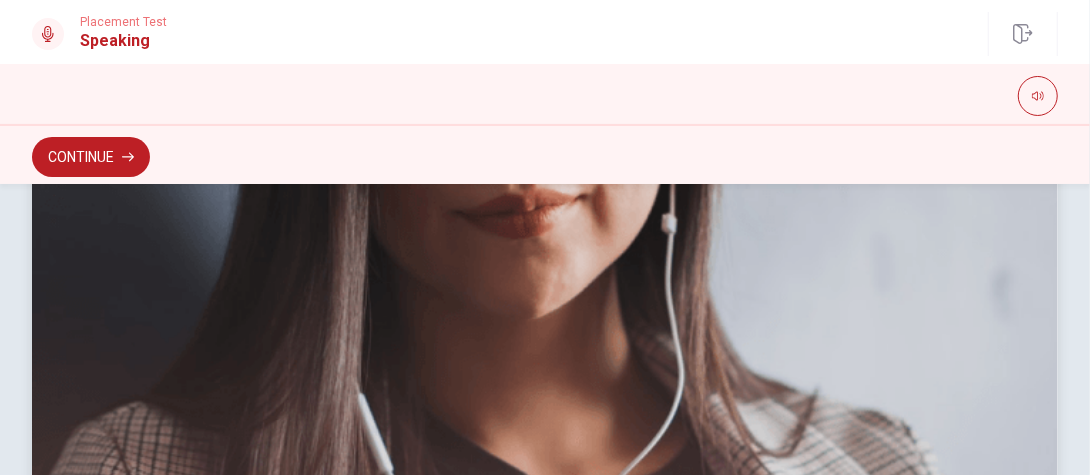 scroll, scrollTop: 724, scrollLeft: 0, axis: vertical 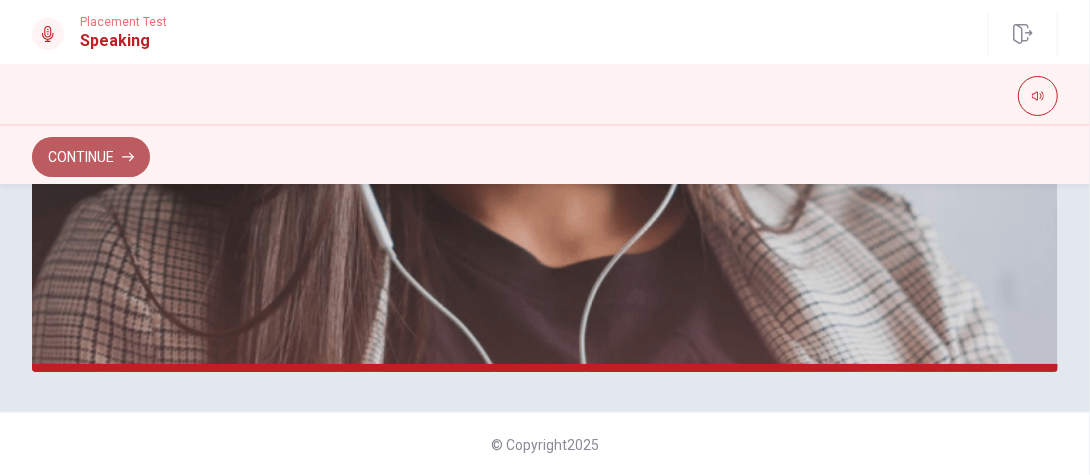 click on "Continue" at bounding box center [91, 157] 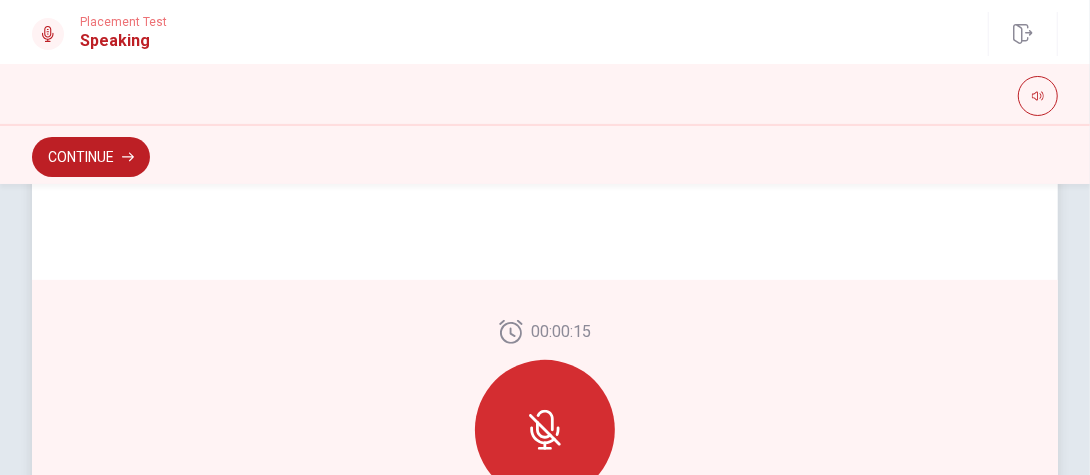 scroll, scrollTop: 600, scrollLeft: 0, axis: vertical 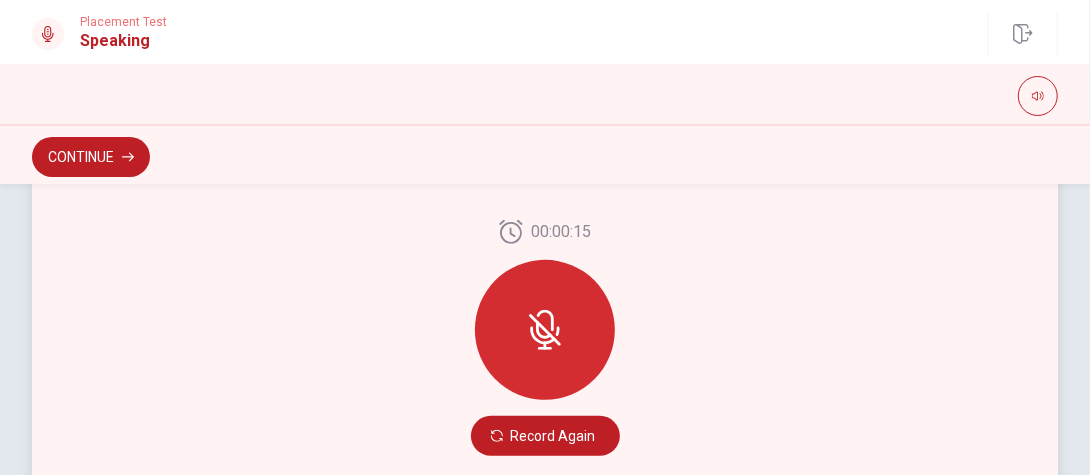 click at bounding box center [545, 330] 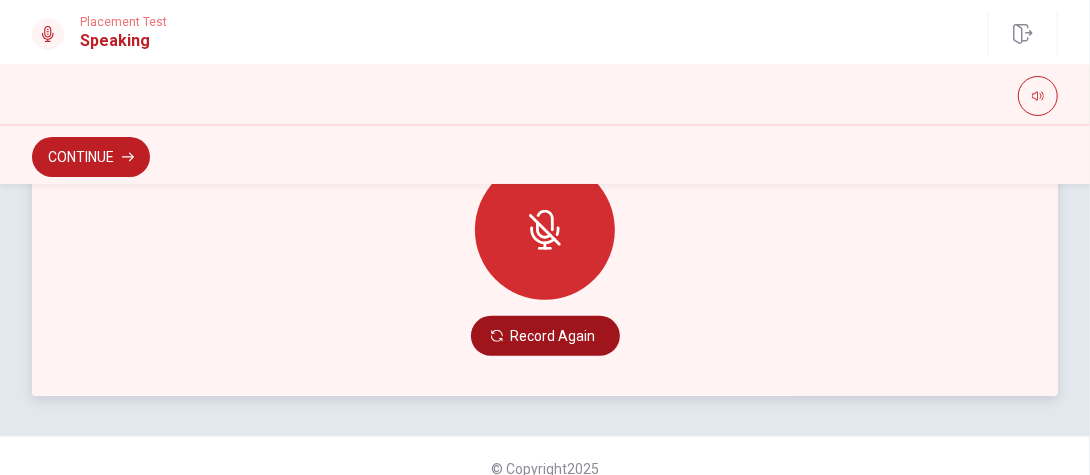 scroll, scrollTop: 600, scrollLeft: 0, axis: vertical 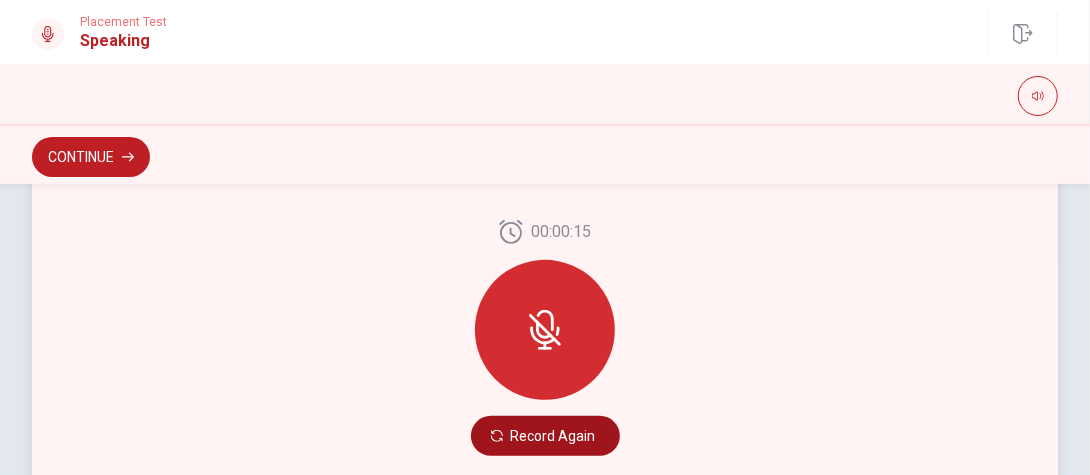 click 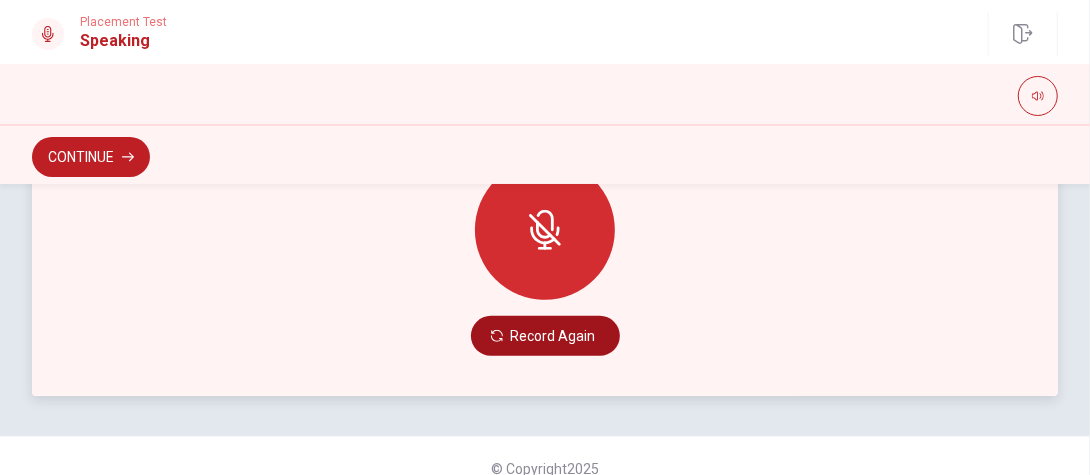 scroll, scrollTop: 724, scrollLeft: 0, axis: vertical 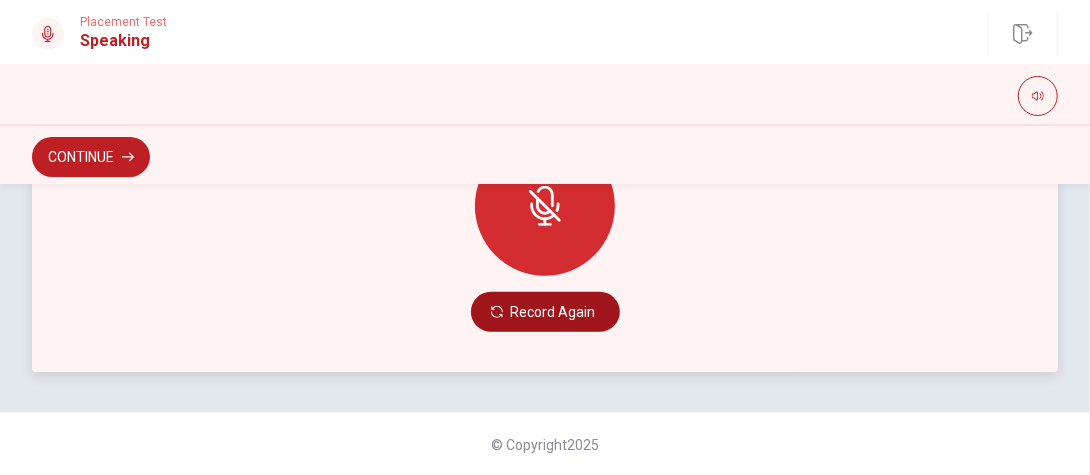 drag, startPoint x: 577, startPoint y: 271, endPoint x: 578, endPoint y: 305, distance: 34.0147 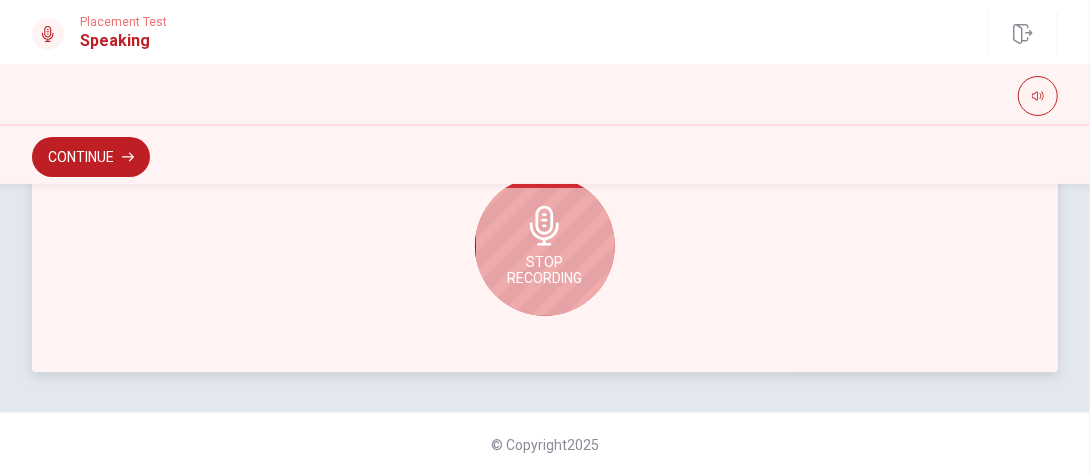 click on "Stop   Recording" at bounding box center (545, 270) 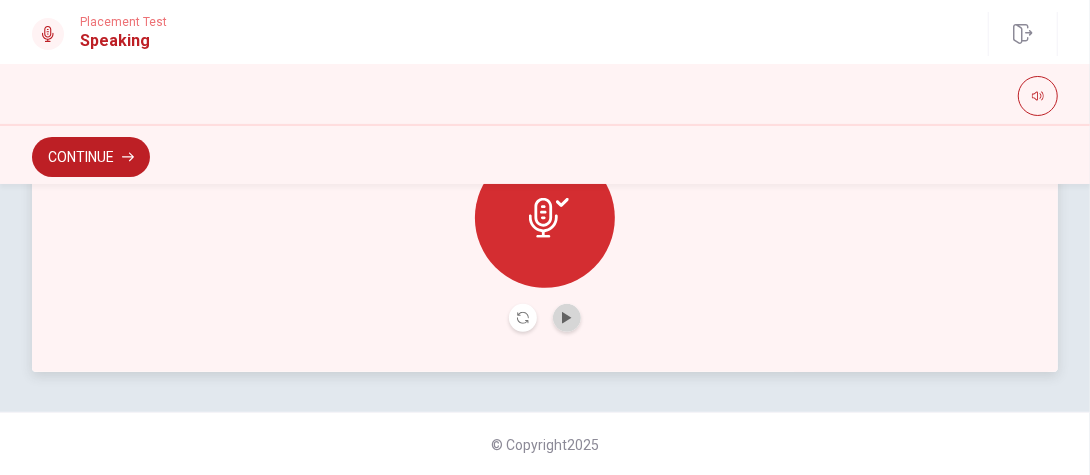 click at bounding box center (567, 318) 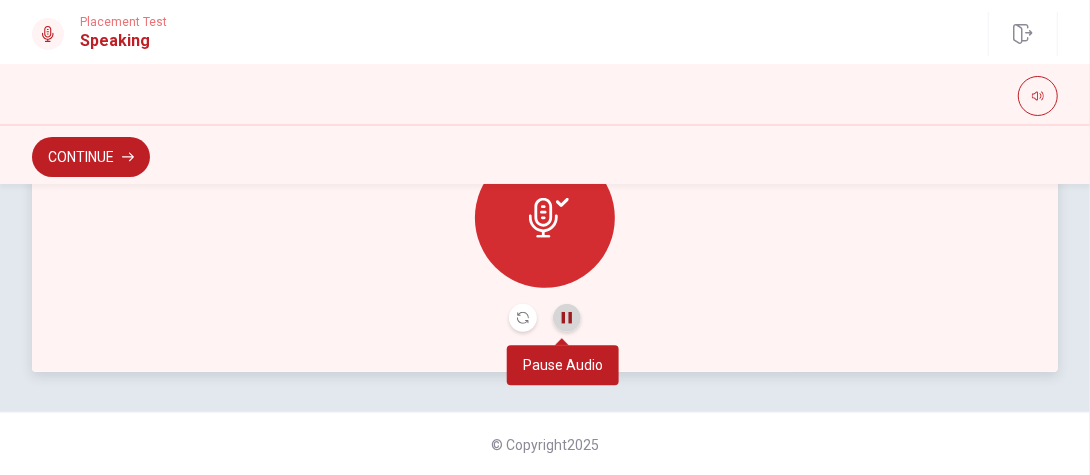 click 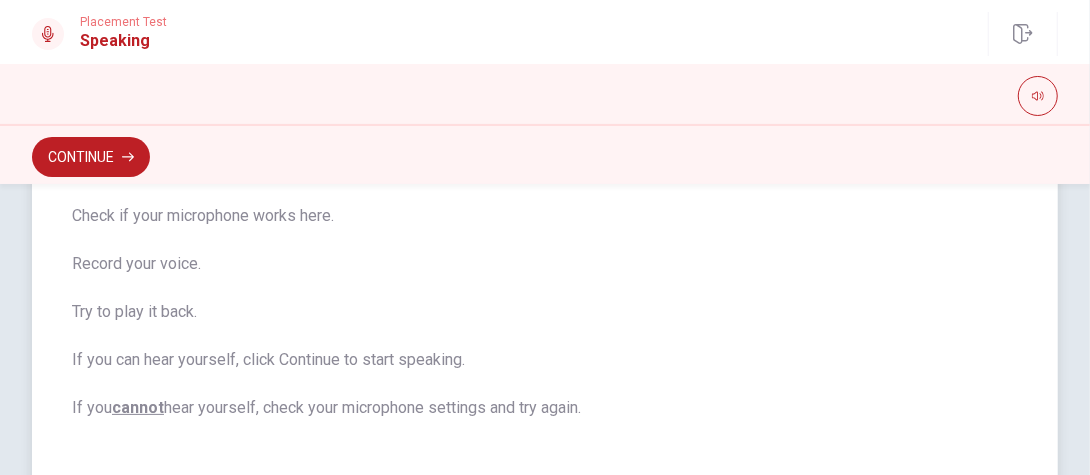 scroll, scrollTop: 124, scrollLeft: 0, axis: vertical 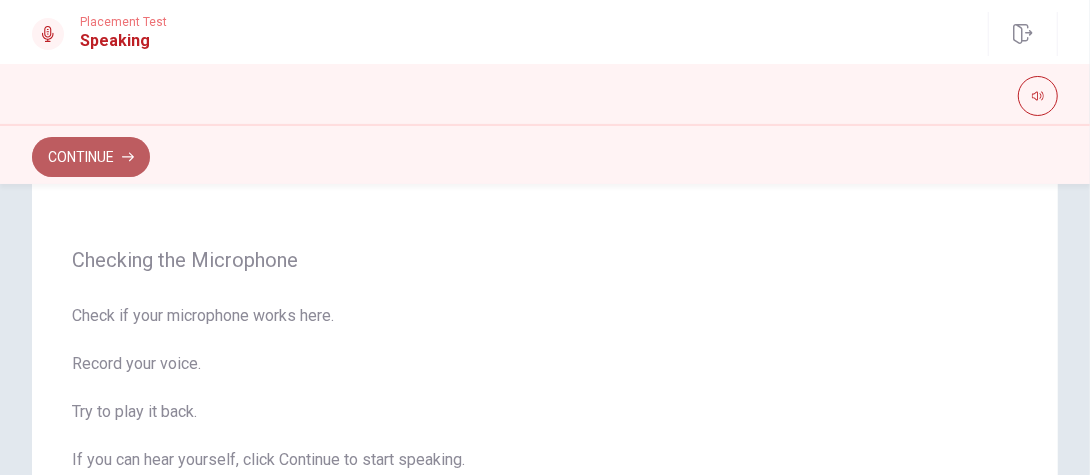 click on "Continue" at bounding box center (91, 157) 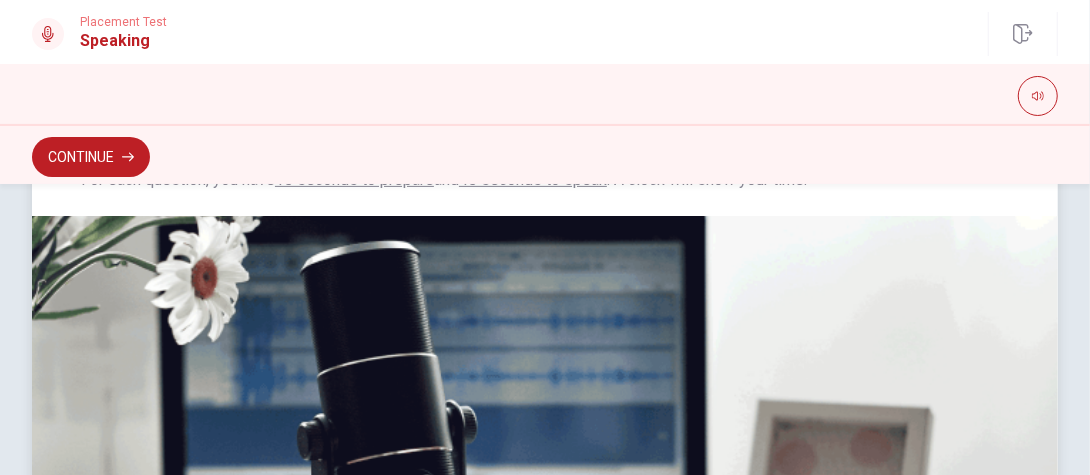scroll, scrollTop: 200, scrollLeft: 0, axis: vertical 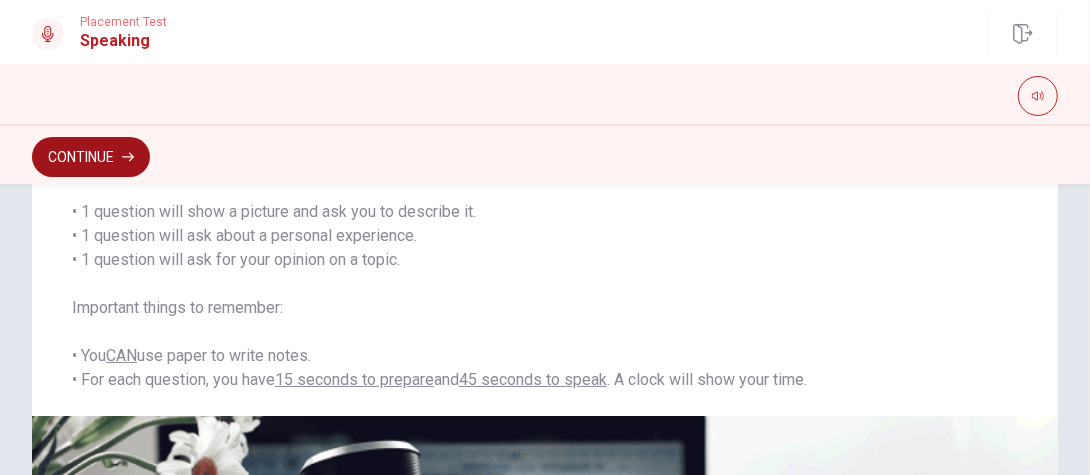 click on "Continue" at bounding box center (91, 157) 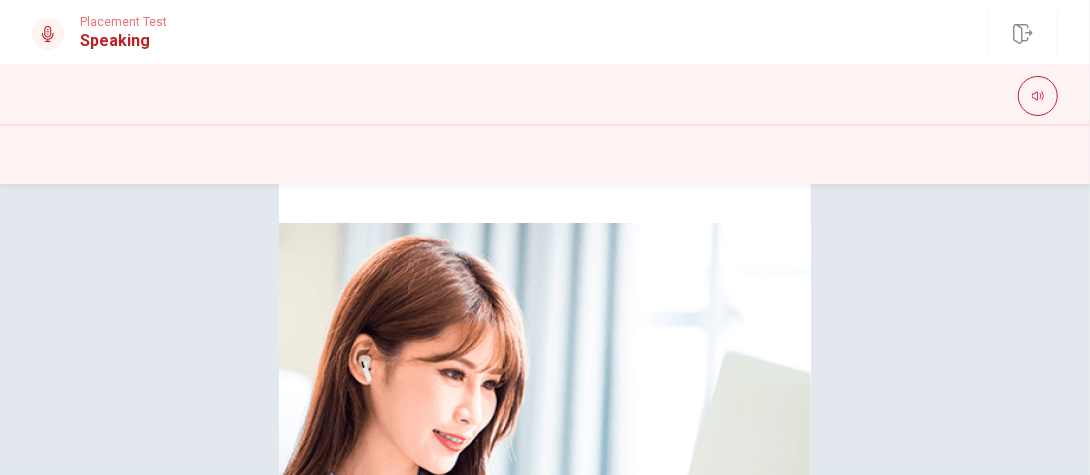 scroll, scrollTop: 0, scrollLeft: 0, axis: both 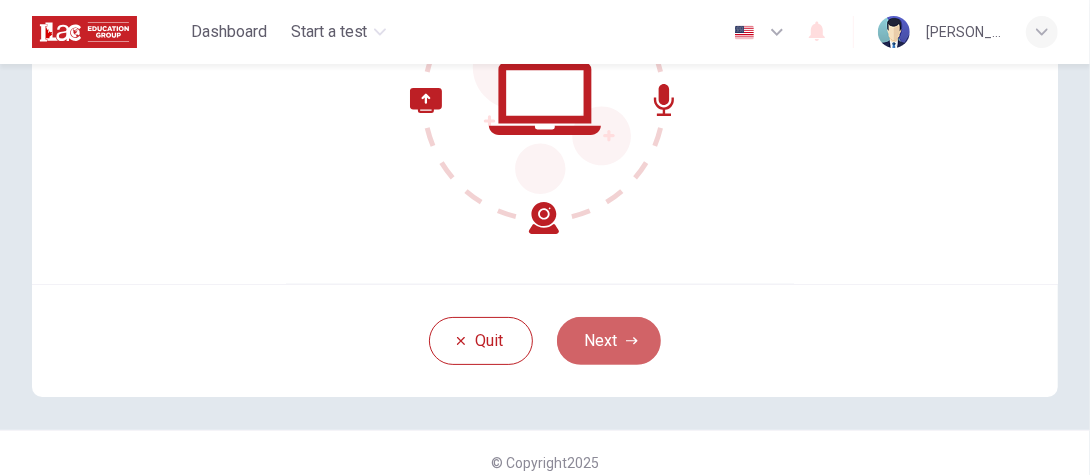 click on "Next" at bounding box center (609, 341) 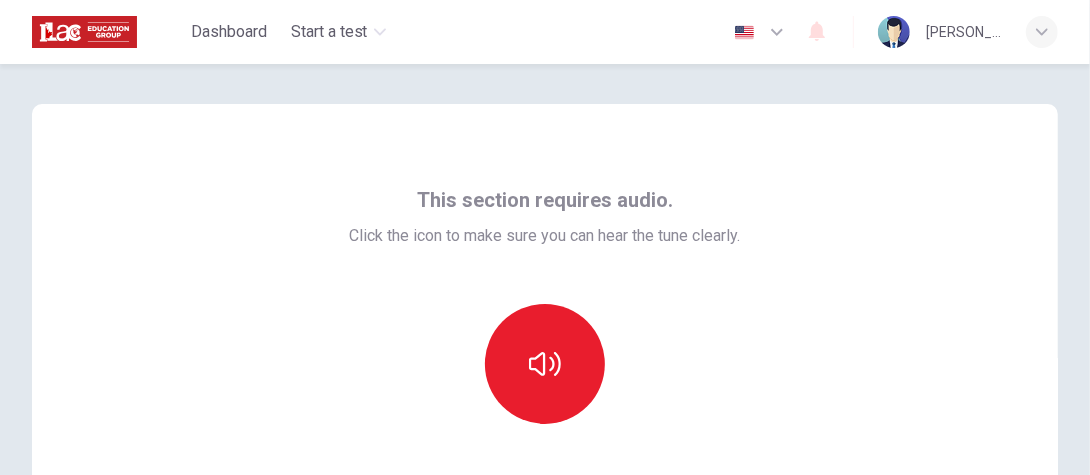 scroll, scrollTop: 100, scrollLeft: 0, axis: vertical 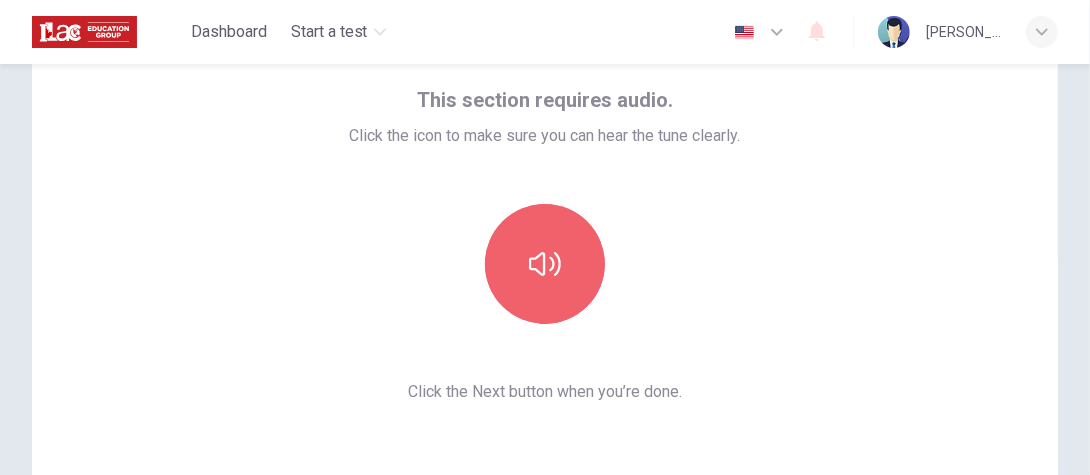 click at bounding box center [545, 264] 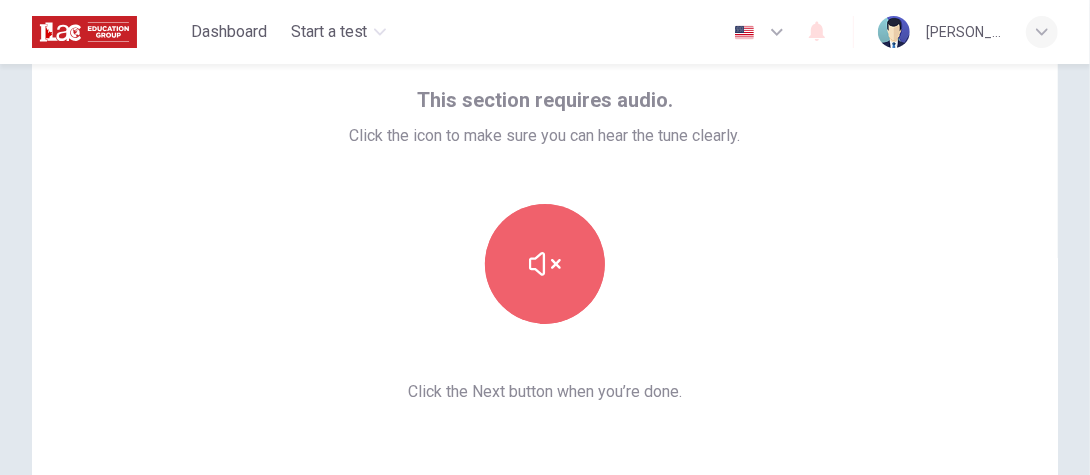 click at bounding box center (545, 264) 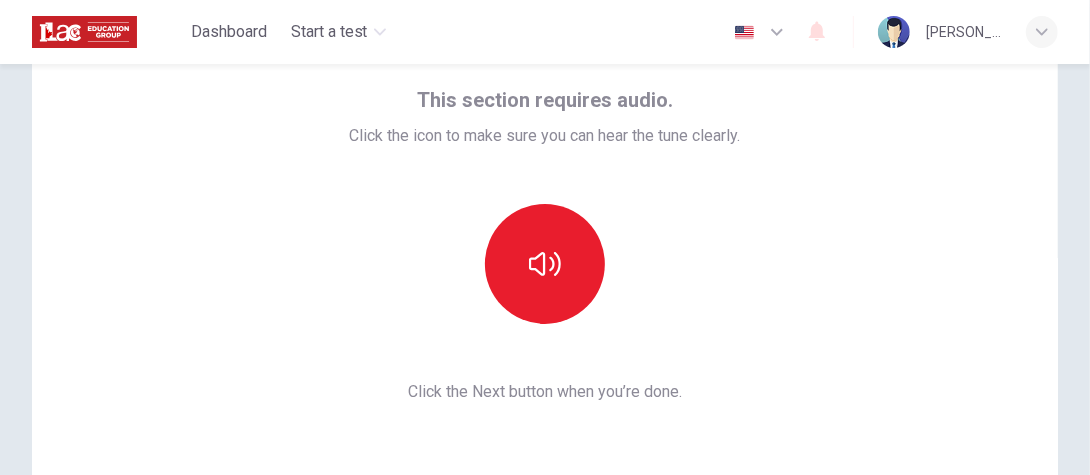 scroll, scrollTop: 318, scrollLeft: 0, axis: vertical 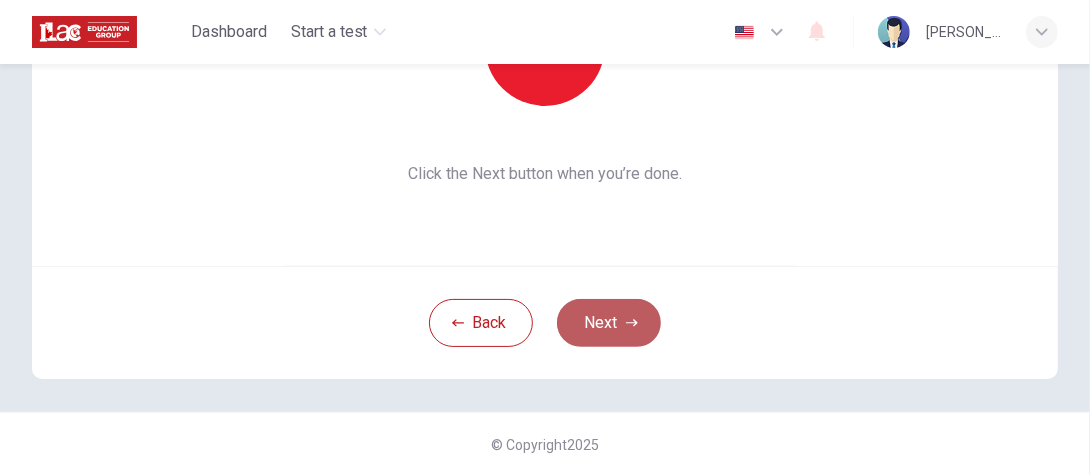 click on "Next" at bounding box center (609, 323) 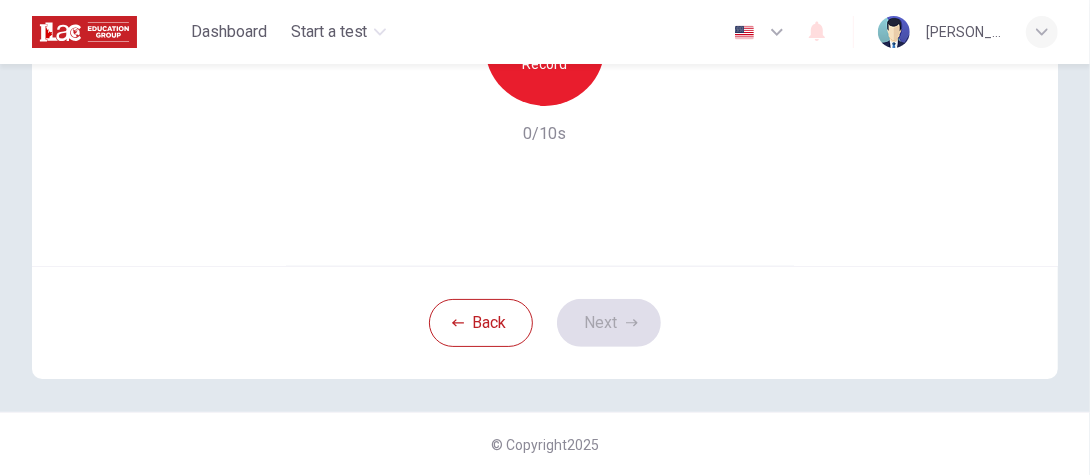 scroll, scrollTop: 218, scrollLeft: 0, axis: vertical 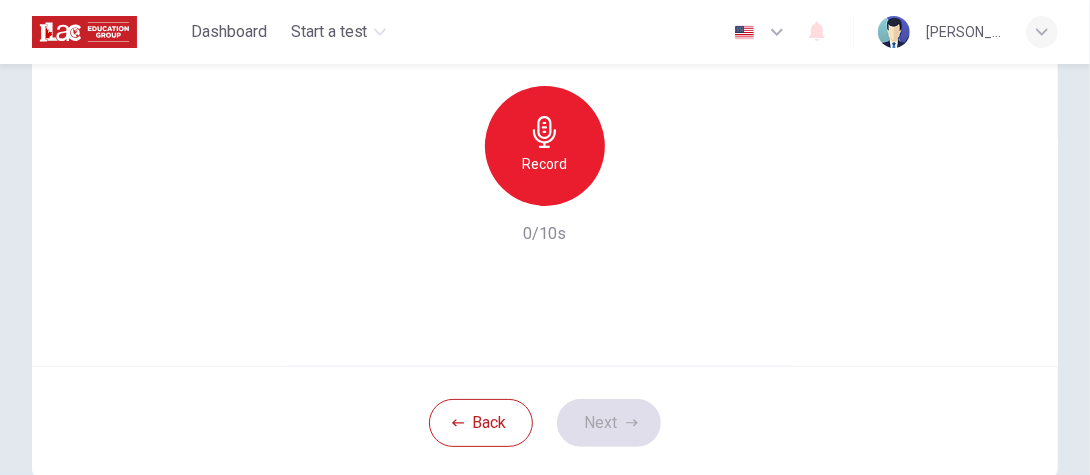 click on "Record" at bounding box center (545, 164) 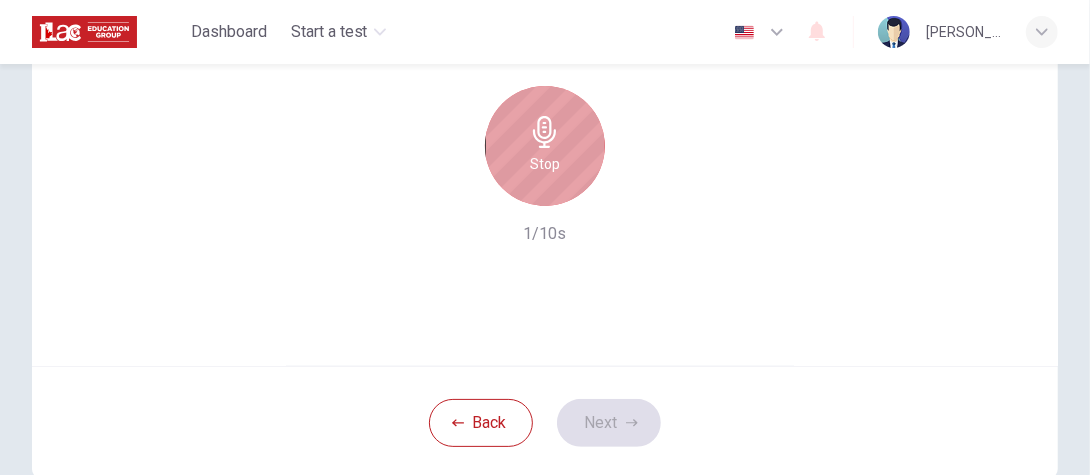 click on "Stop" at bounding box center [545, 146] 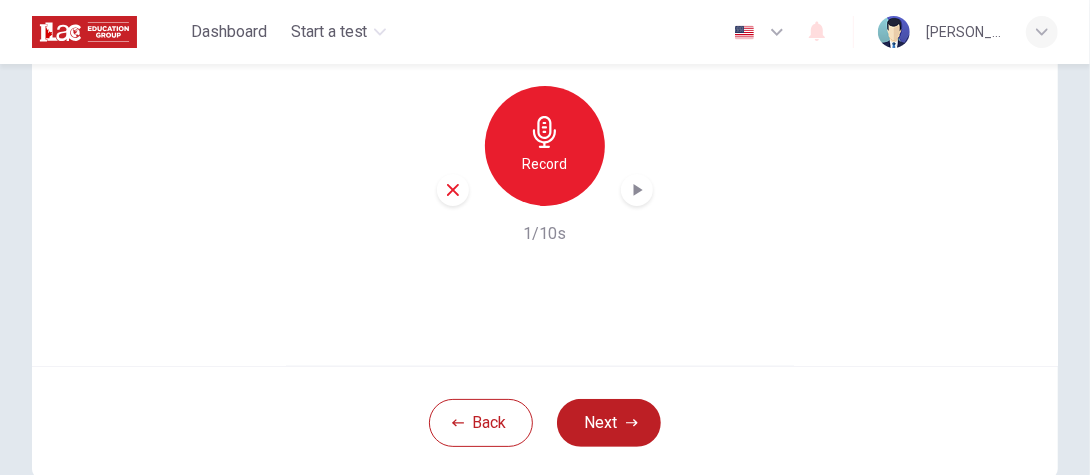click 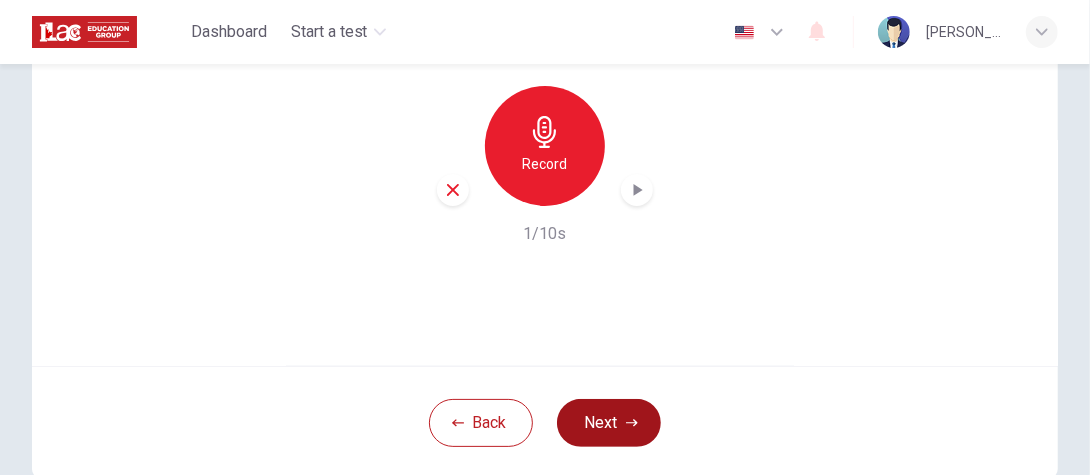click on "Next" at bounding box center [609, 423] 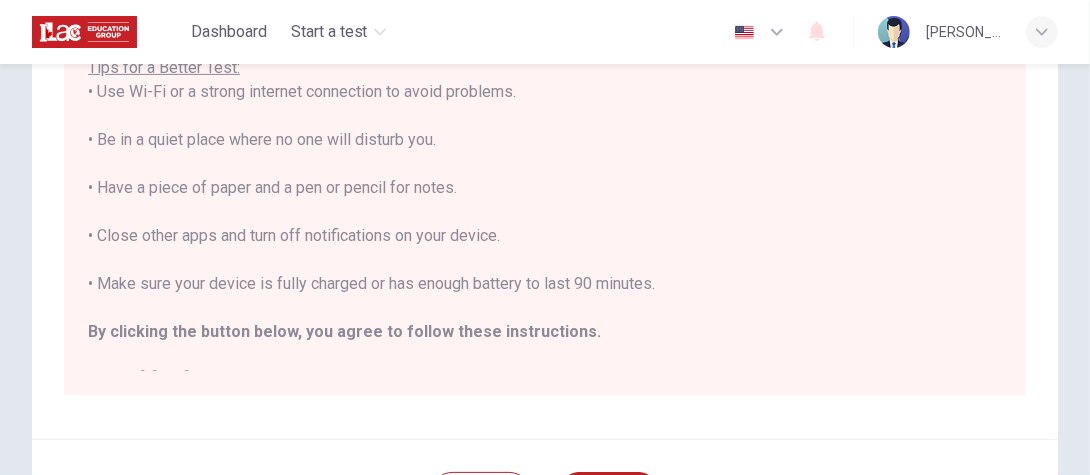 scroll, scrollTop: 573, scrollLeft: 0, axis: vertical 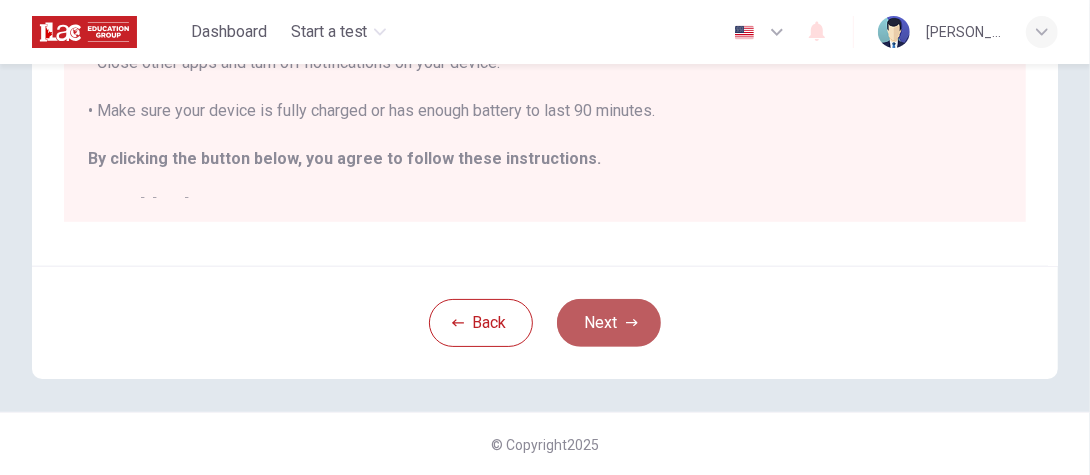 click on "Next" at bounding box center (609, 323) 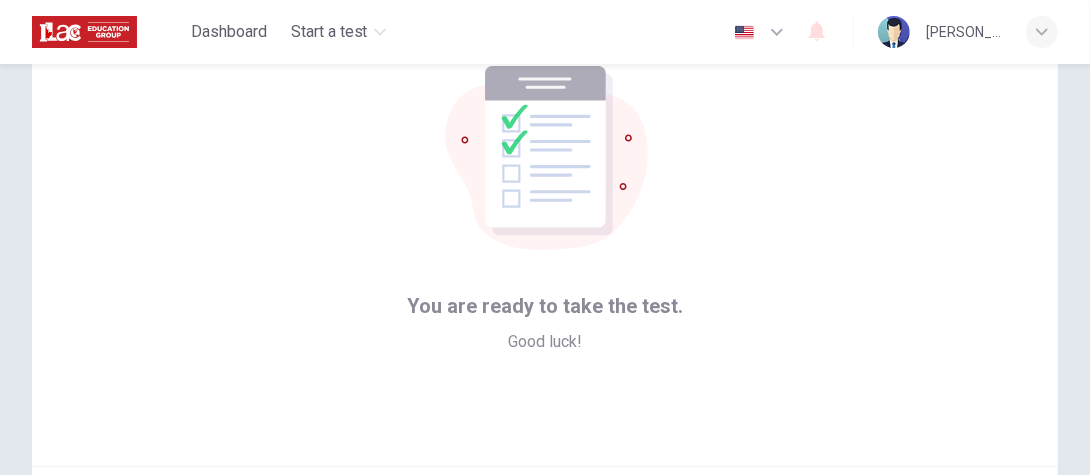scroll, scrollTop: 218, scrollLeft: 0, axis: vertical 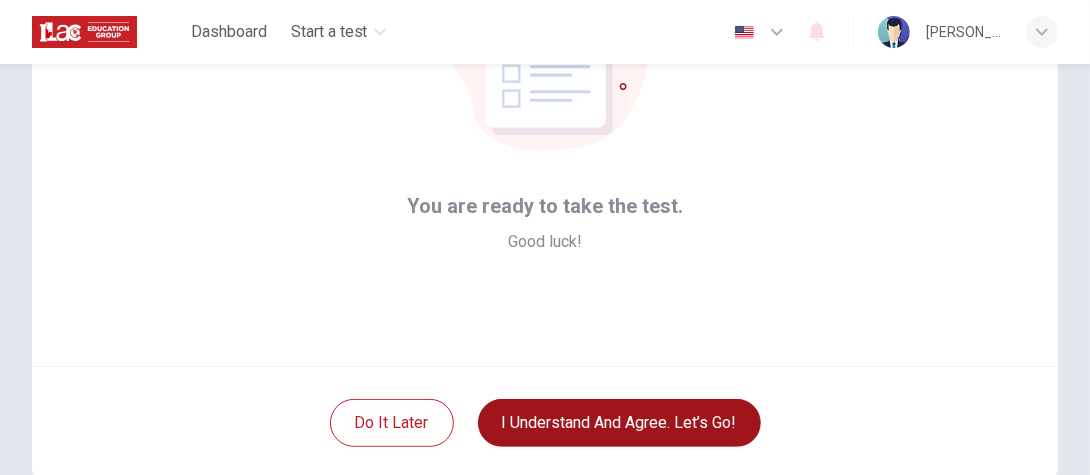 click on "I understand and agree. Let’s go!" at bounding box center [619, 423] 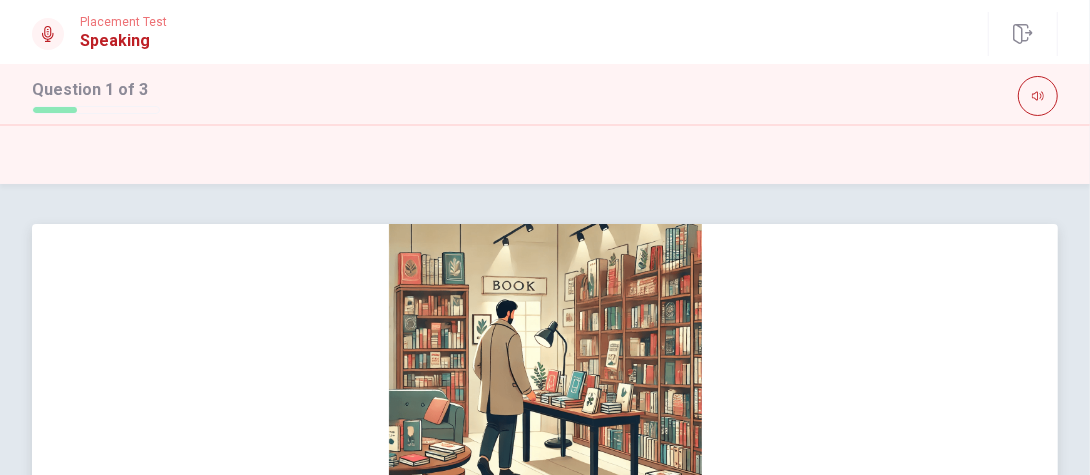 scroll, scrollTop: 66, scrollLeft: 0, axis: vertical 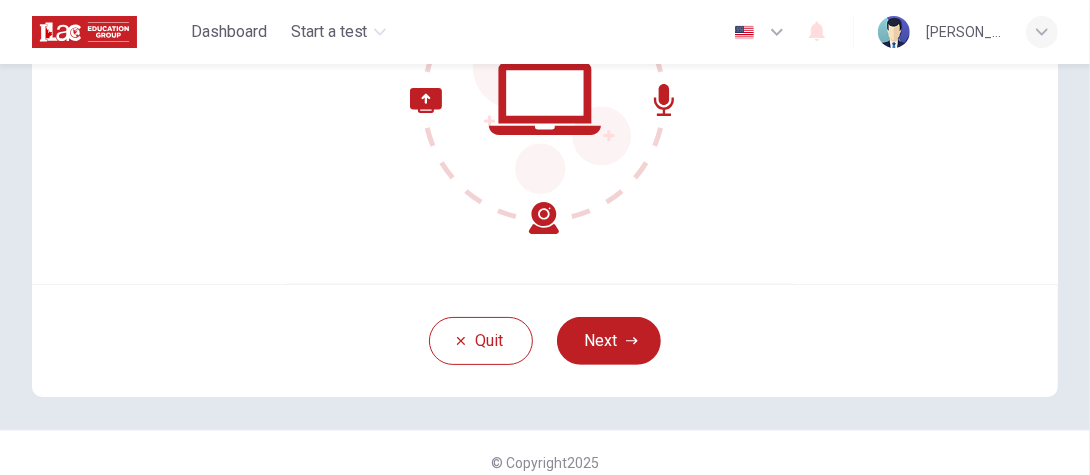 click on "Quit Next" at bounding box center [545, 340] 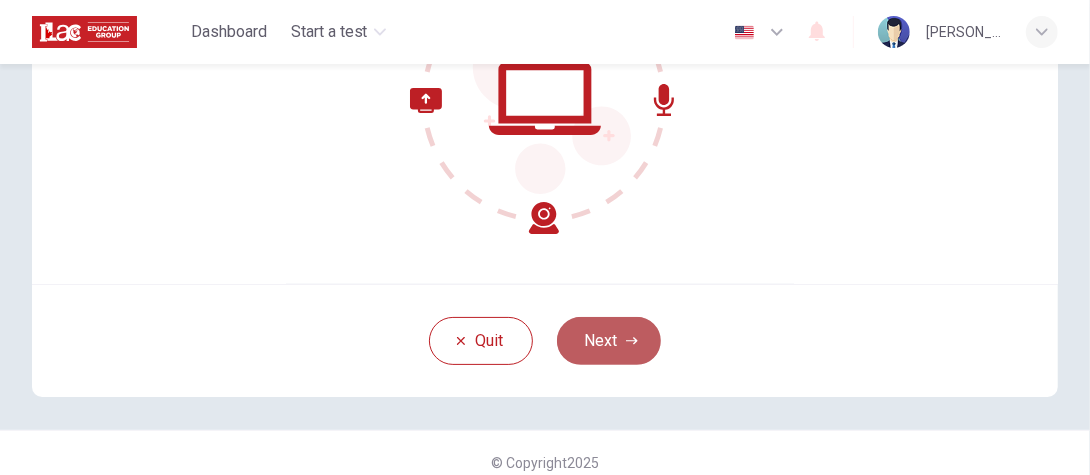 click on "Next" at bounding box center (609, 341) 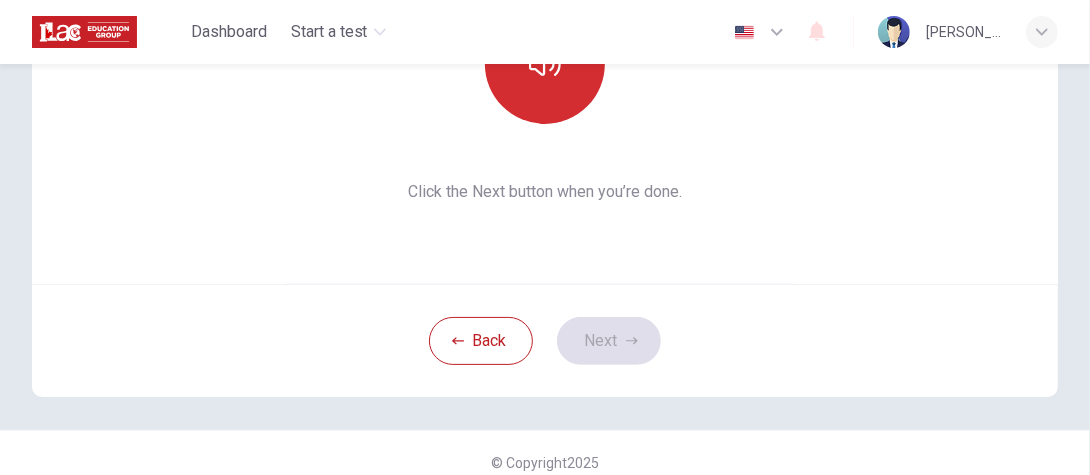 drag, startPoint x: 491, startPoint y: 34, endPoint x: 548, endPoint y: 113, distance: 97.41663 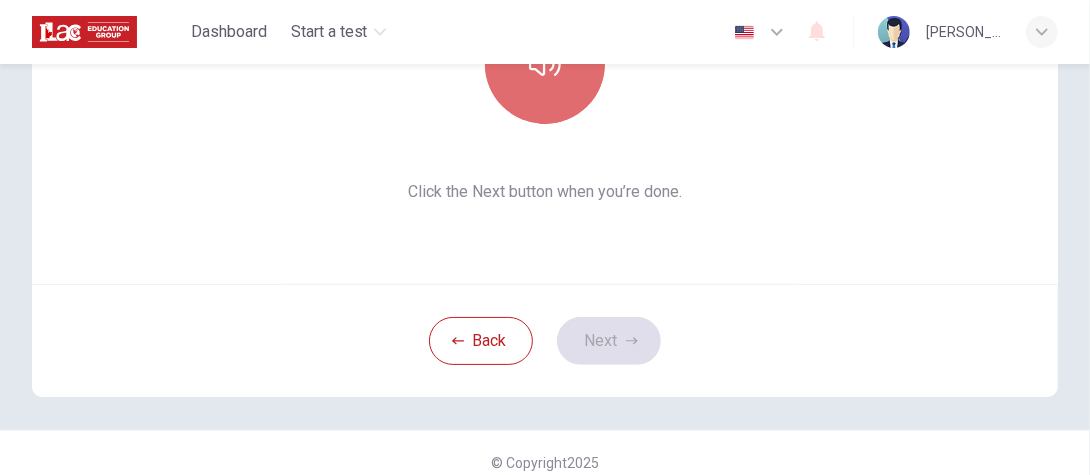 click at bounding box center [545, 64] 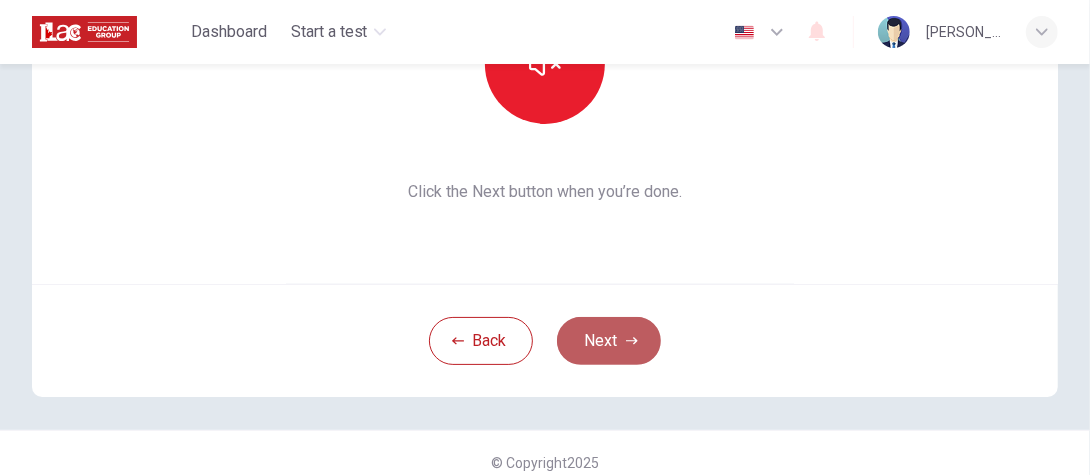 click on "Next" at bounding box center (609, 341) 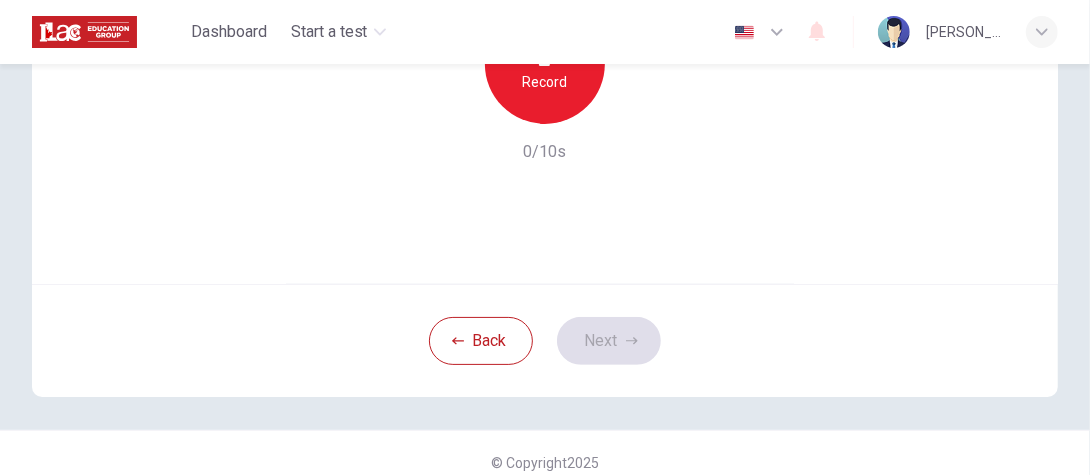 click on "Dashboard Start a test English en ​ [PERSON_NAME]" at bounding box center (545, 32) 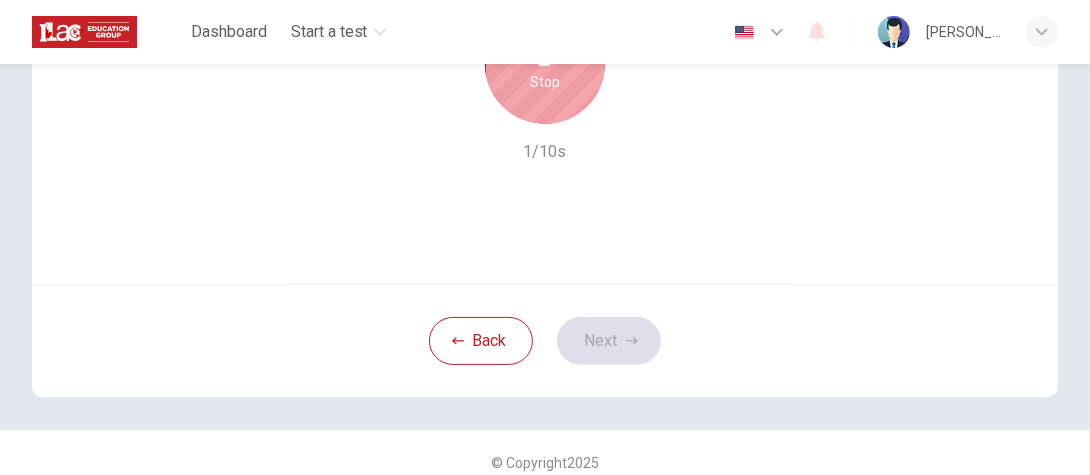 click on "Stop" at bounding box center [545, 64] 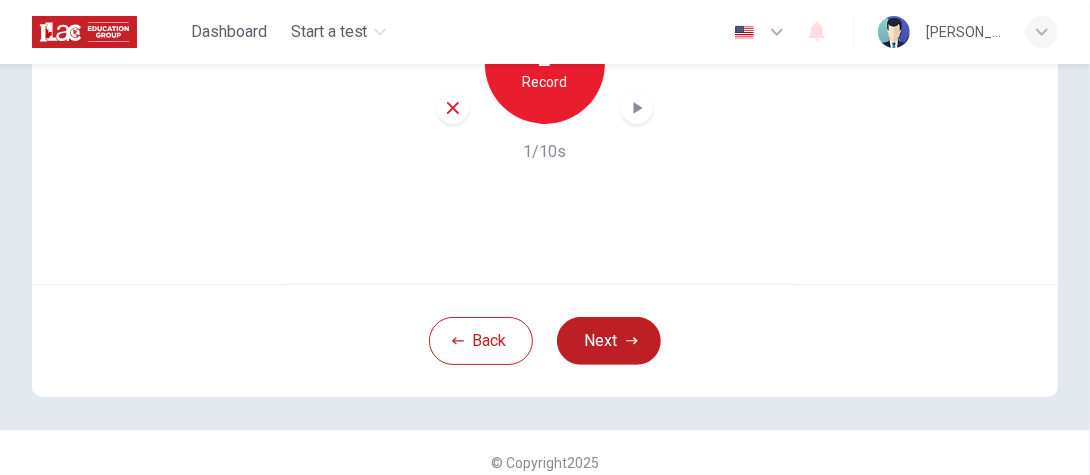 click at bounding box center (637, 108) 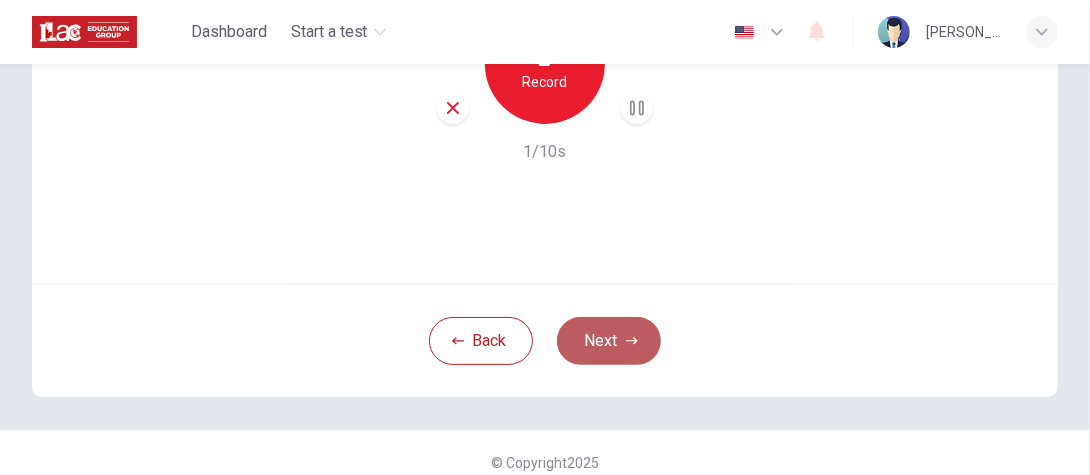 click on "Next" at bounding box center (609, 341) 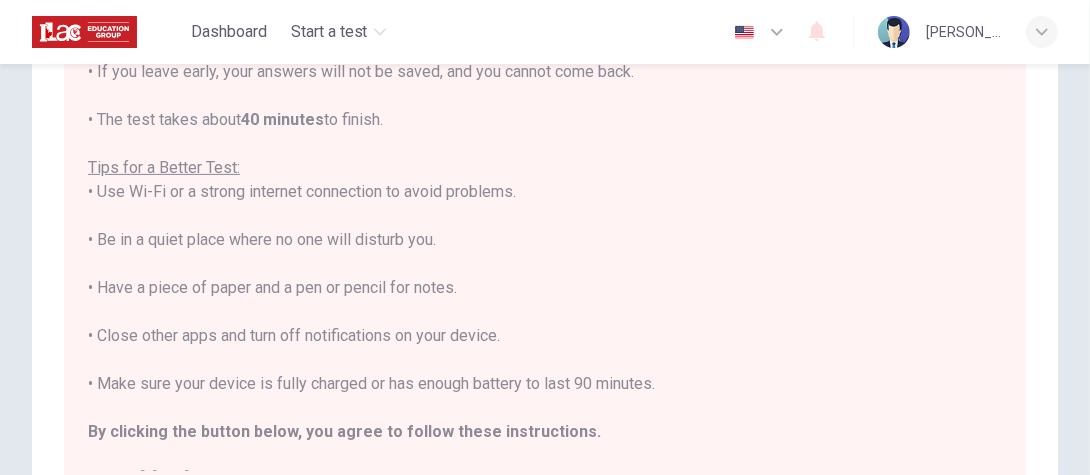 scroll, scrollTop: 23, scrollLeft: 0, axis: vertical 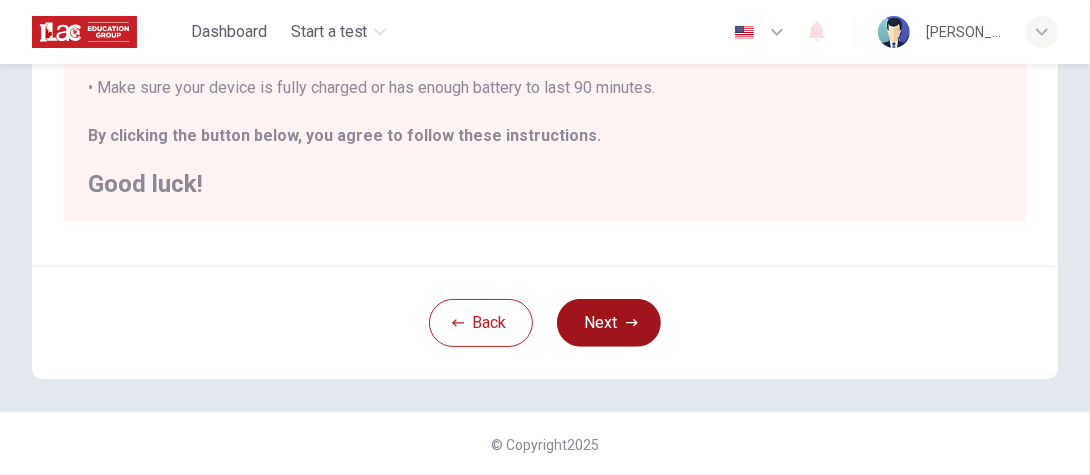 click on "Next" at bounding box center (609, 323) 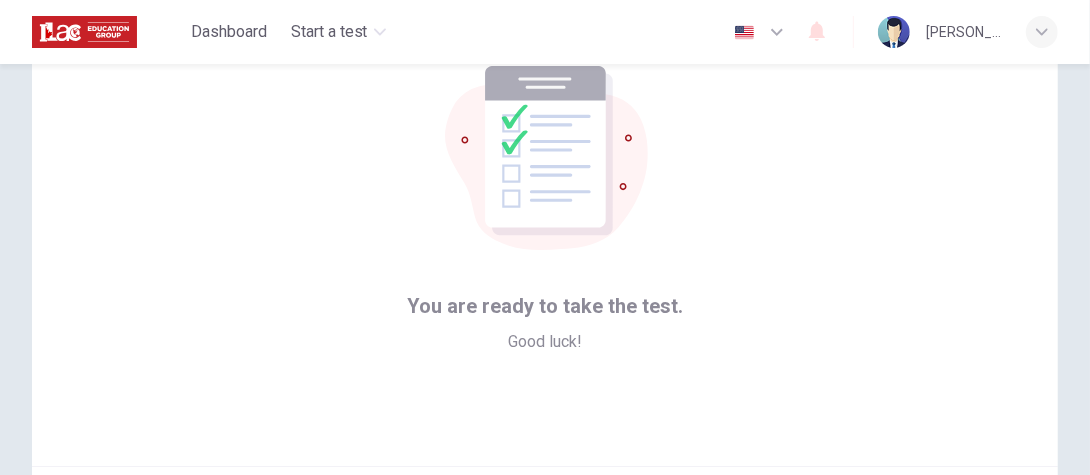 scroll, scrollTop: 318, scrollLeft: 0, axis: vertical 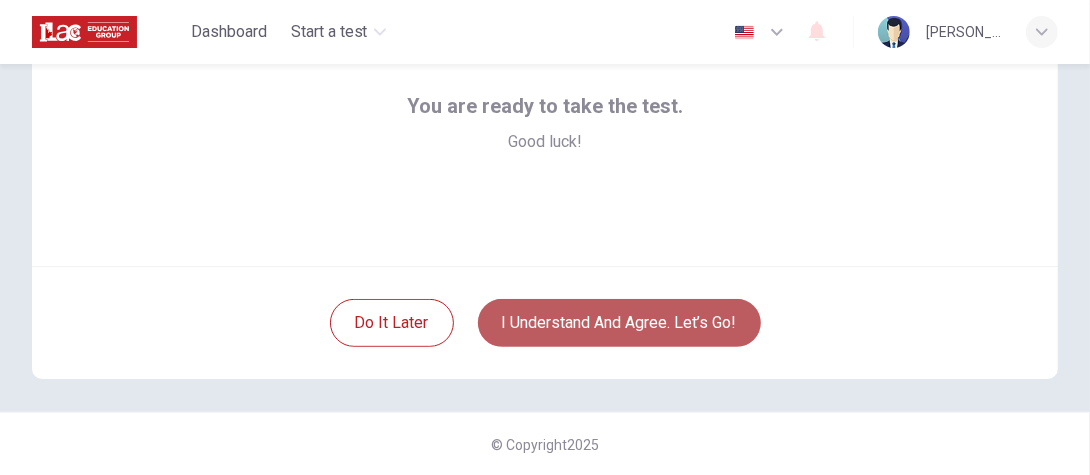 click on "I understand and agree. Let’s go!" at bounding box center (619, 323) 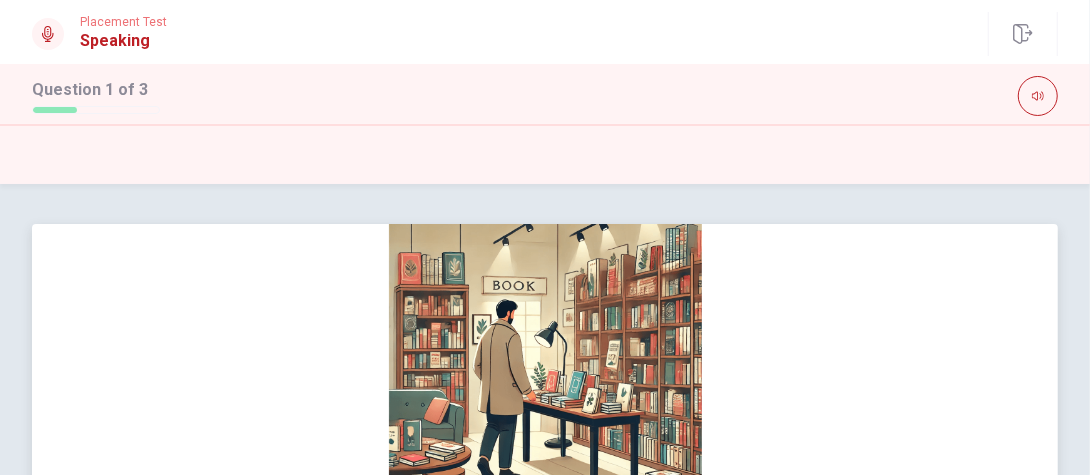 scroll, scrollTop: 66, scrollLeft: 0, axis: vertical 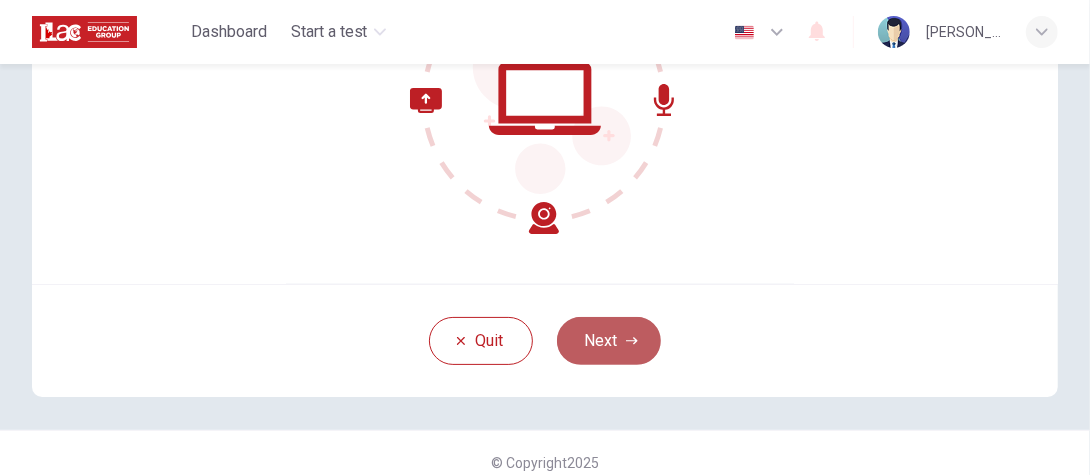 click on "Next" at bounding box center (609, 341) 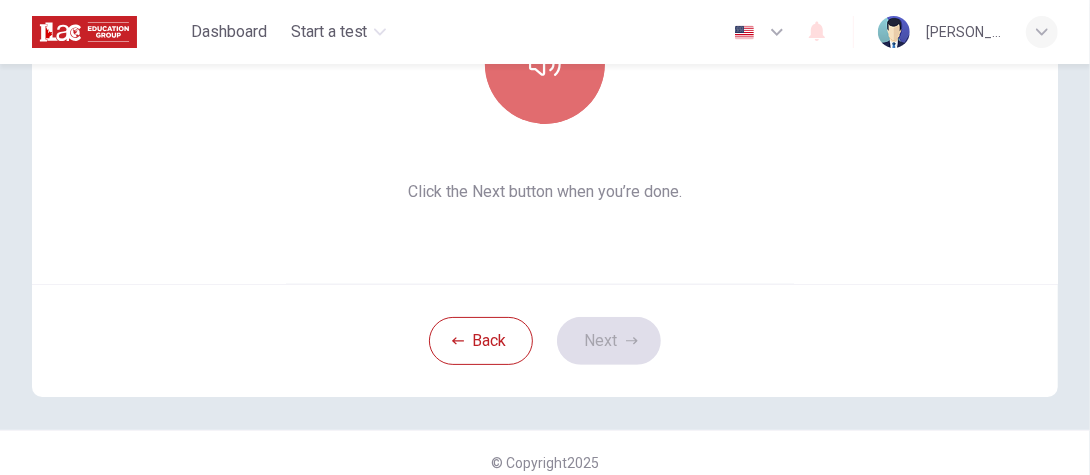 click at bounding box center [545, 64] 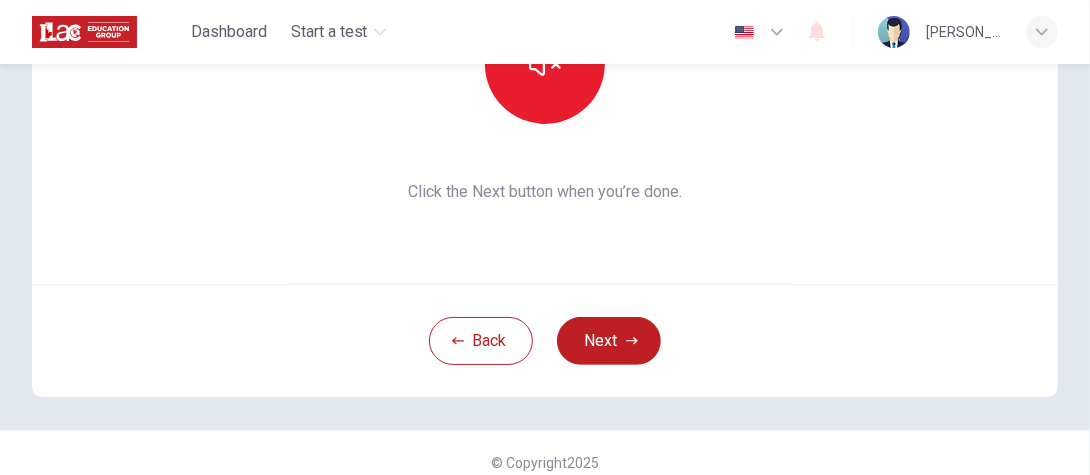 click on "Next" at bounding box center (609, 341) 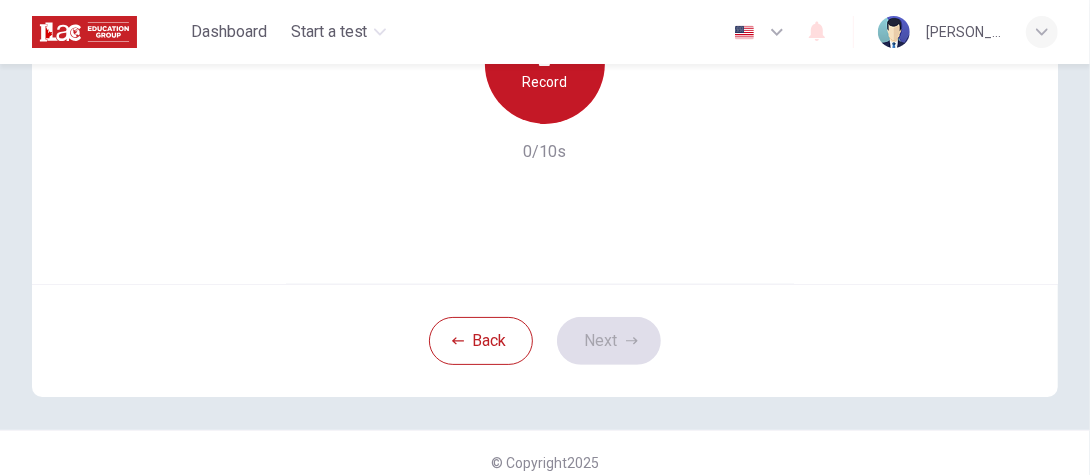 click on "Record" at bounding box center (545, 64) 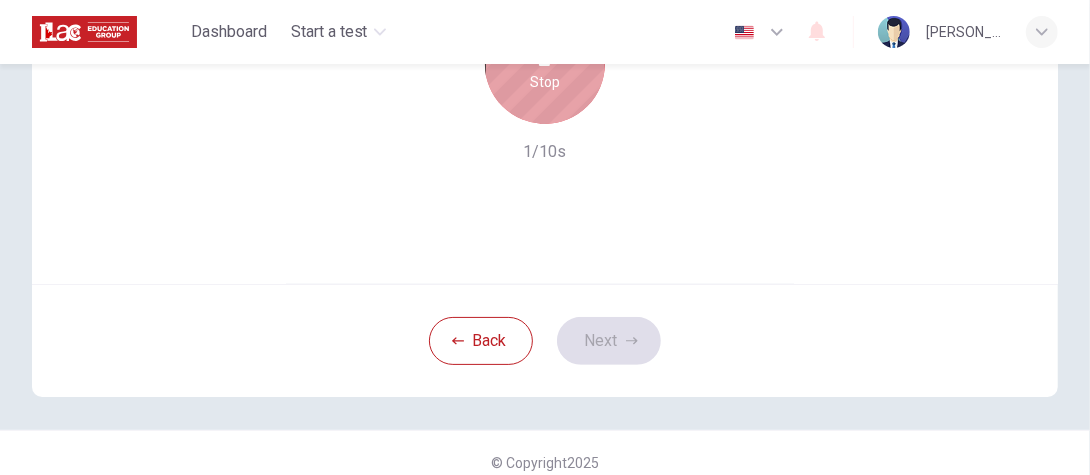 click on "Stop" at bounding box center [545, 64] 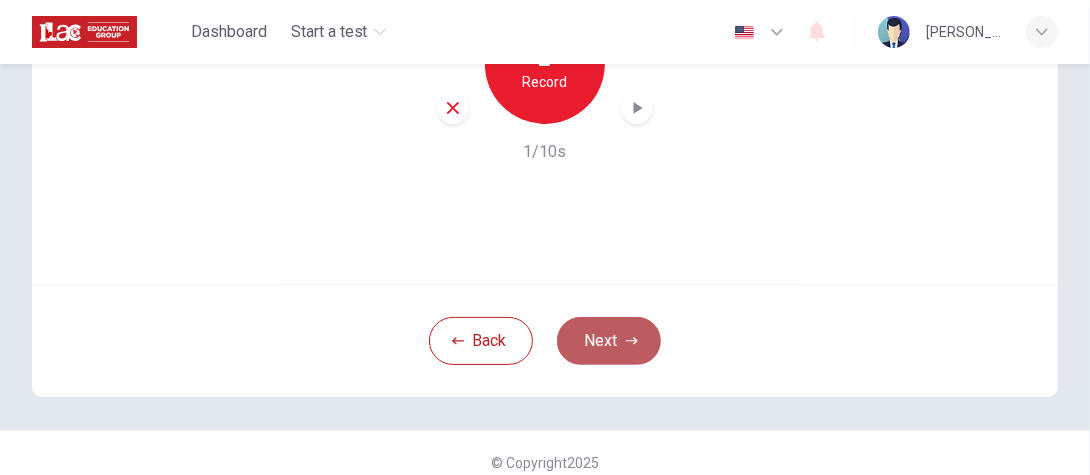click on "Next" at bounding box center (609, 341) 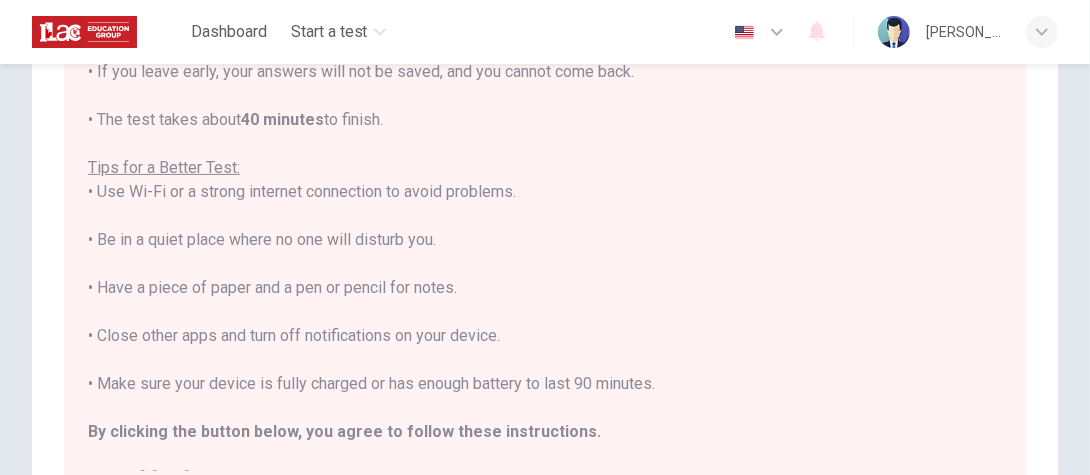 scroll, scrollTop: 23, scrollLeft: 0, axis: vertical 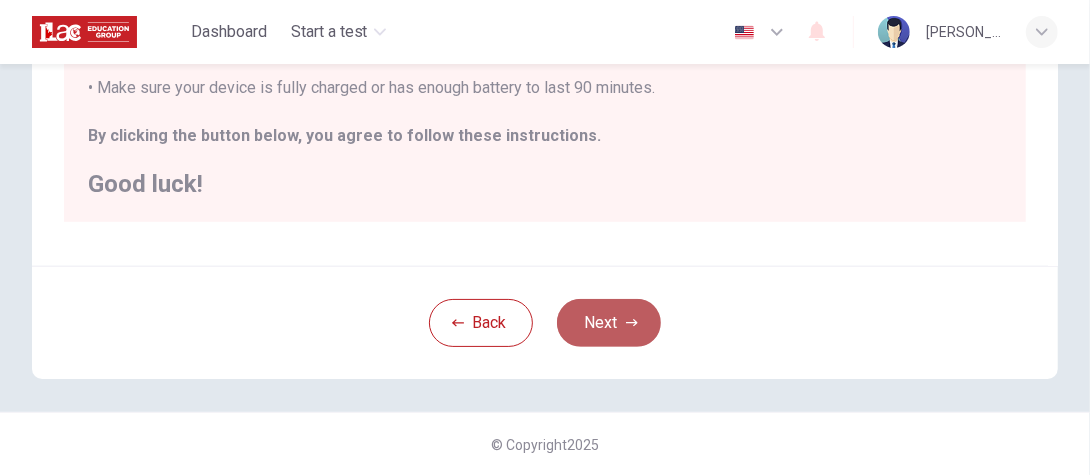 click on "Next" at bounding box center [609, 323] 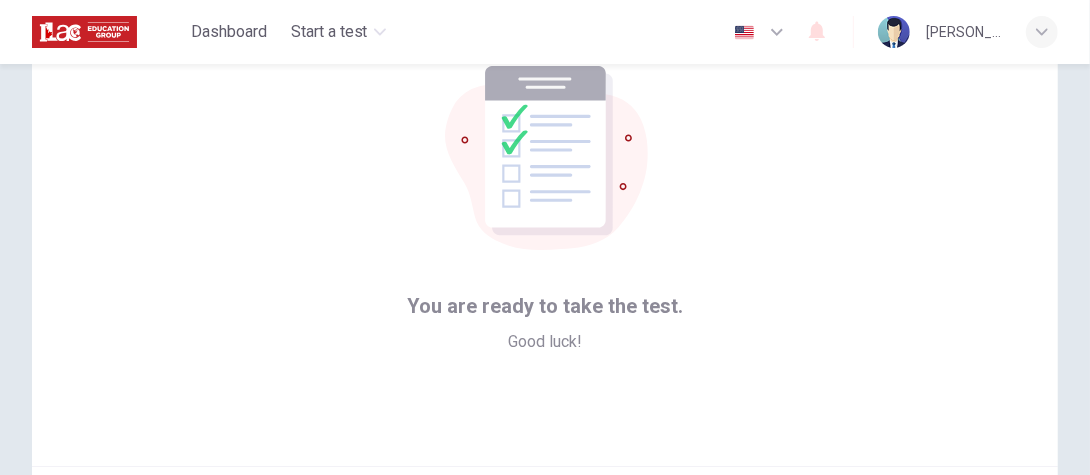 scroll, scrollTop: 218, scrollLeft: 0, axis: vertical 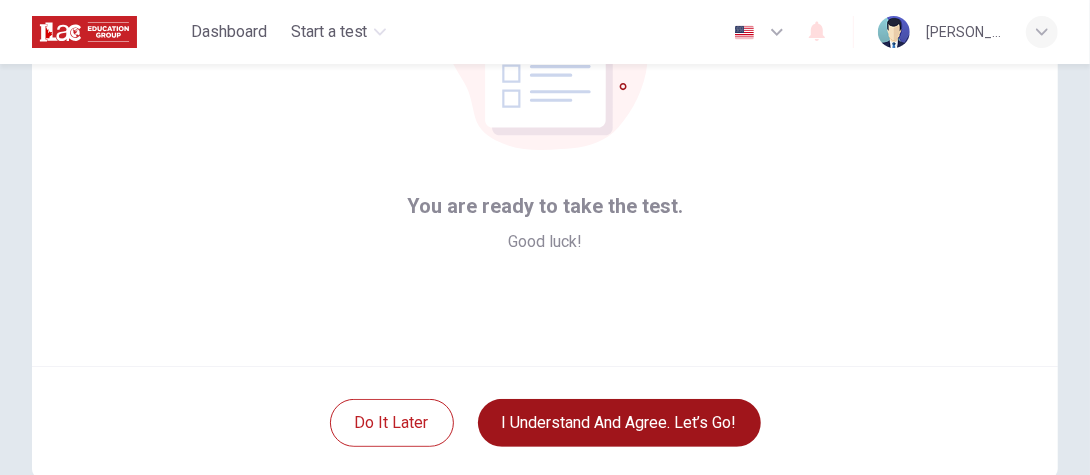 click on "I understand and agree. Let’s go!" at bounding box center (619, 423) 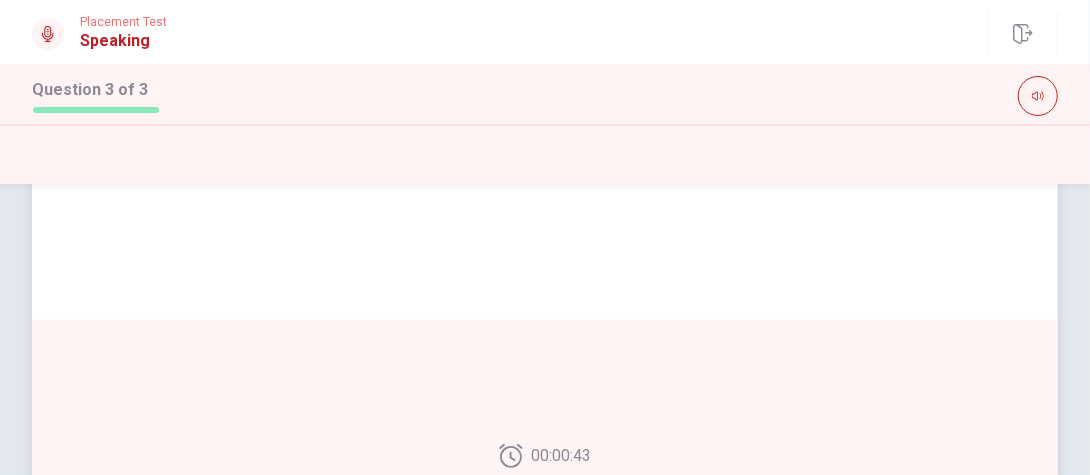 scroll, scrollTop: 0, scrollLeft: 0, axis: both 